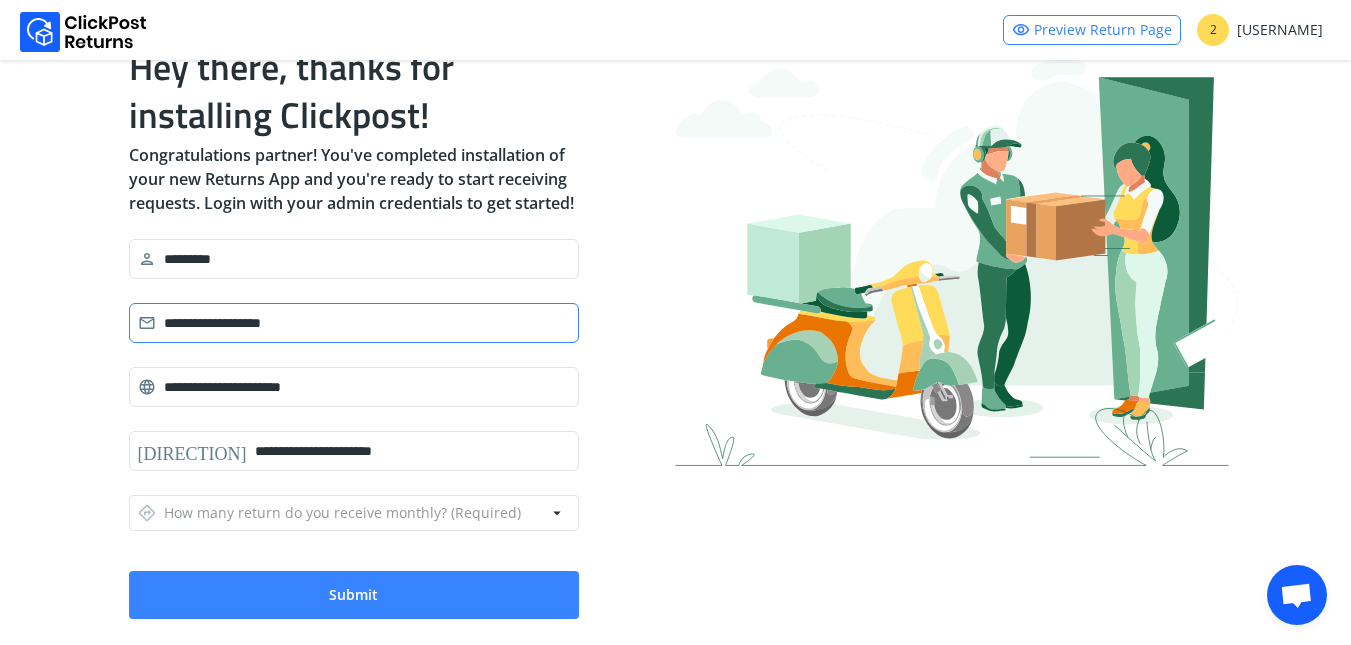 scroll, scrollTop: 143, scrollLeft: 0, axis: vertical 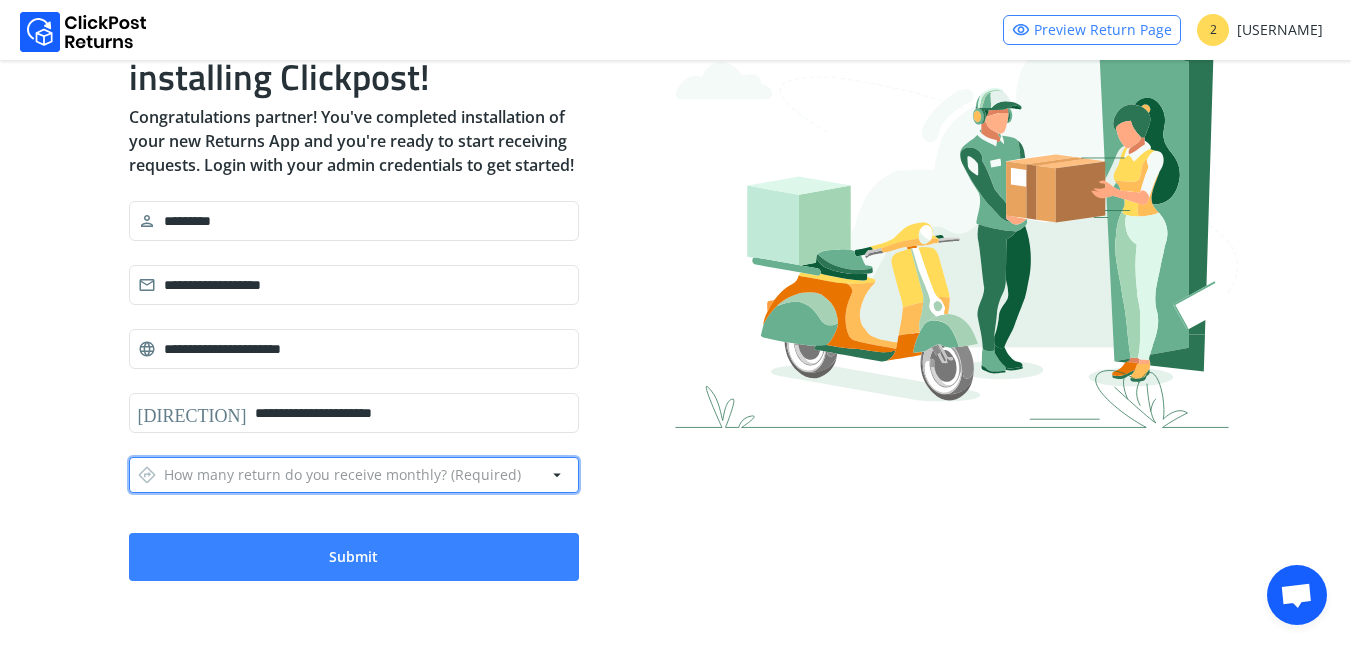 click on "directions How many return do you receive monthly? (Required)" at bounding box center [329, 475] 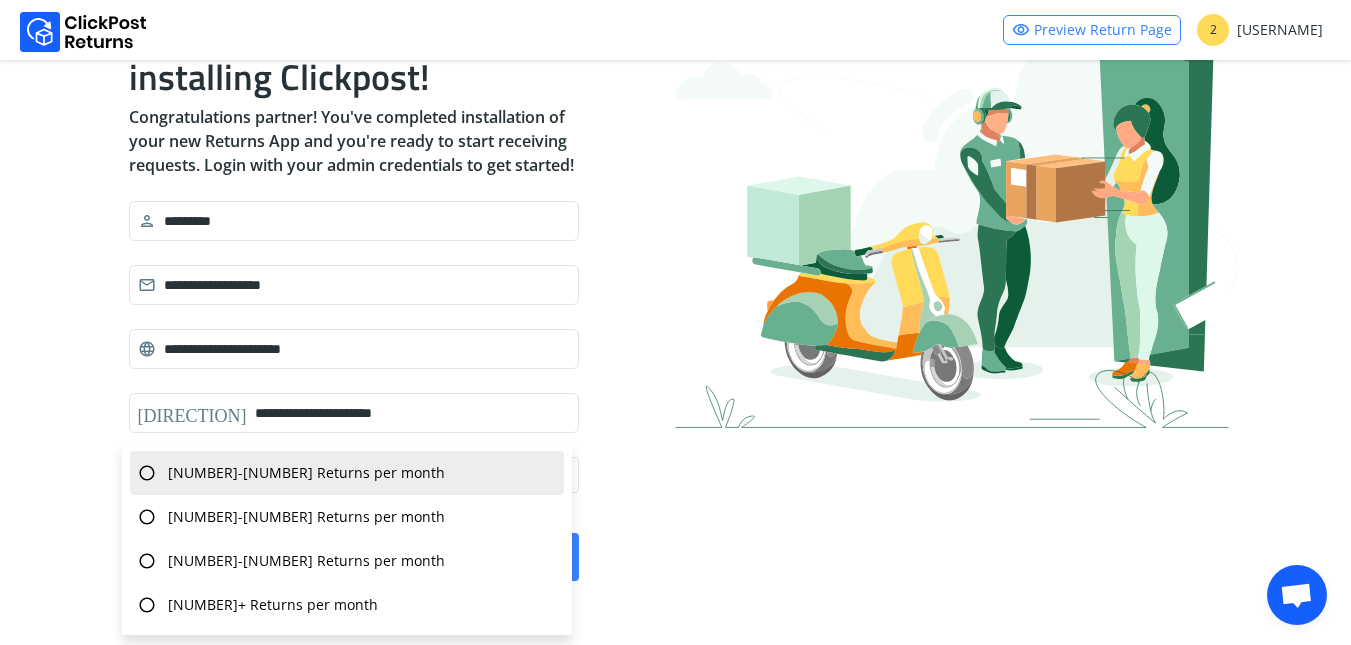 click on "0-50 Returns per month" at bounding box center (306, 473) 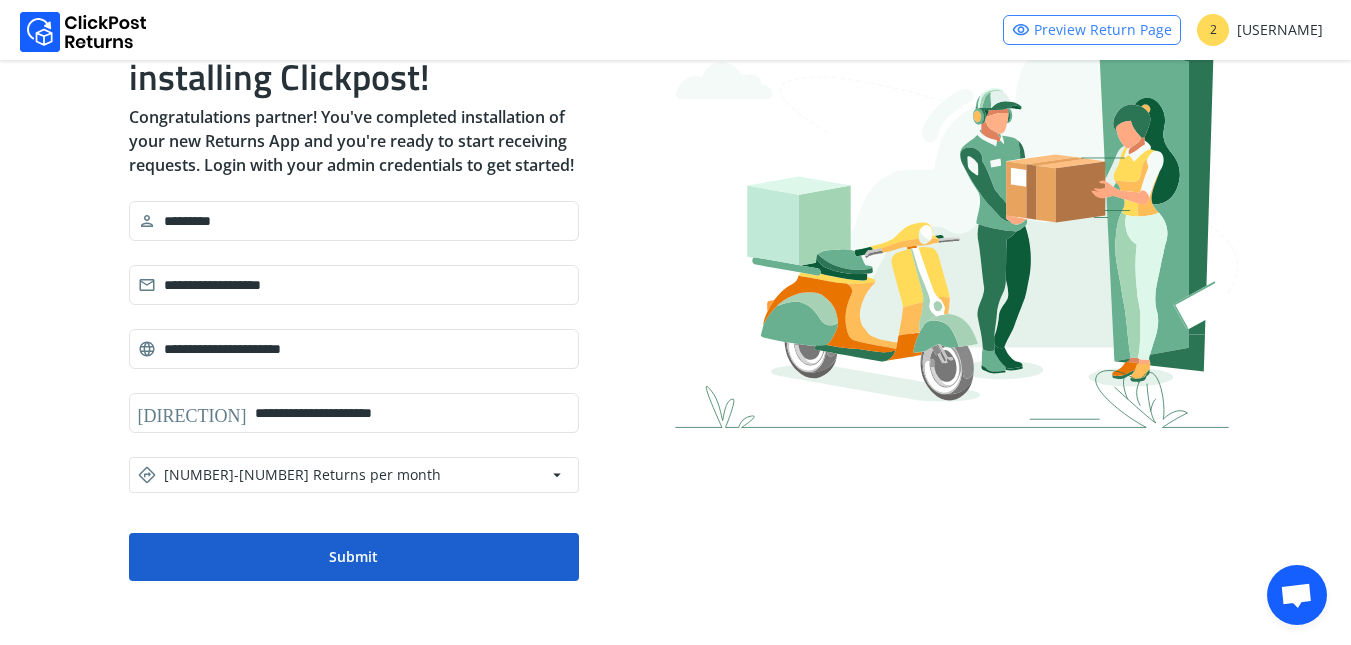 click on "Submit" at bounding box center (354, 557) 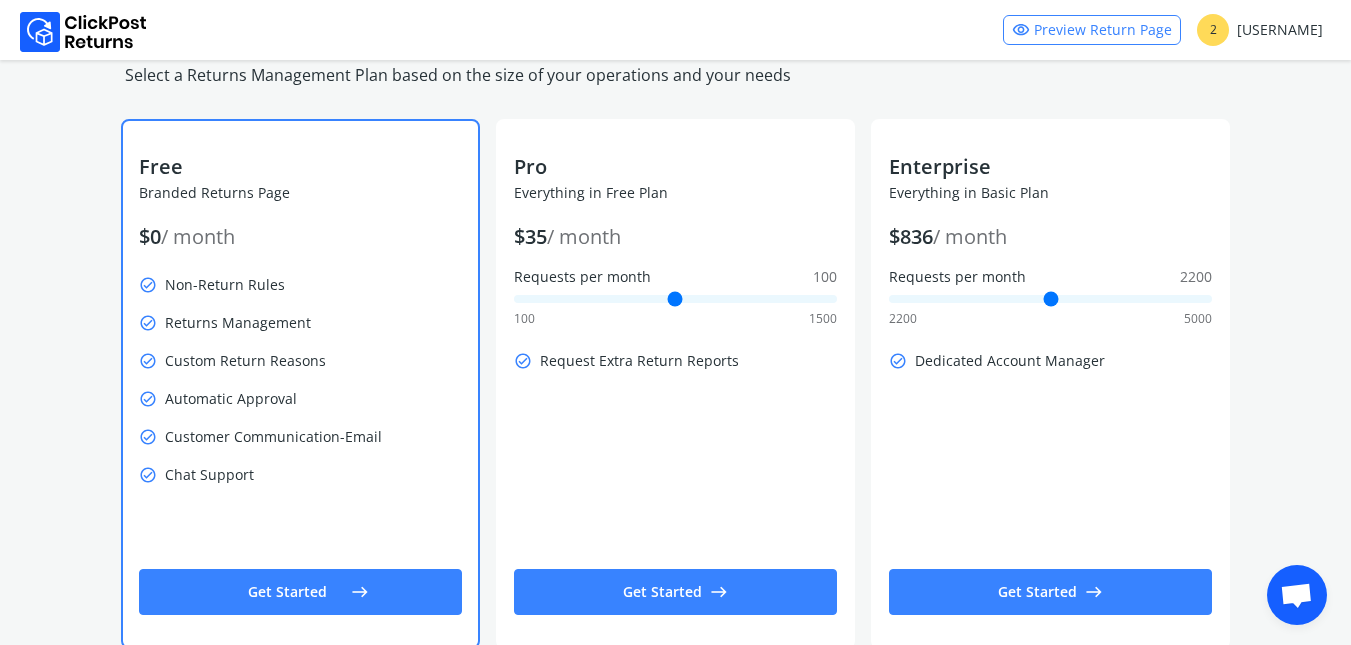 scroll, scrollTop: 129, scrollLeft: 0, axis: vertical 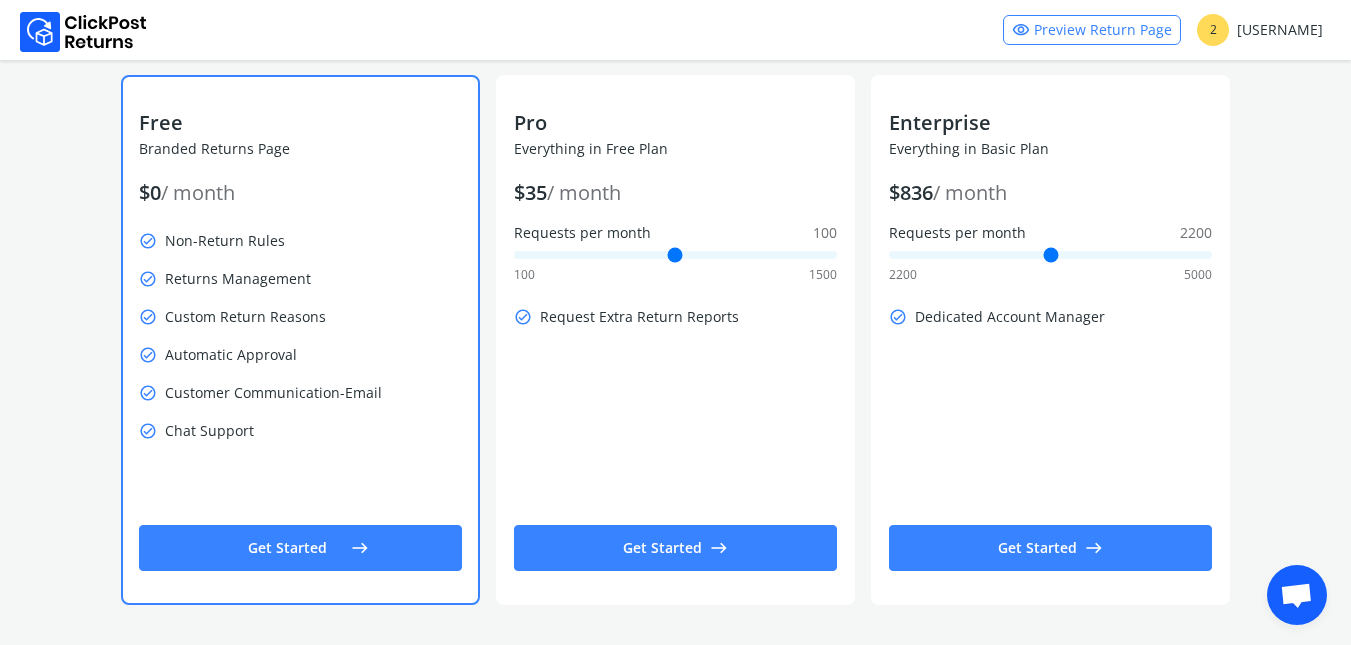 click on "Get Started east" at bounding box center (300, 548) 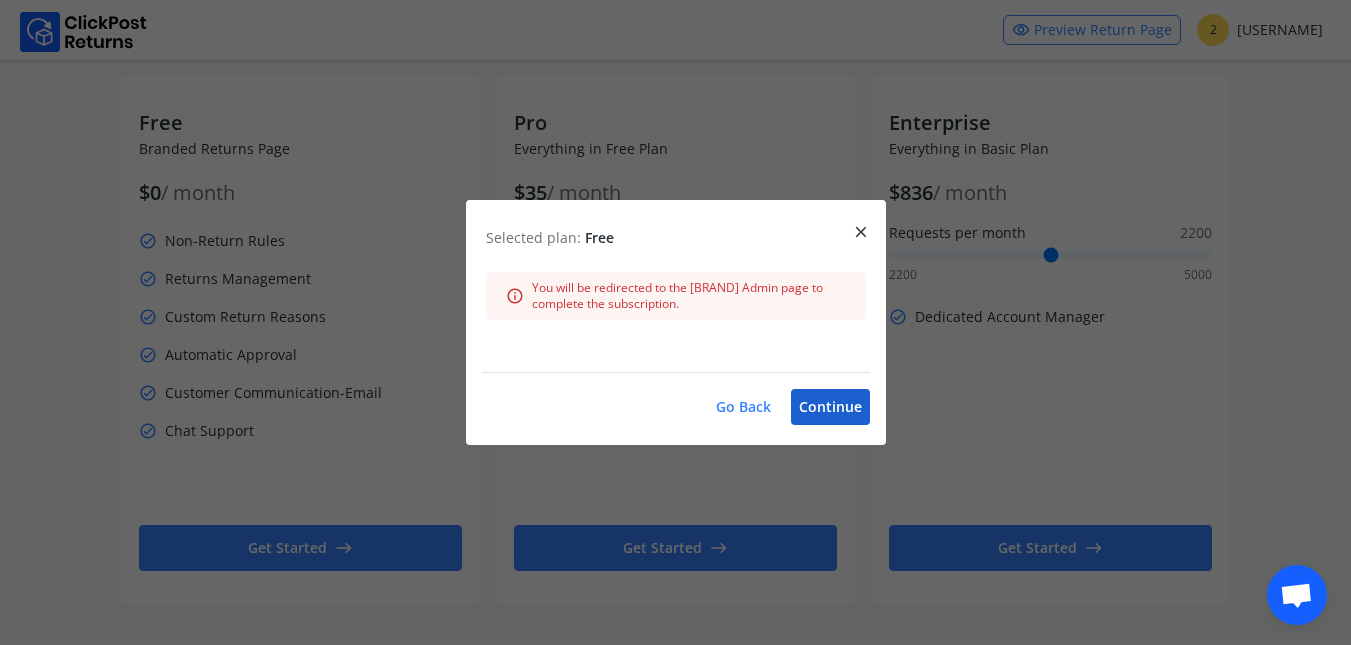 click on "Continue" at bounding box center [830, 407] 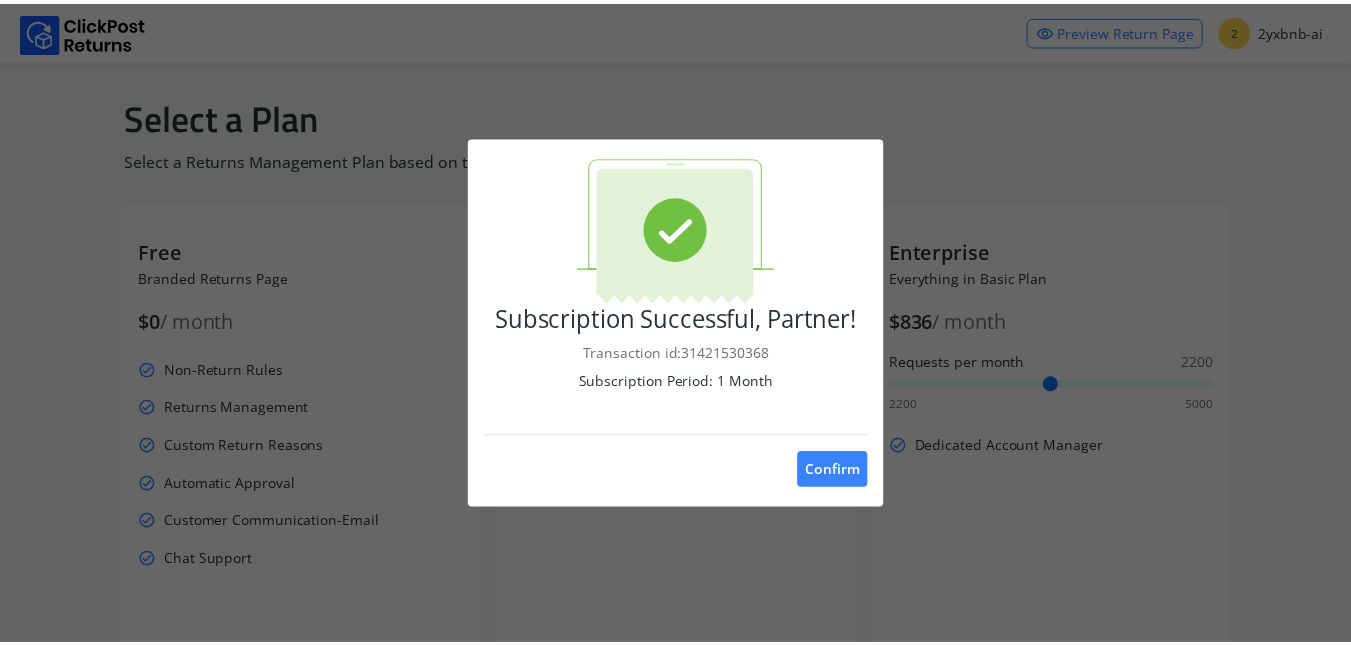 scroll, scrollTop: 0, scrollLeft: 0, axis: both 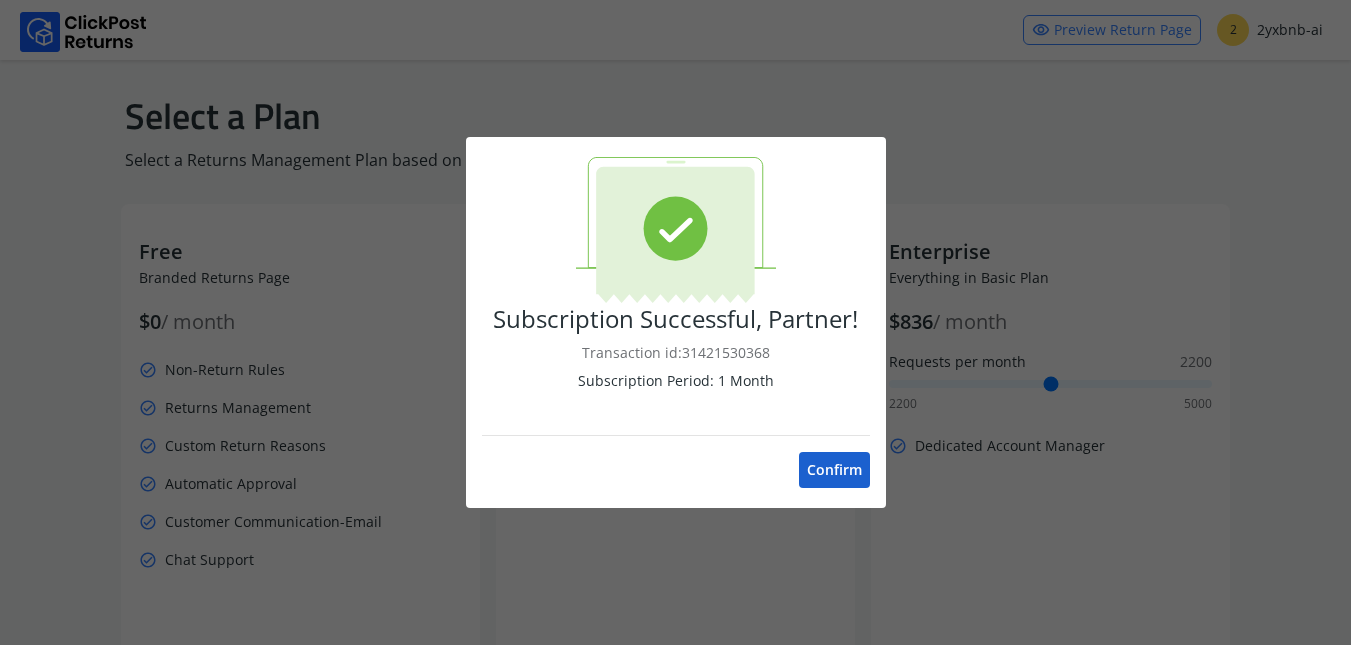 click on "Confirm" at bounding box center (834, 470) 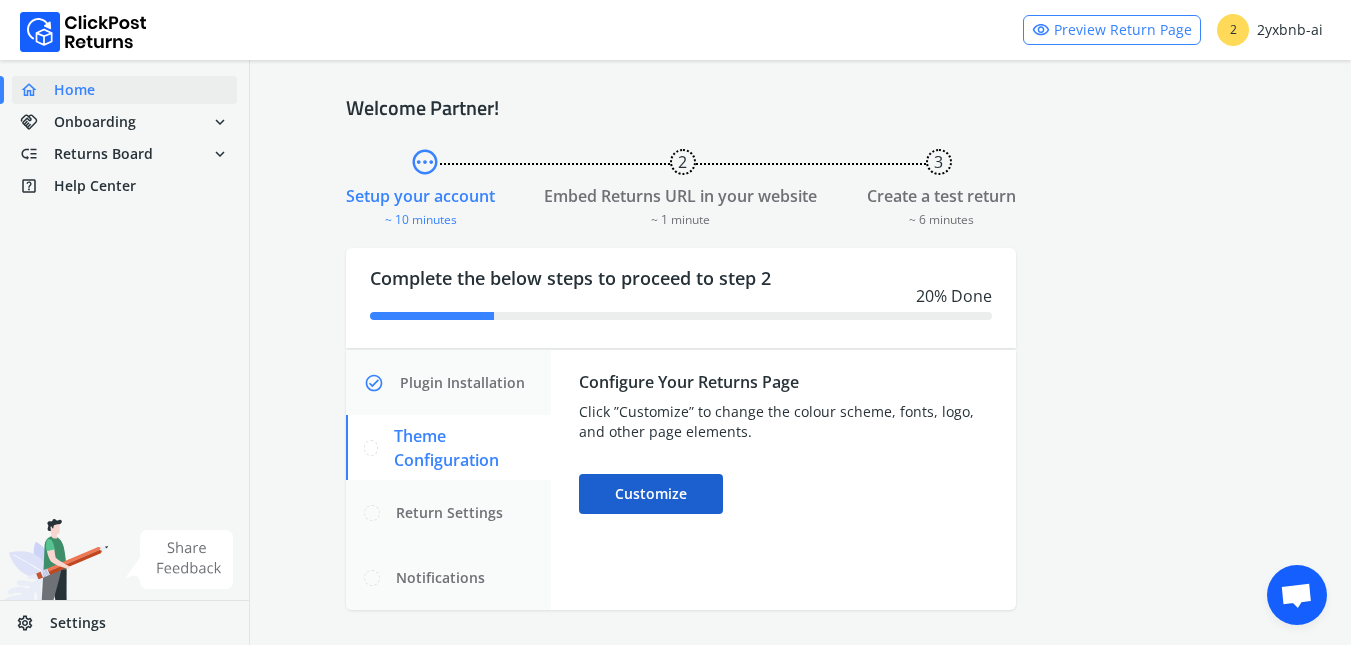 click on "Customize" at bounding box center (651, 494) 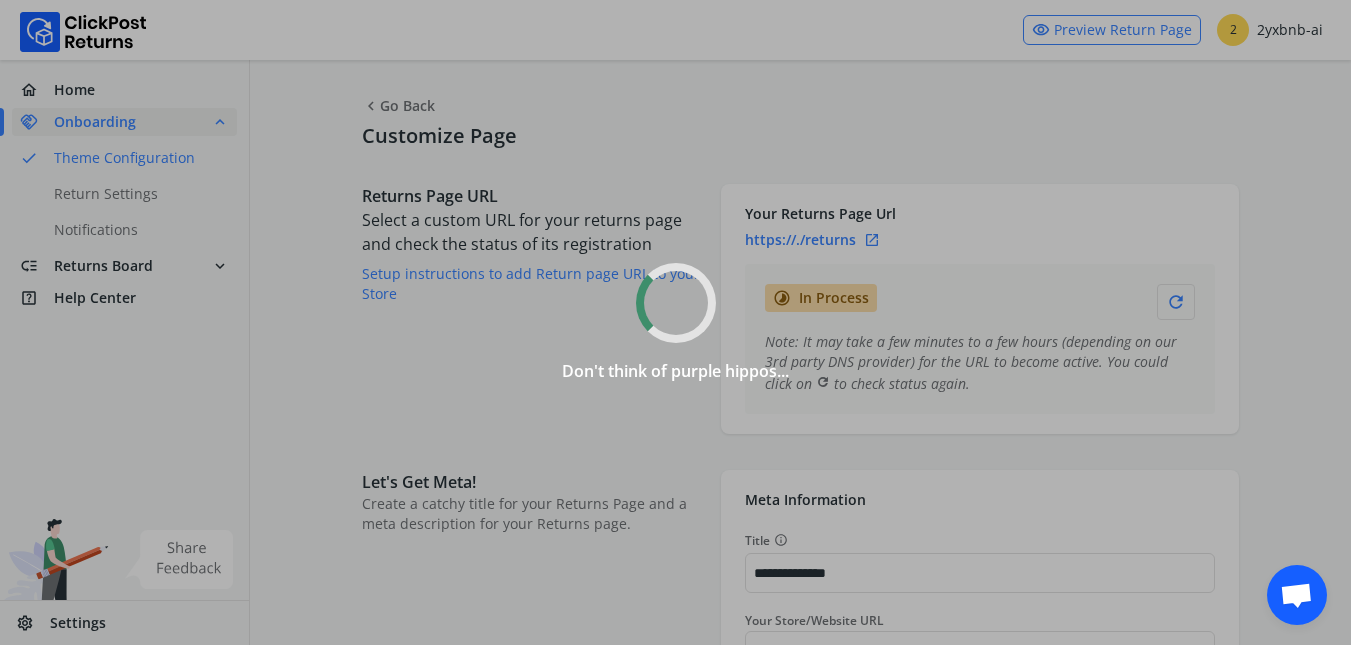 type on "*******" 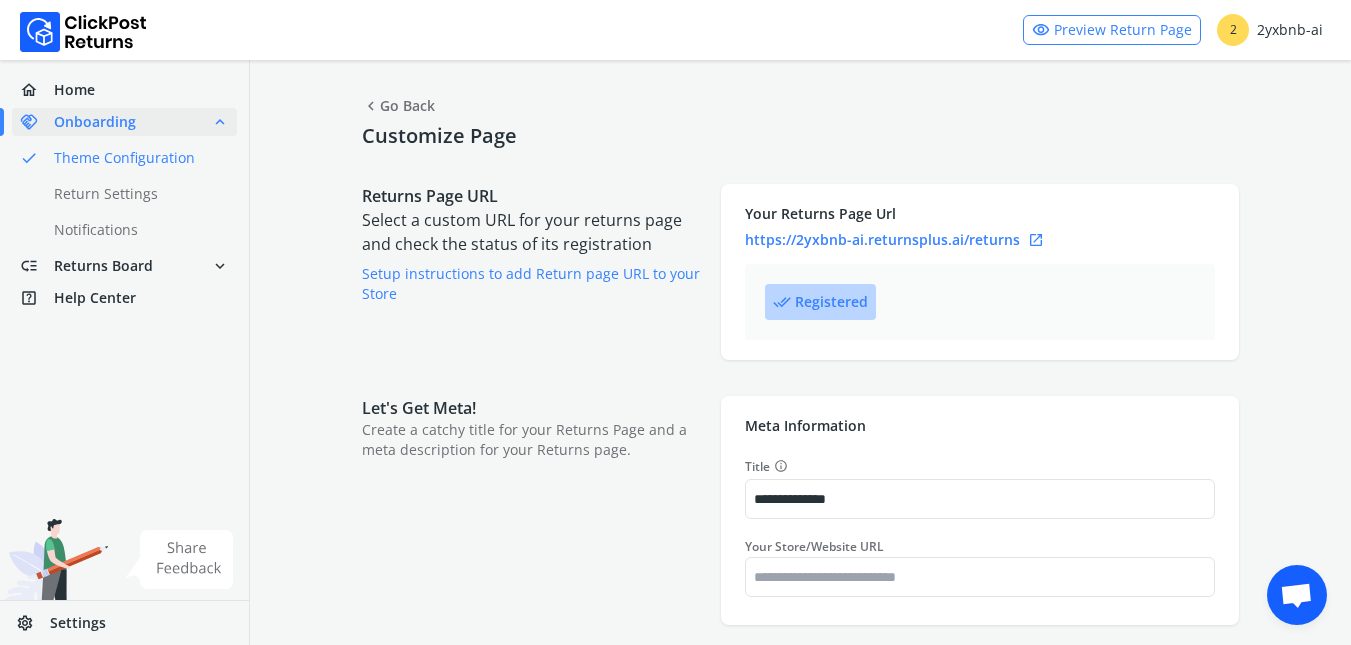 select 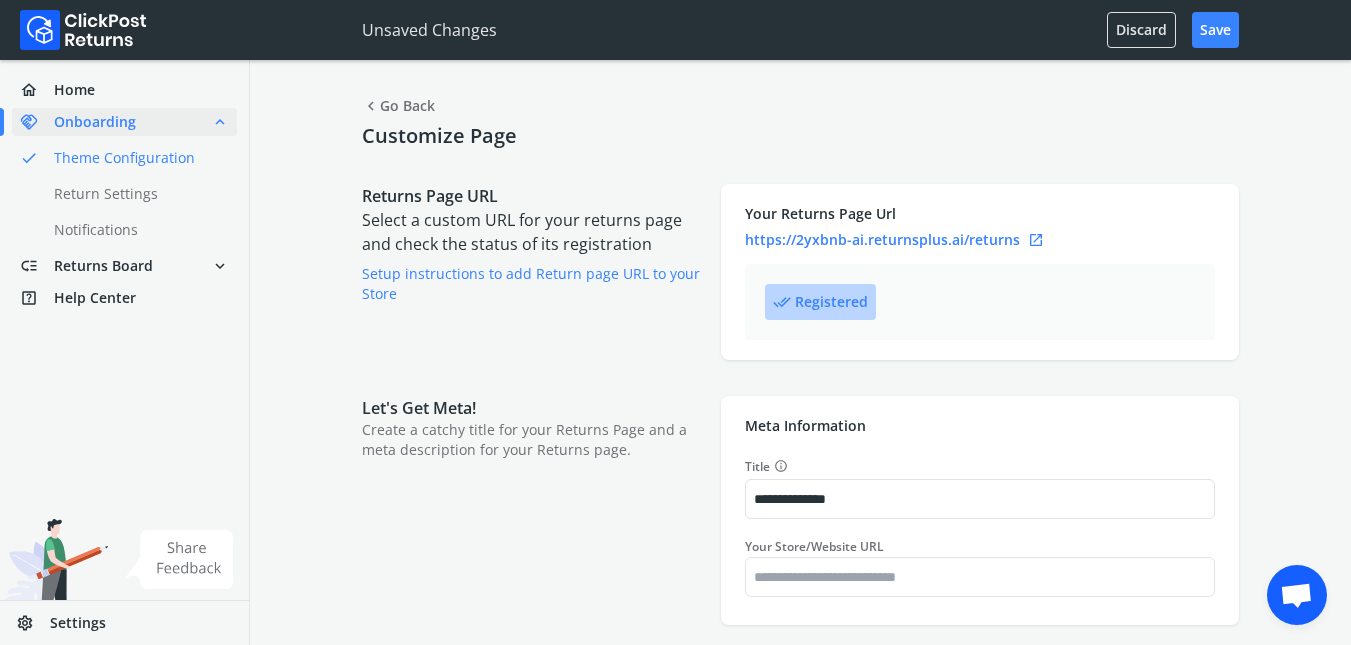 type on "*******" 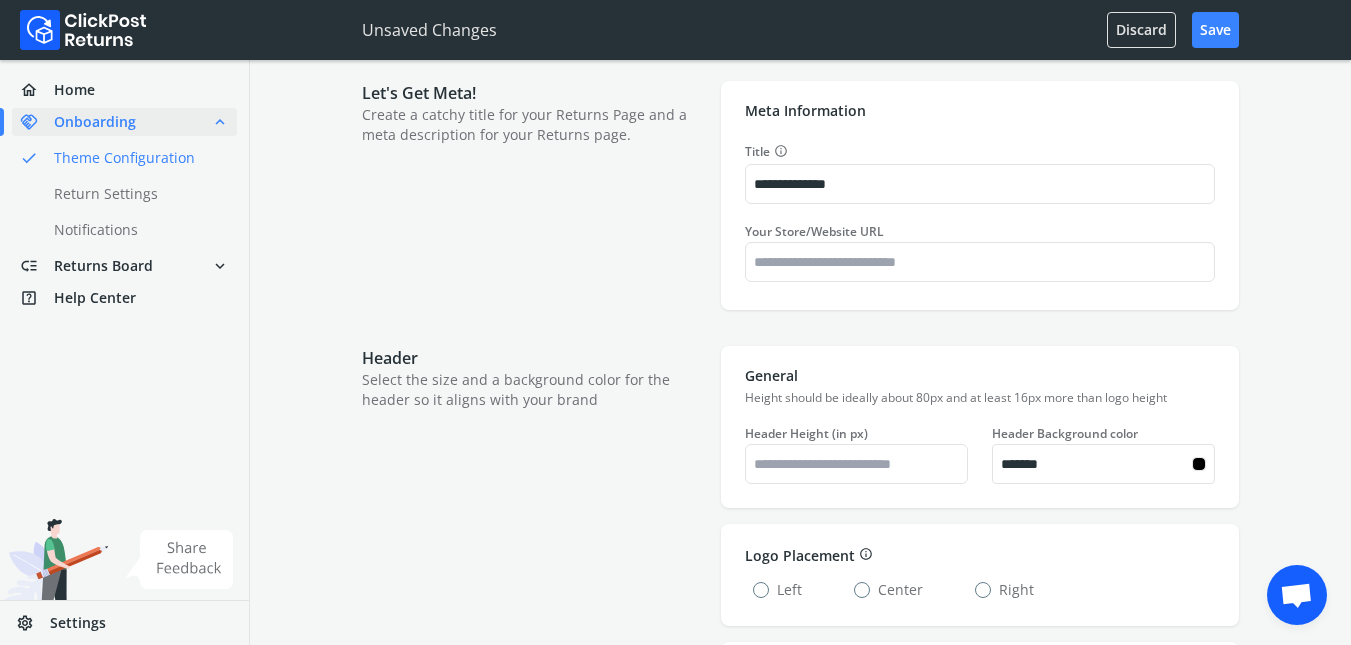 scroll, scrollTop: 333, scrollLeft: 0, axis: vertical 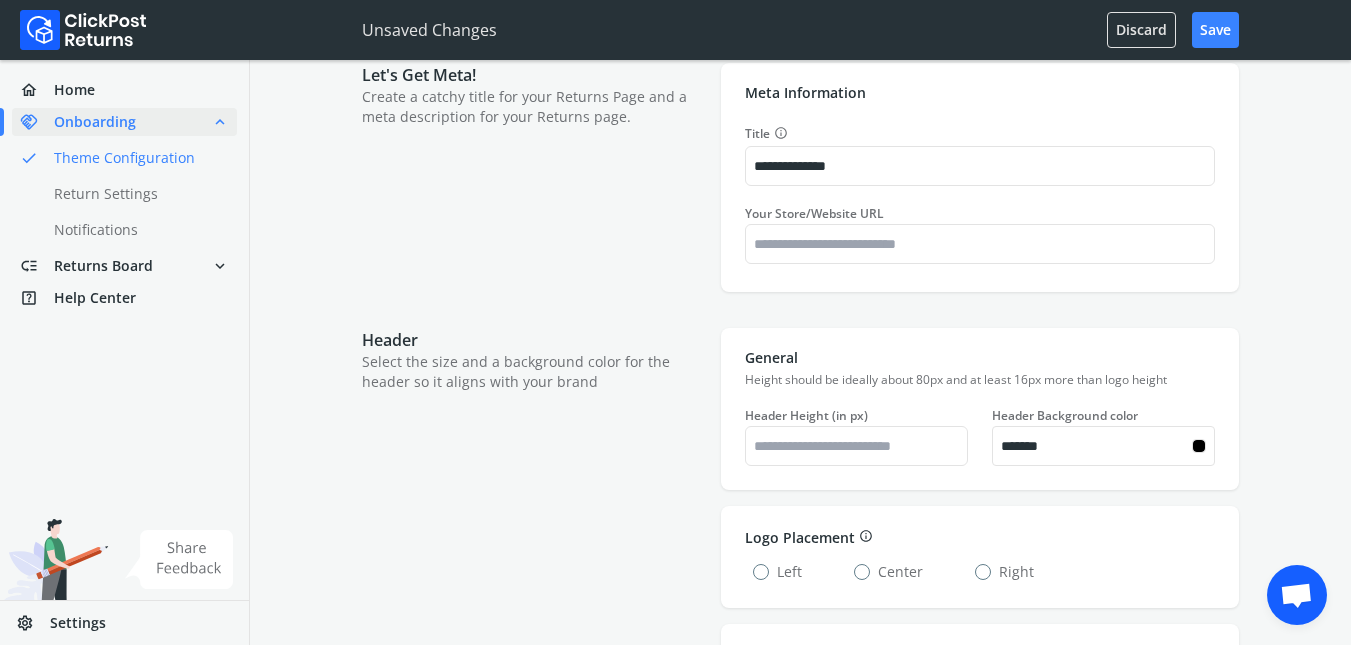 type on "*******" 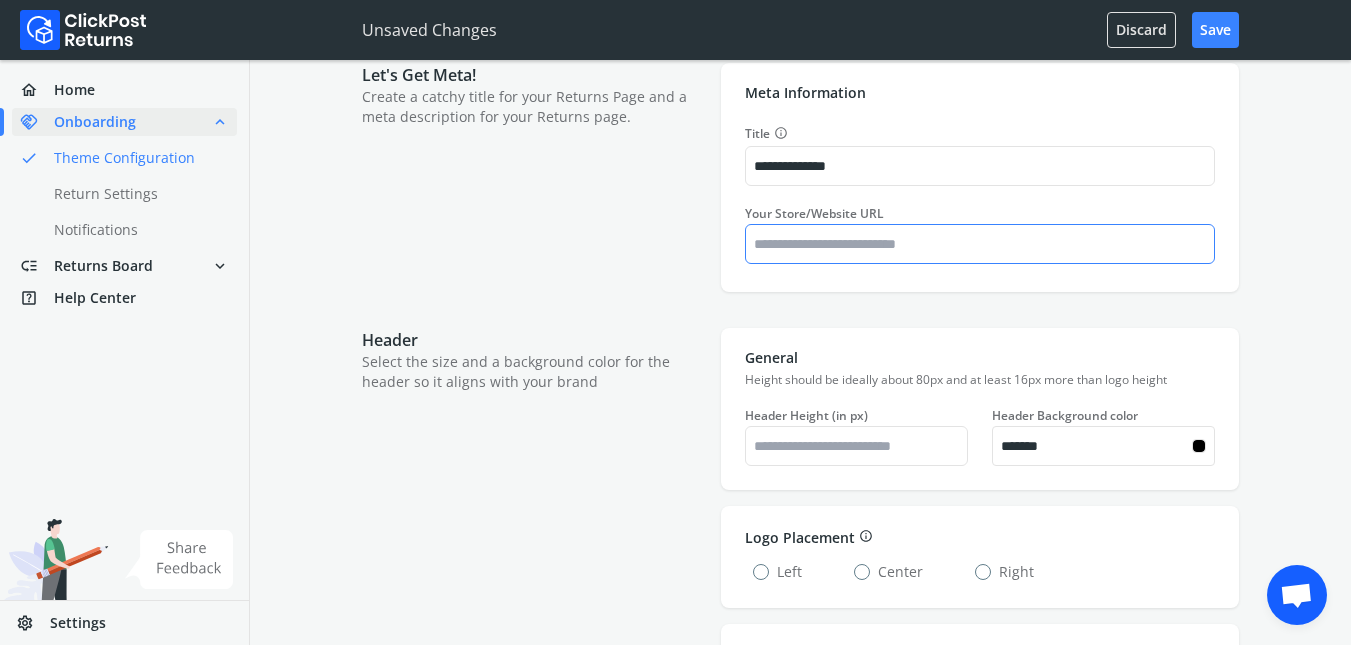 type on "*******" 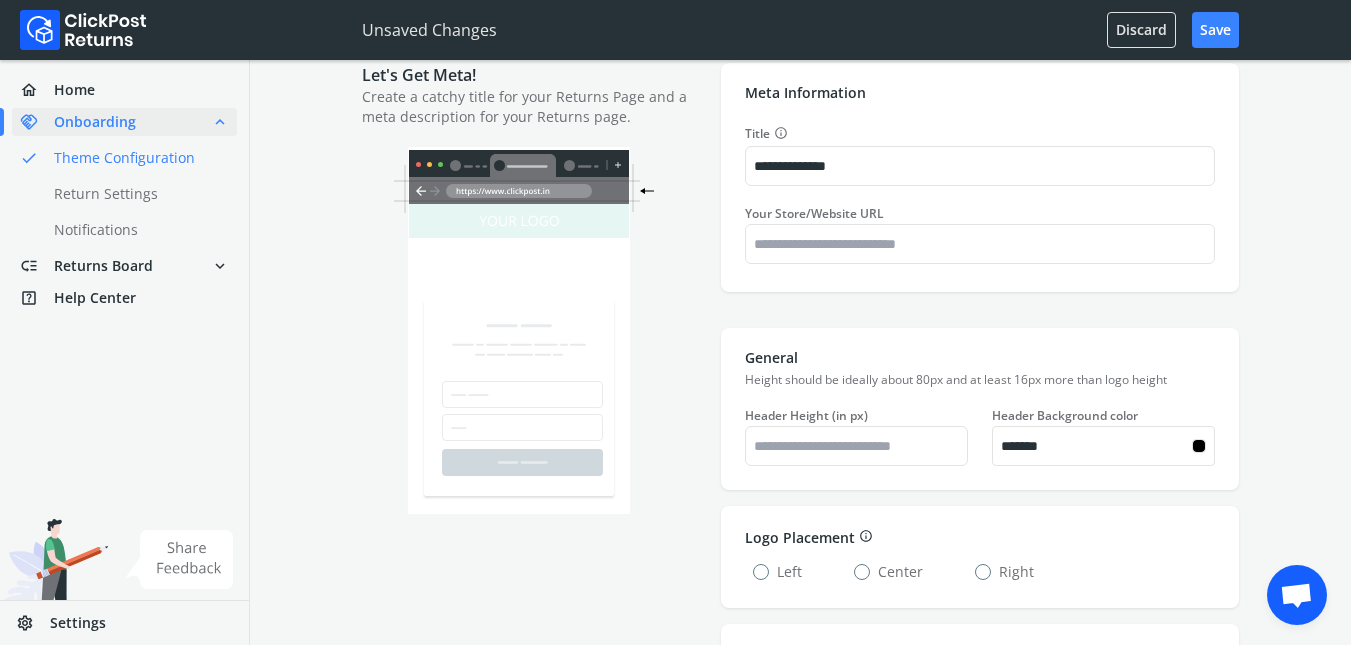 type on "*******" 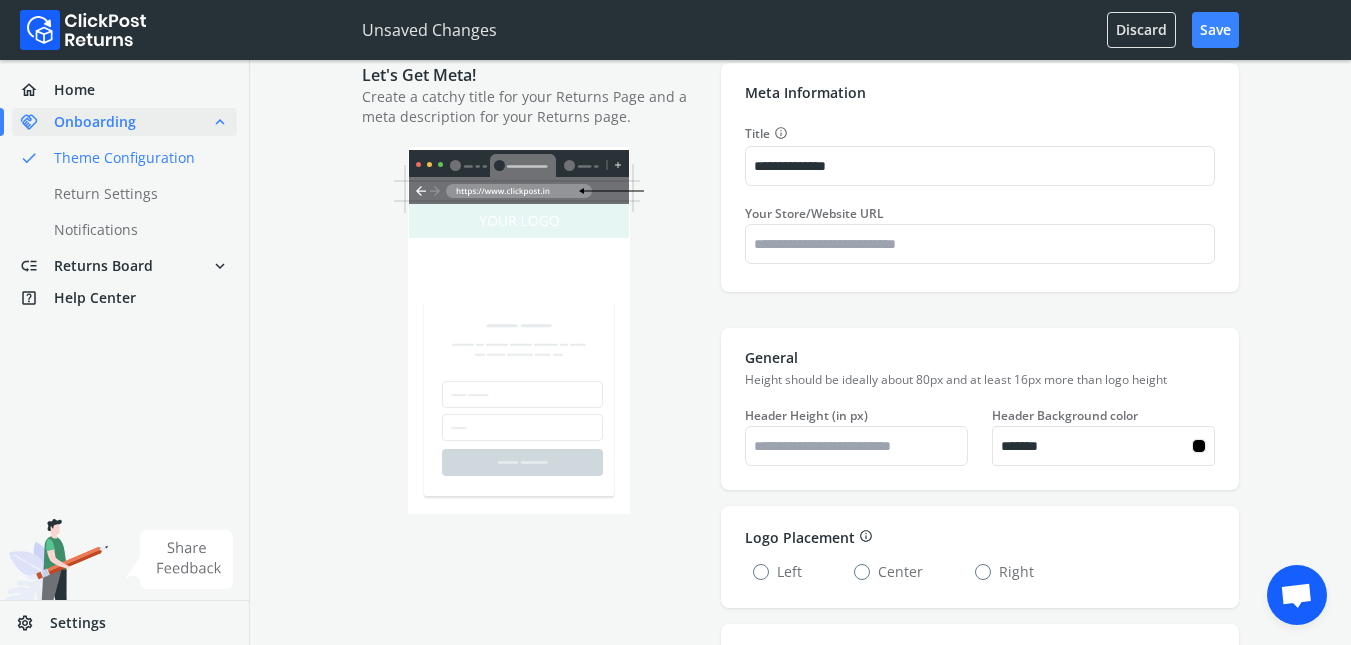 type on "*******" 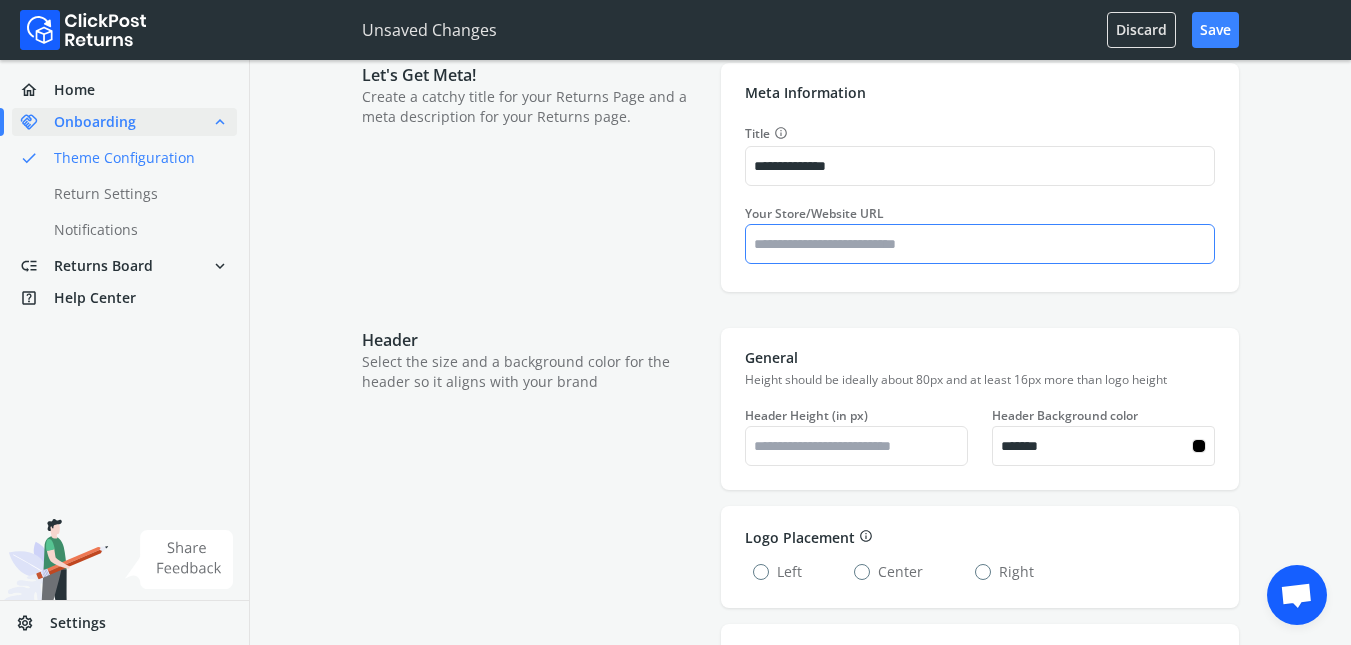 type on "*******" 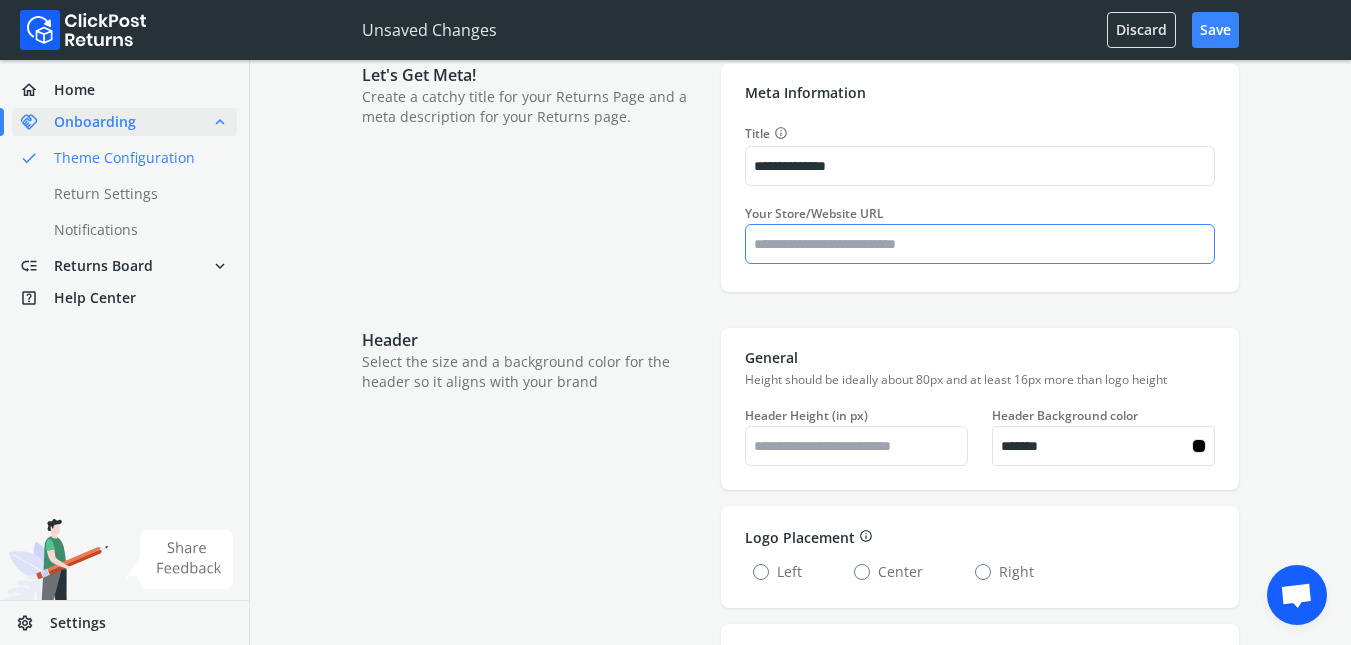 type on "*******" 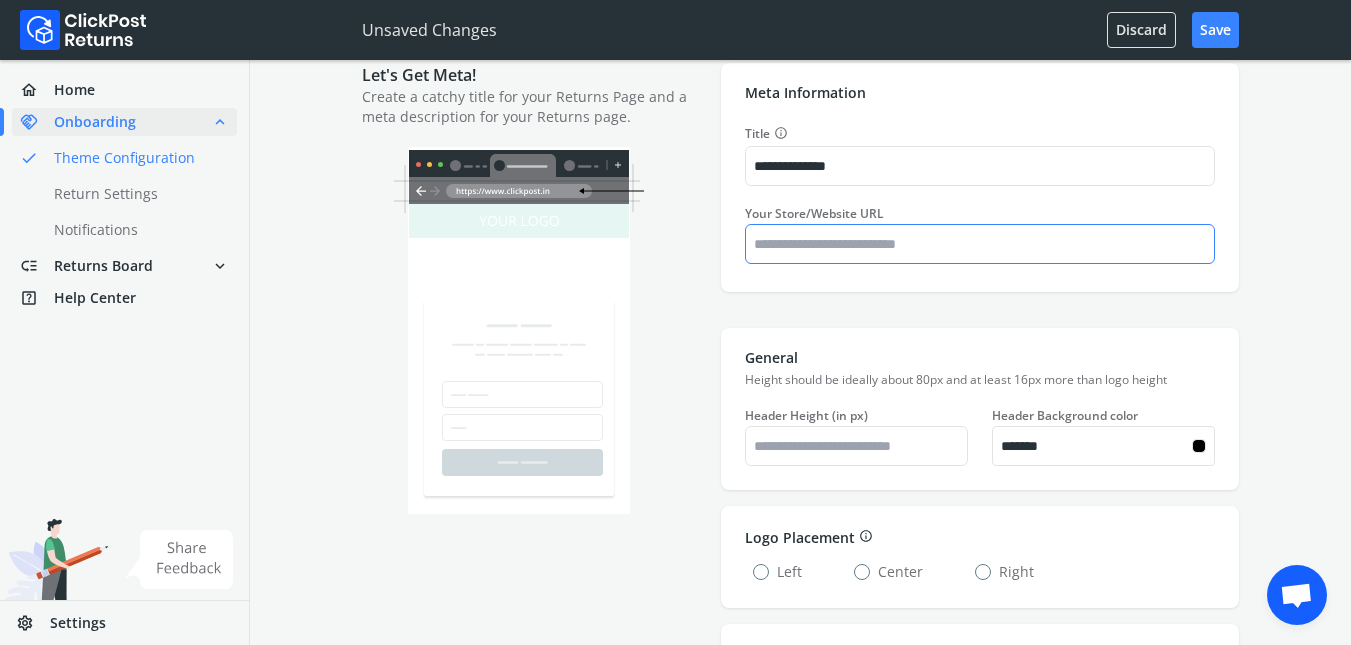 paste on "**********" 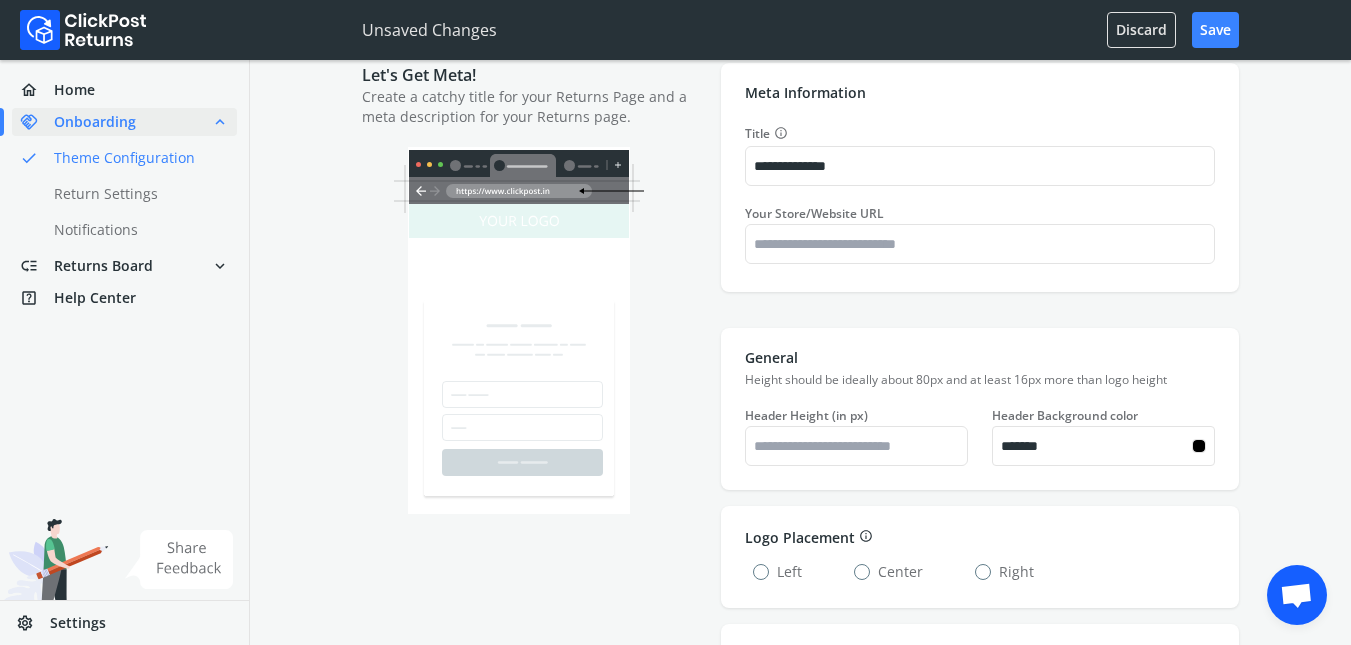 type on "**********" 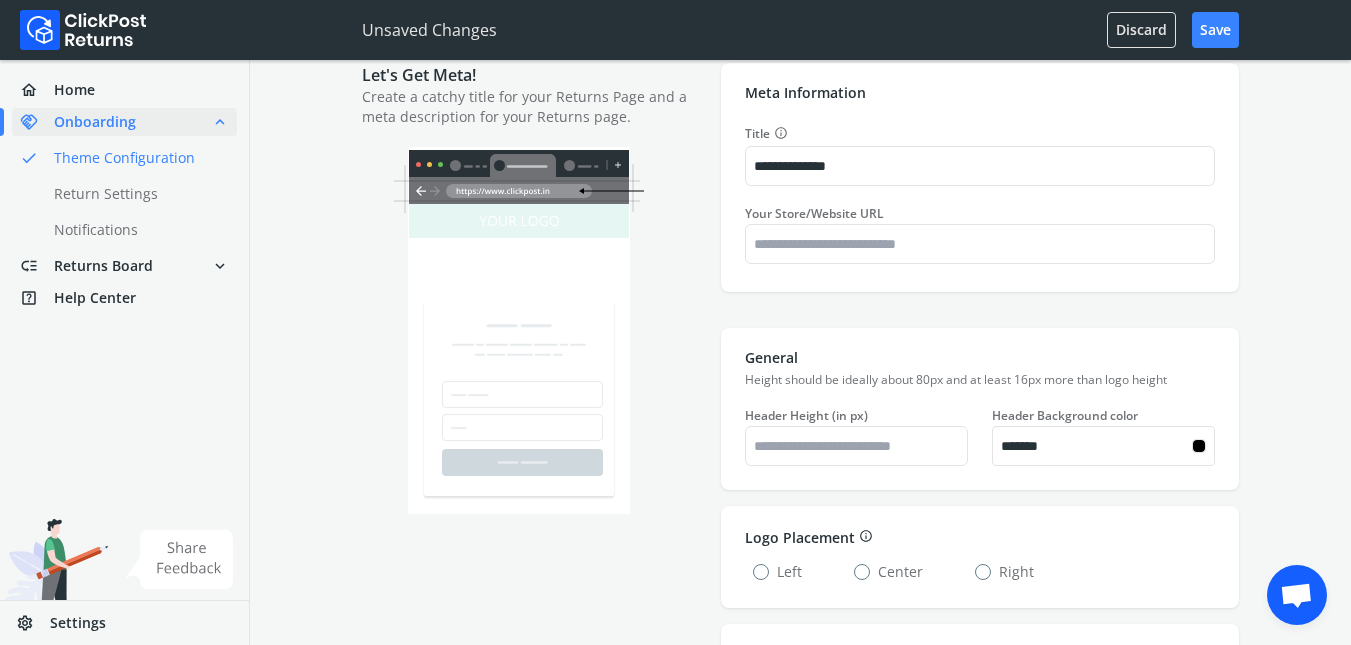 type on "*******" 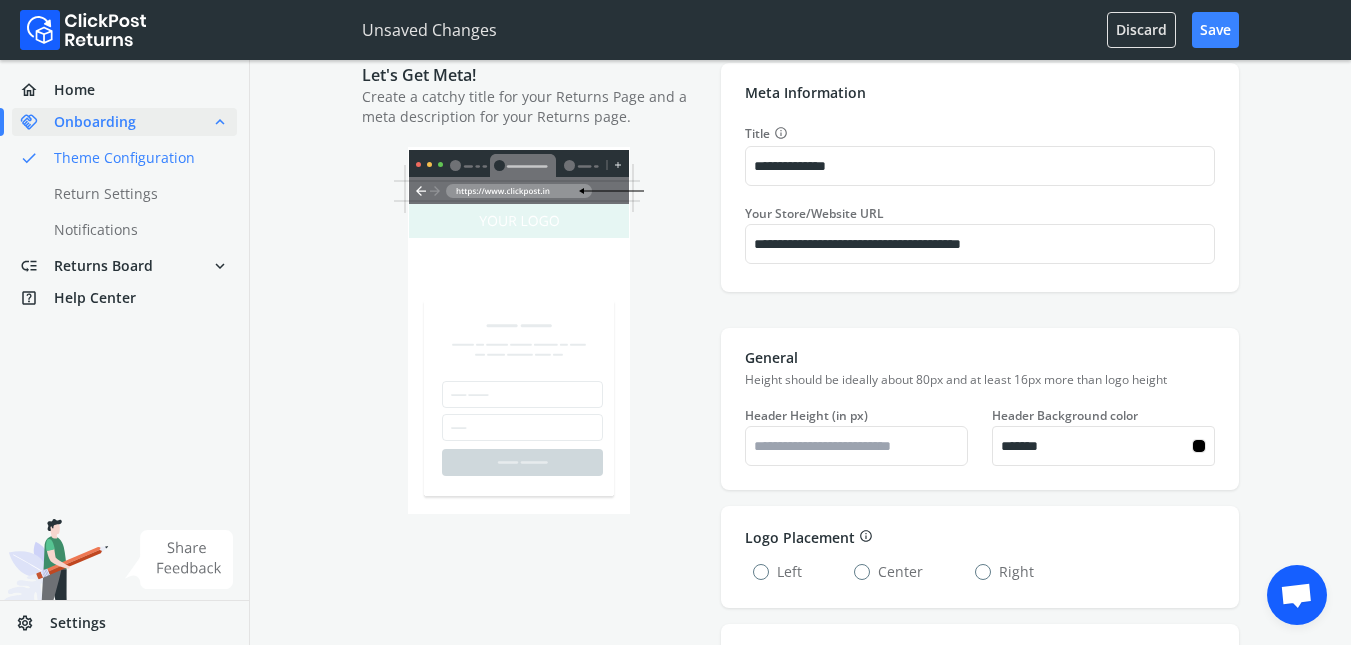 type on "*******" 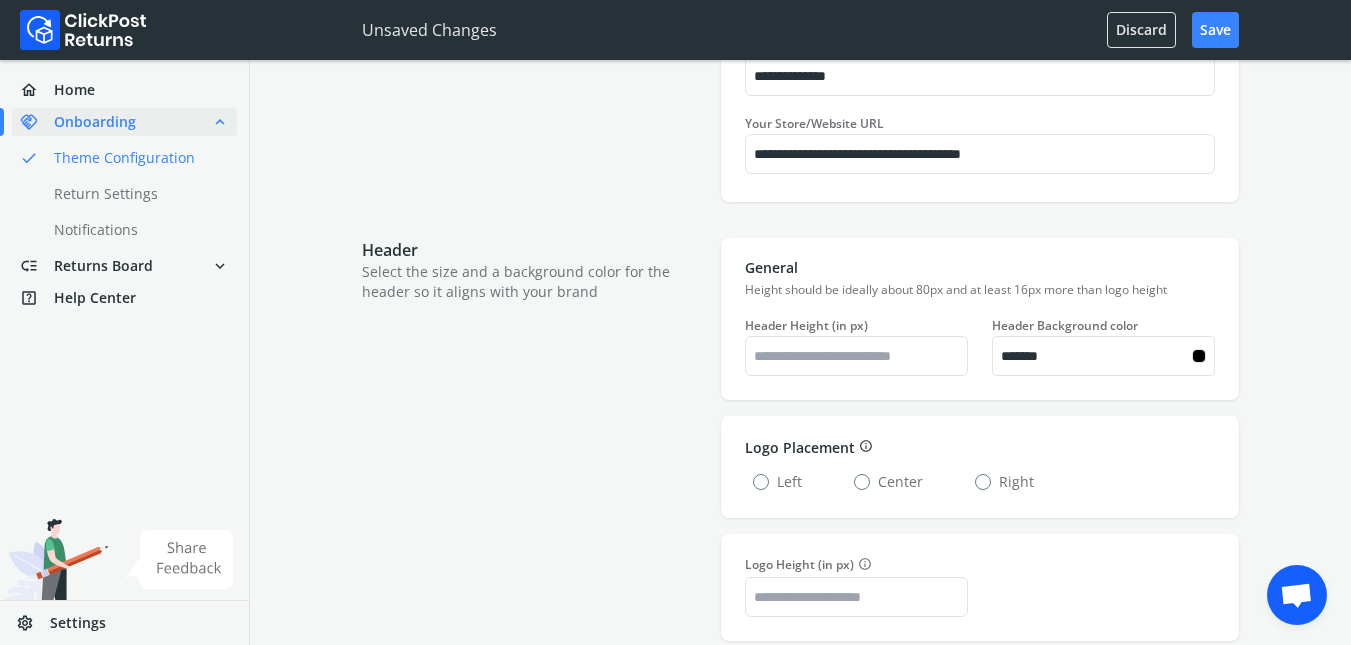 scroll, scrollTop: 667, scrollLeft: 0, axis: vertical 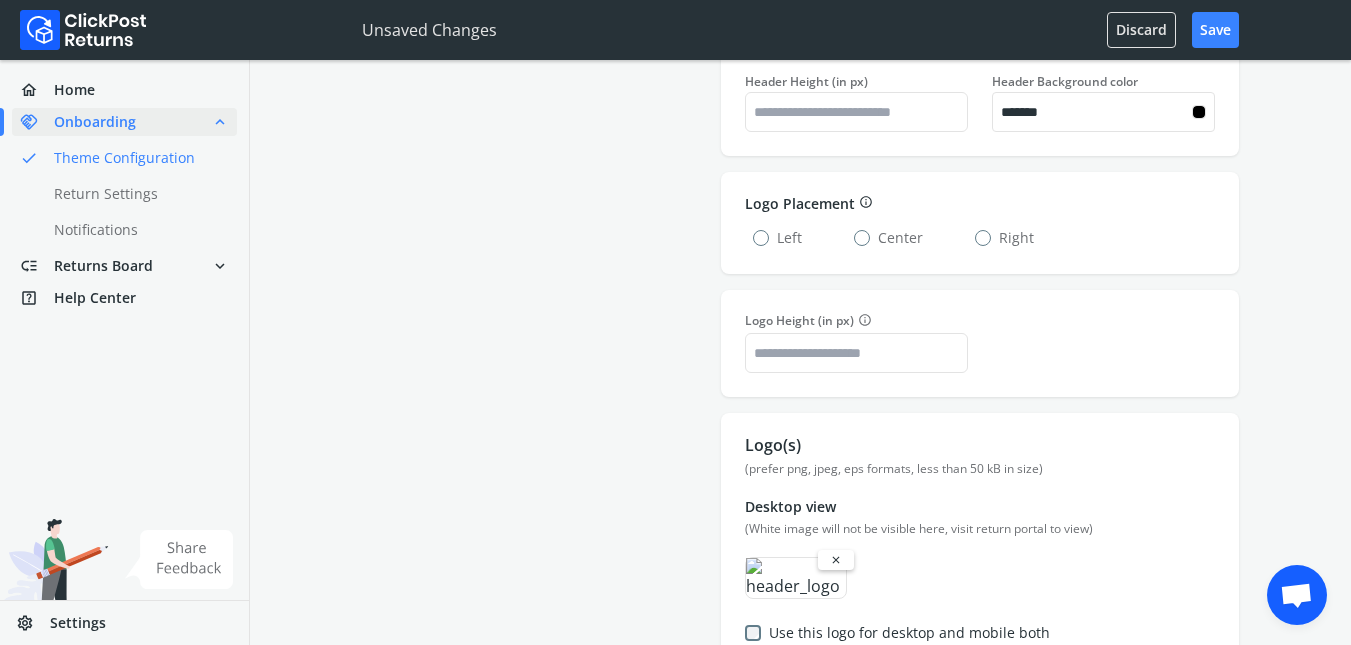 type on "*******" 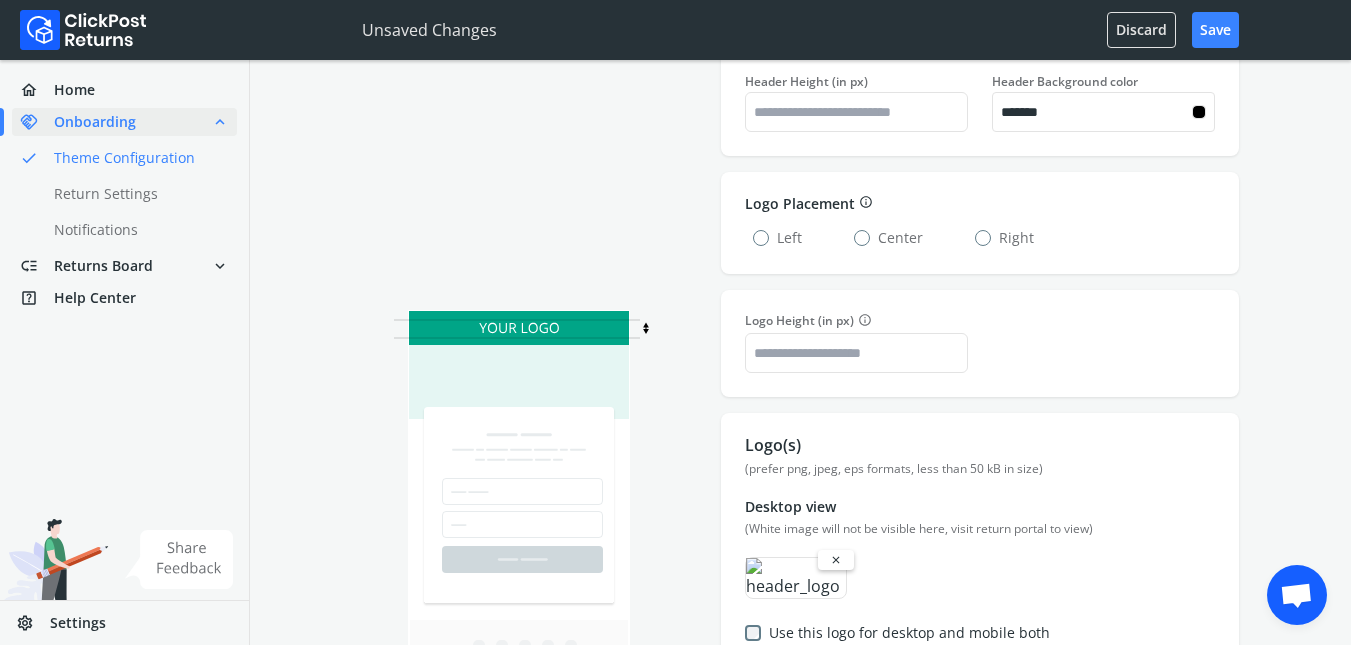 type on "*******" 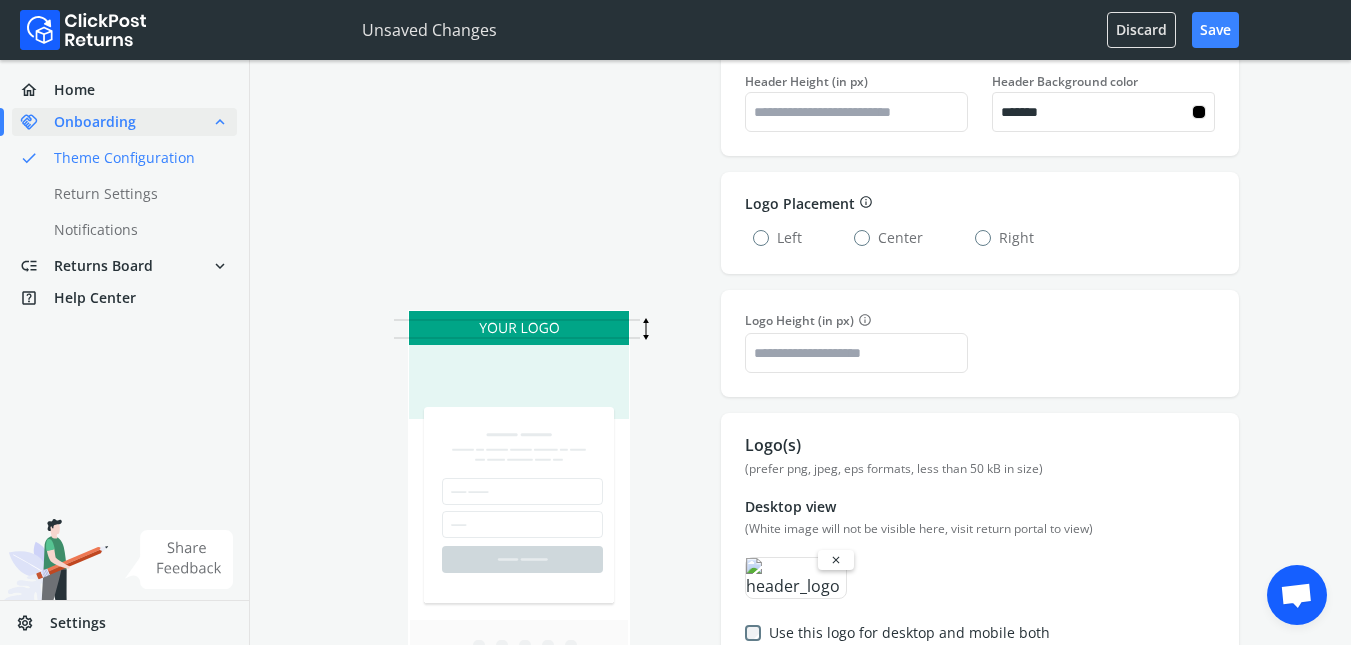 type on "*******" 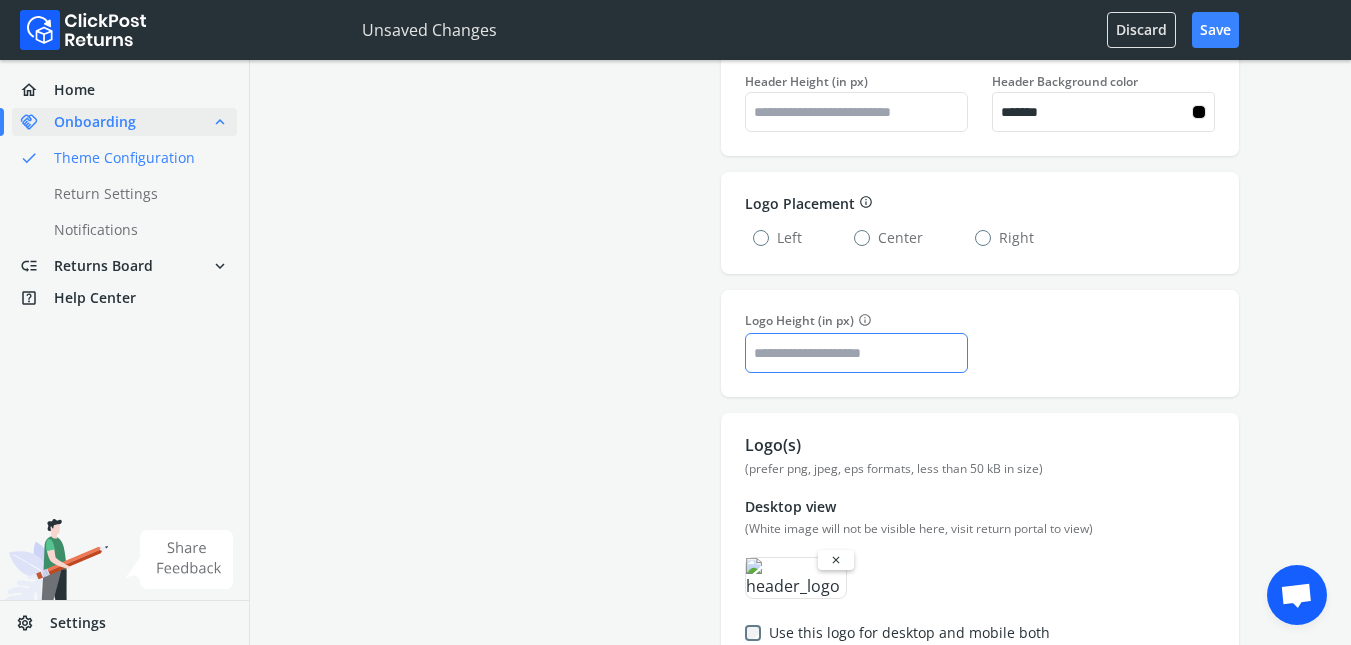 type on "*******" 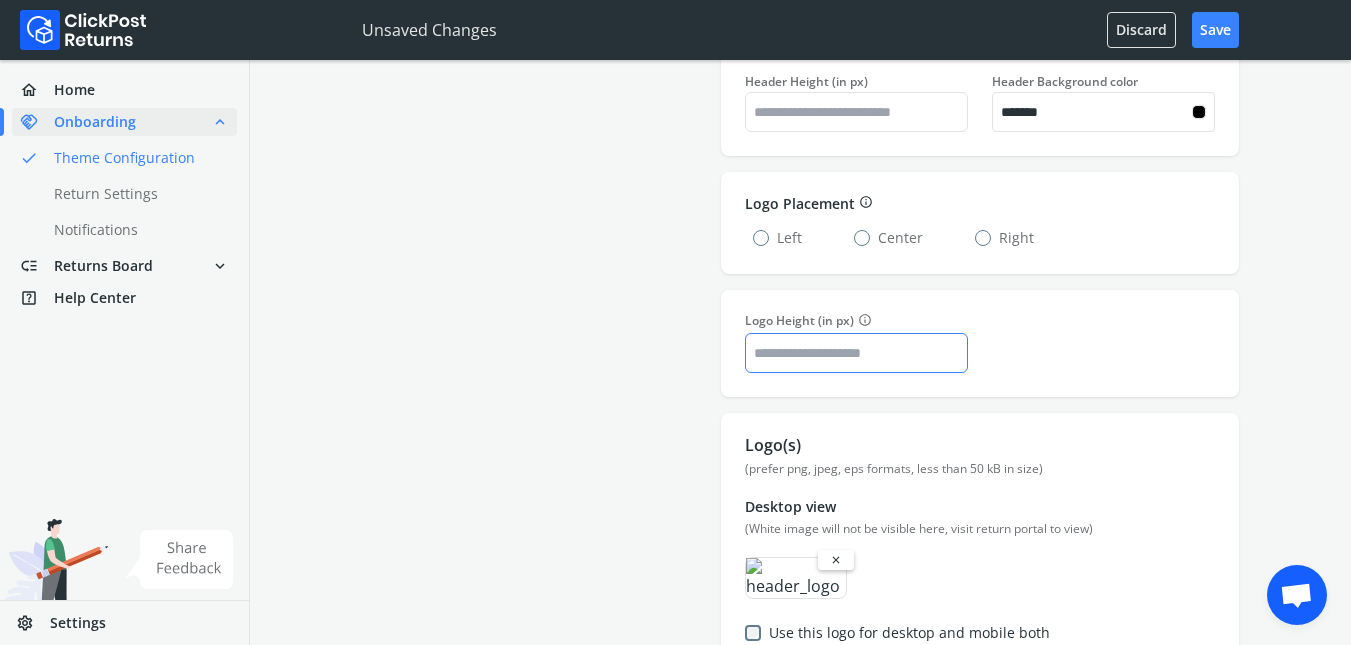 type on "*******" 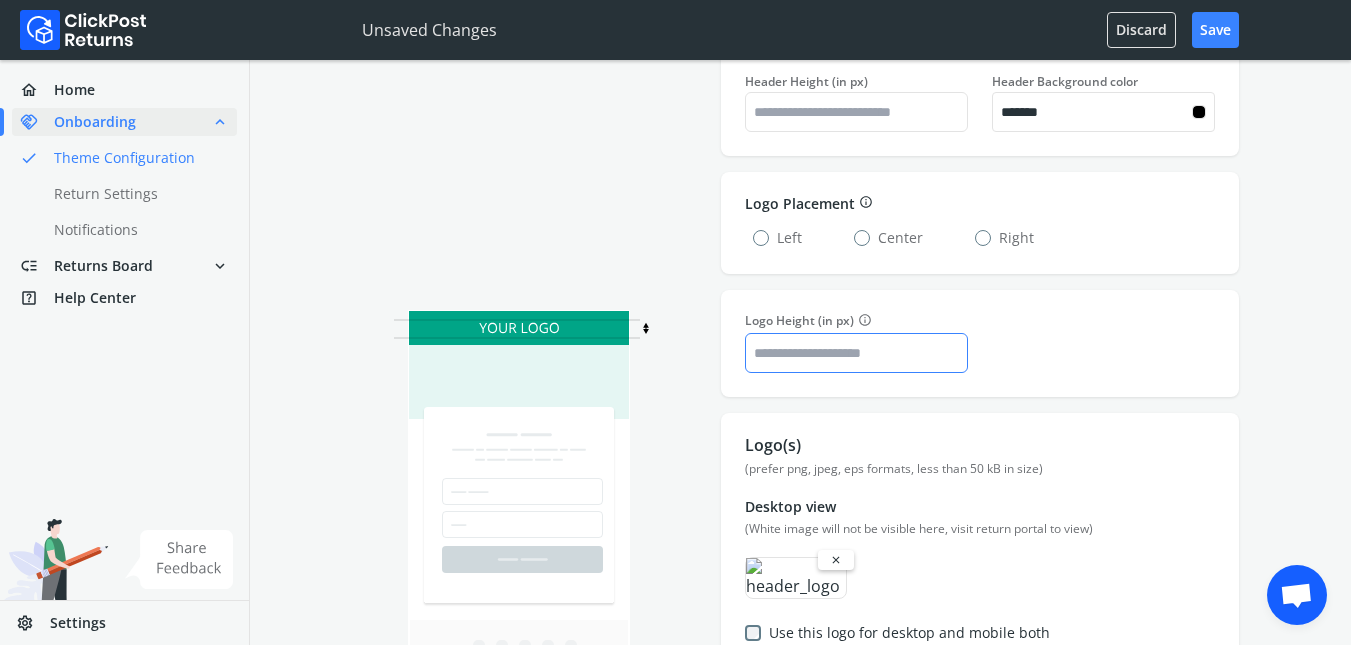 scroll, scrollTop: 1000, scrollLeft: 0, axis: vertical 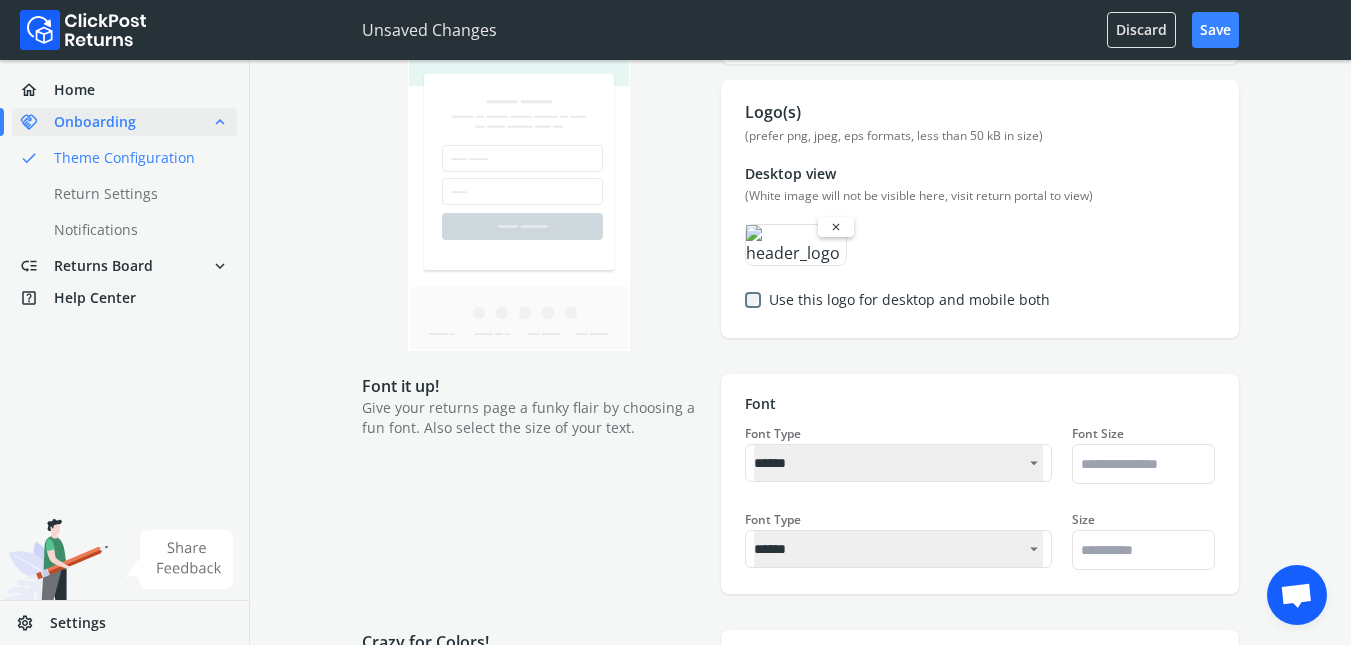 type on "*******" 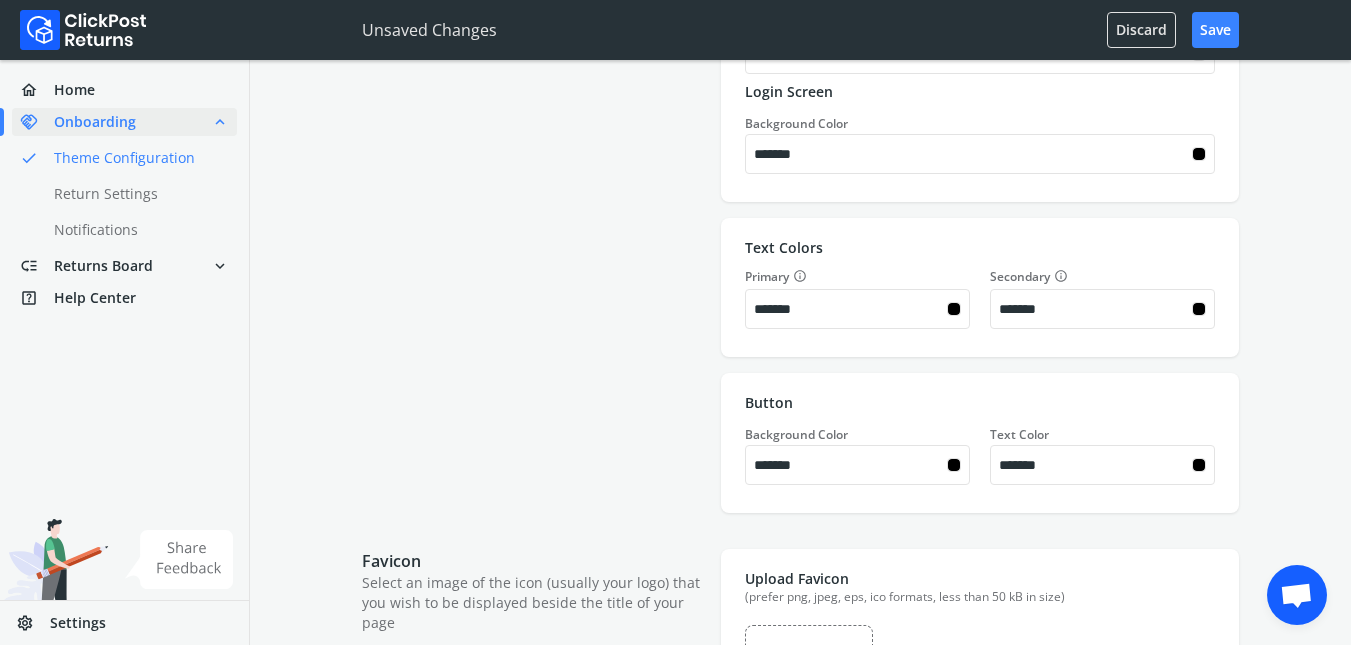 scroll, scrollTop: 2000, scrollLeft: 0, axis: vertical 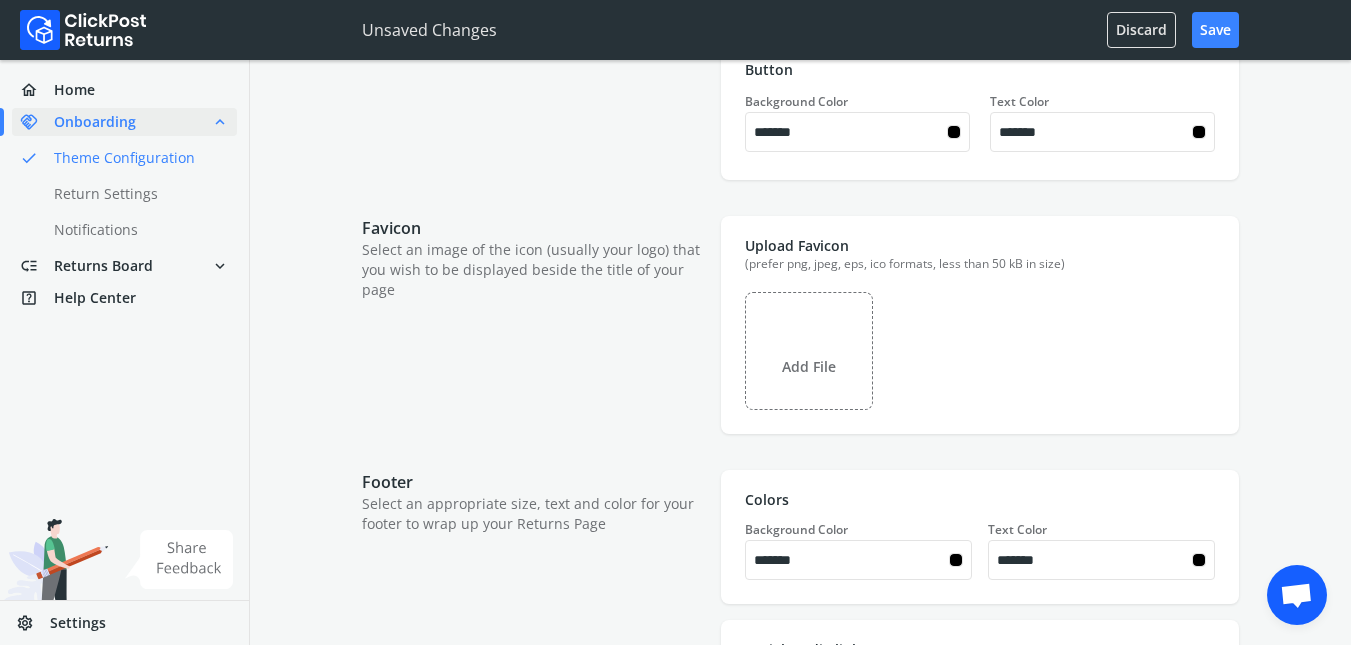 type on "*******" 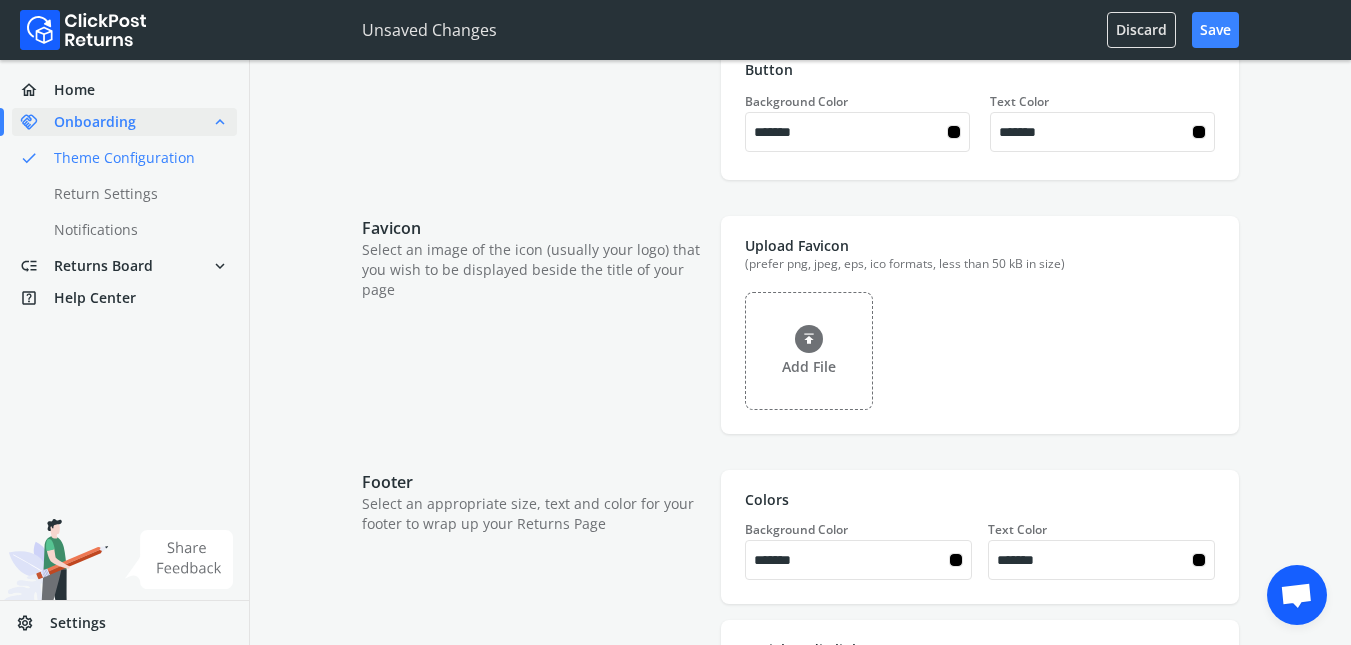 type on "*******" 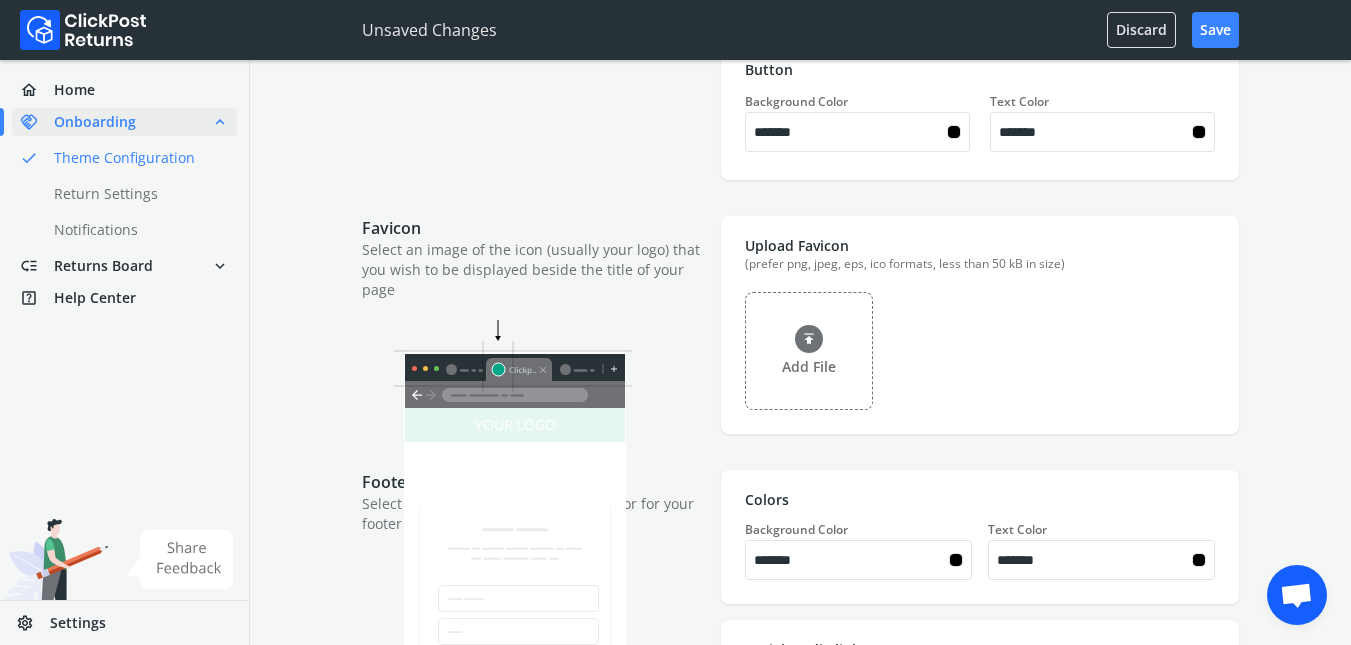 type on "*******" 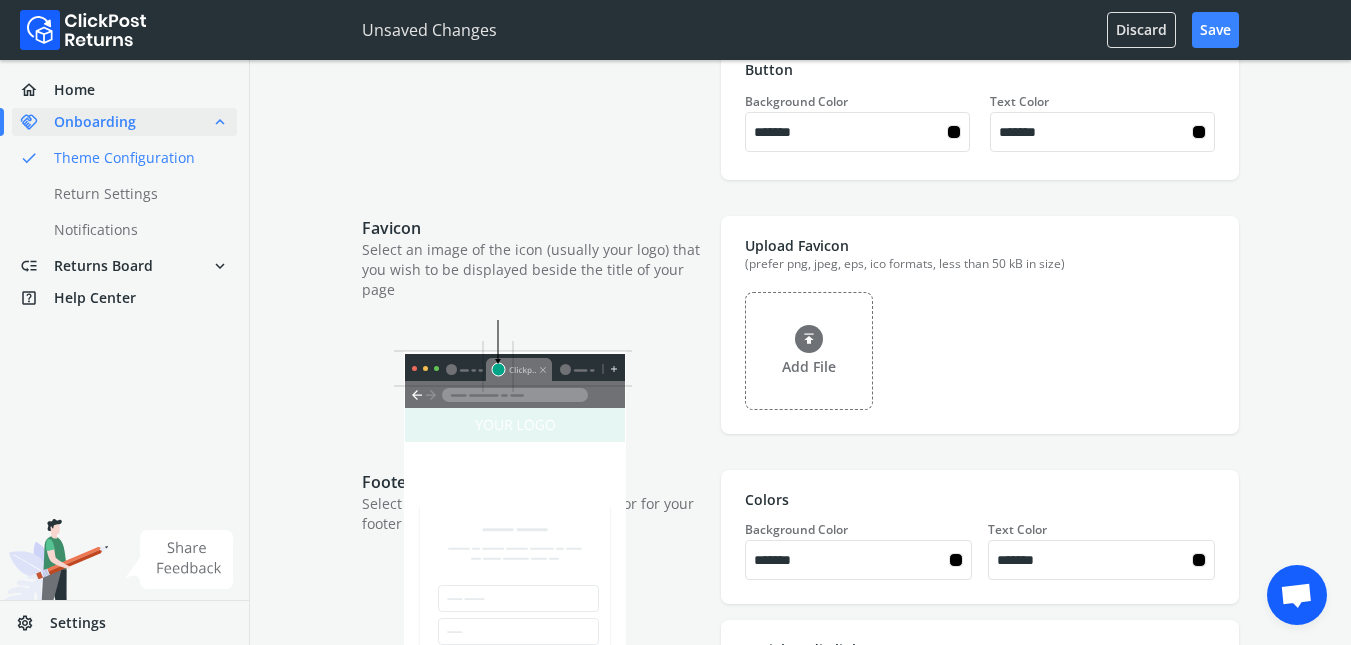 type on "*******" 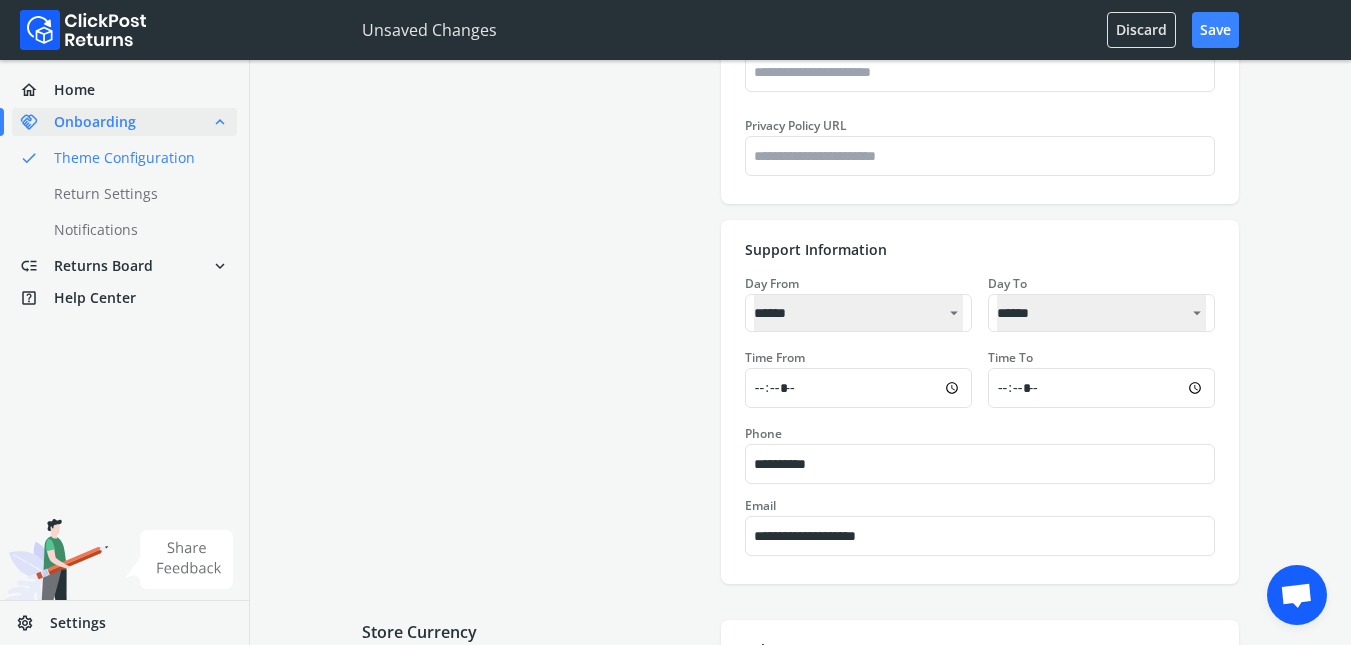 scroll, scrollTop: 3333, scrollLeft: 0, axis: vertical 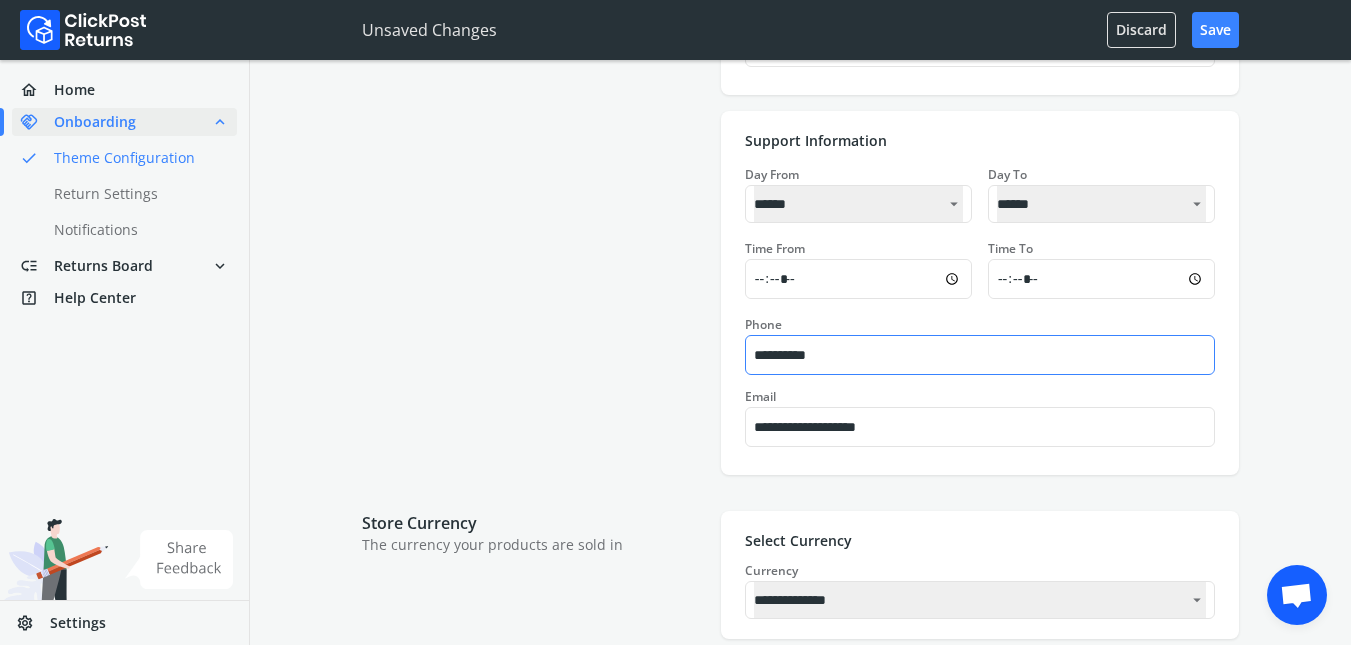 type on "*******" 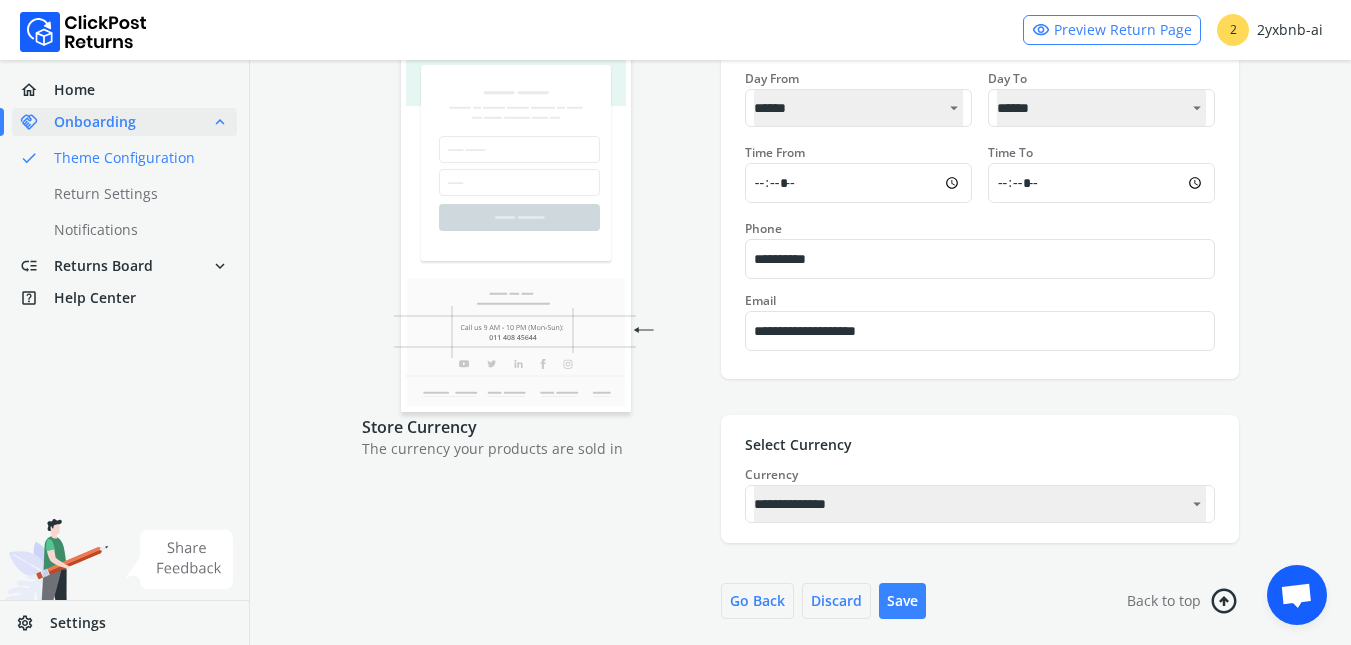 scroll, scrollTop: 3475, scrollLeft: 0, axis: vertical 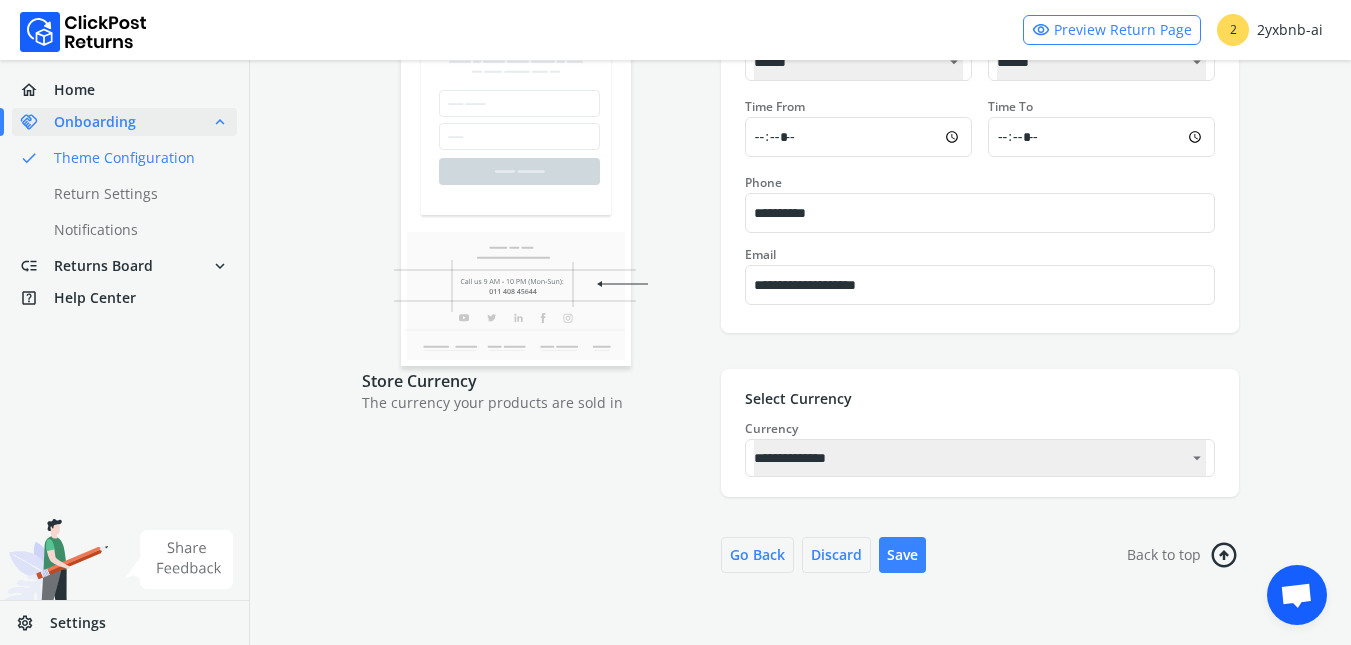 type on "*******" 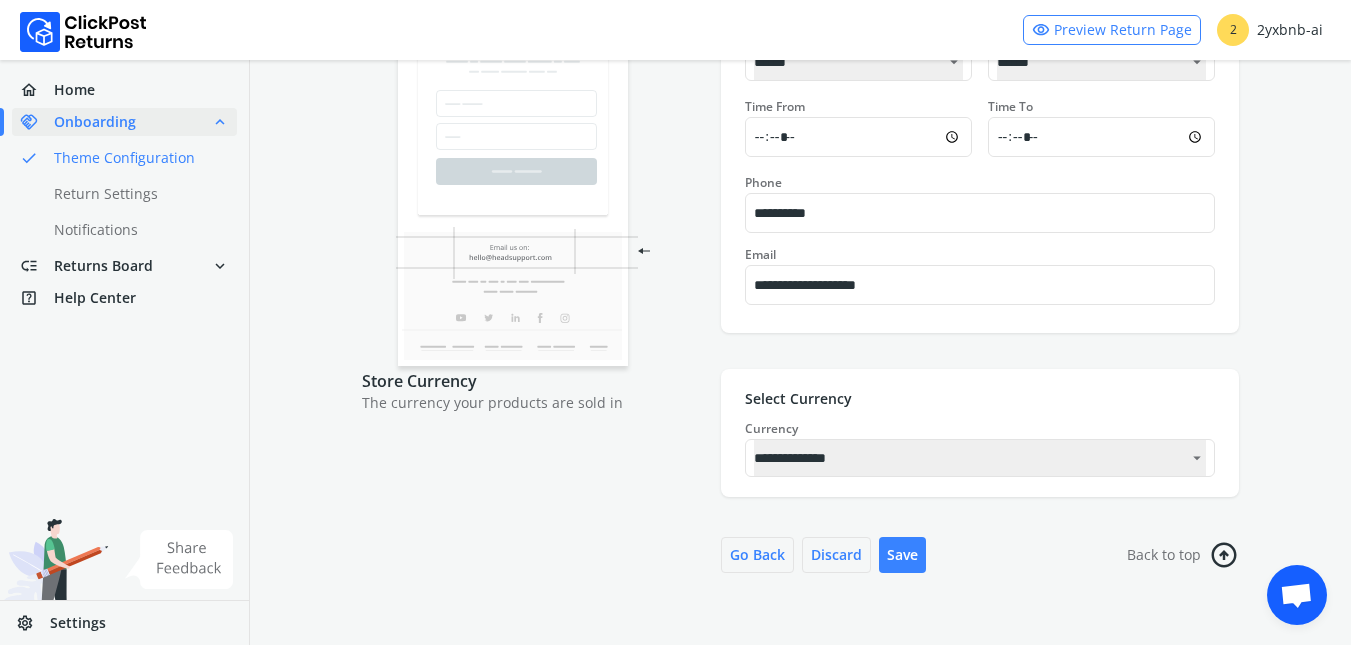 type on "*******" 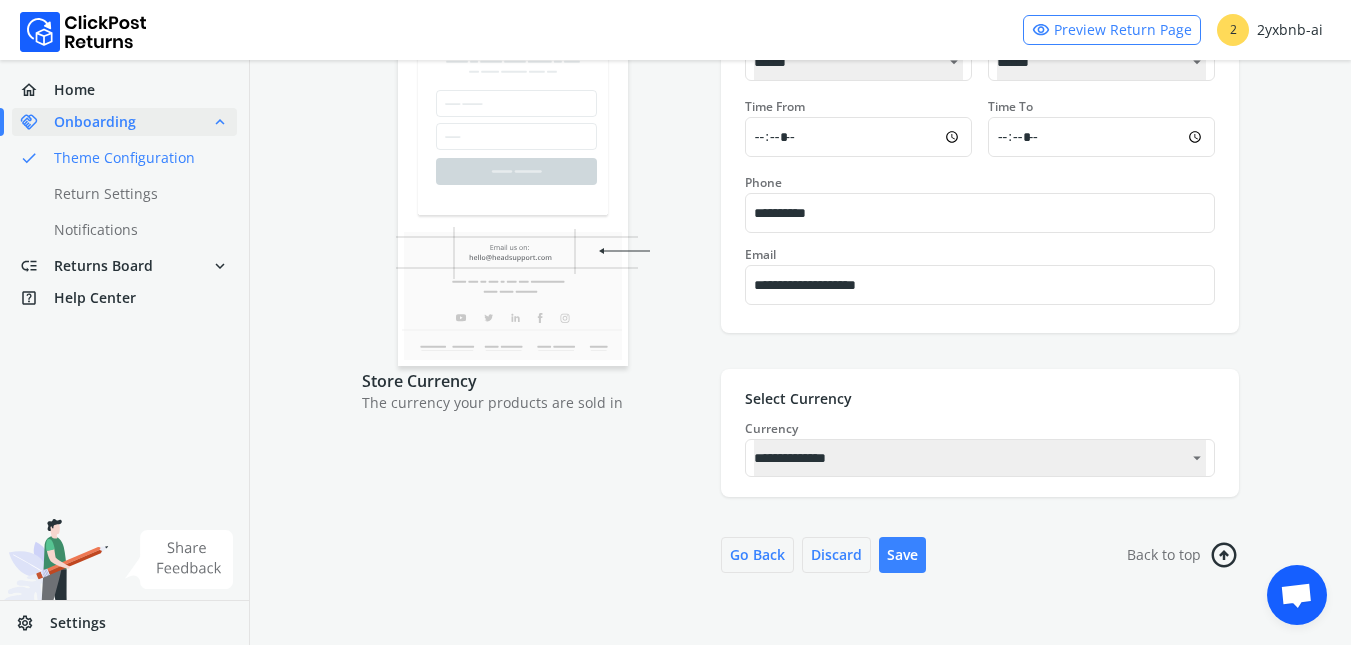 type on "*******" 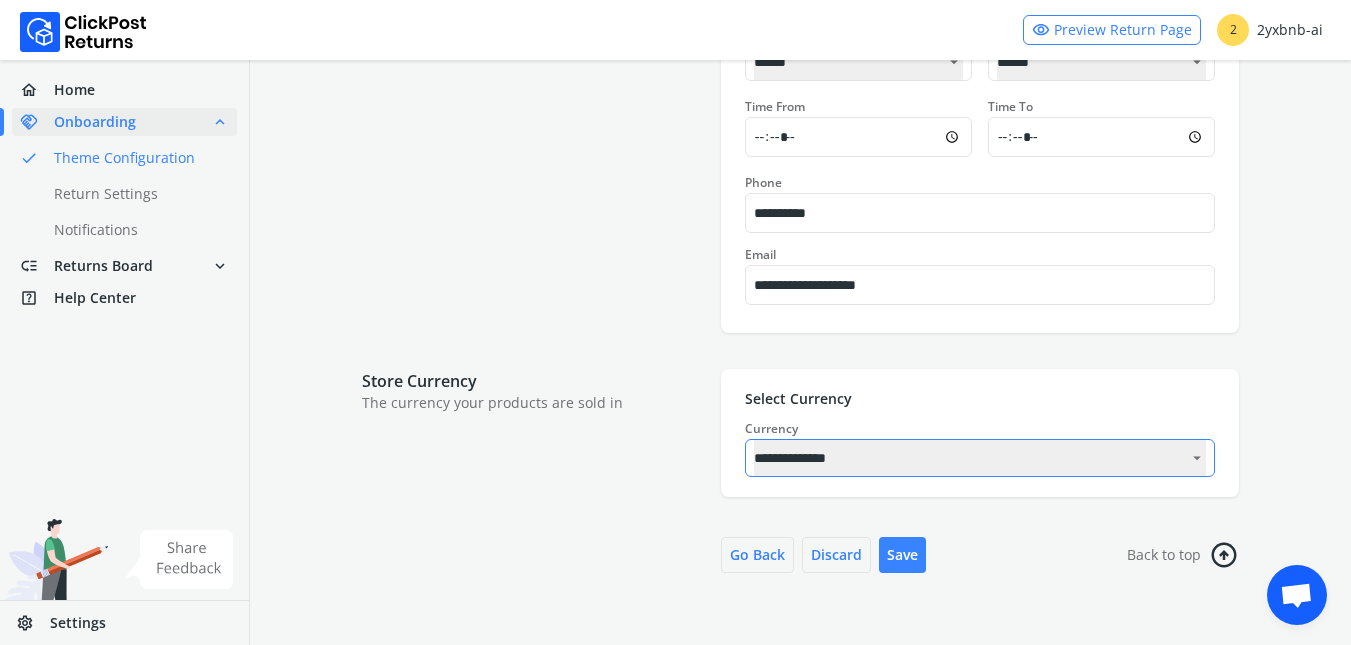 type on "**********" 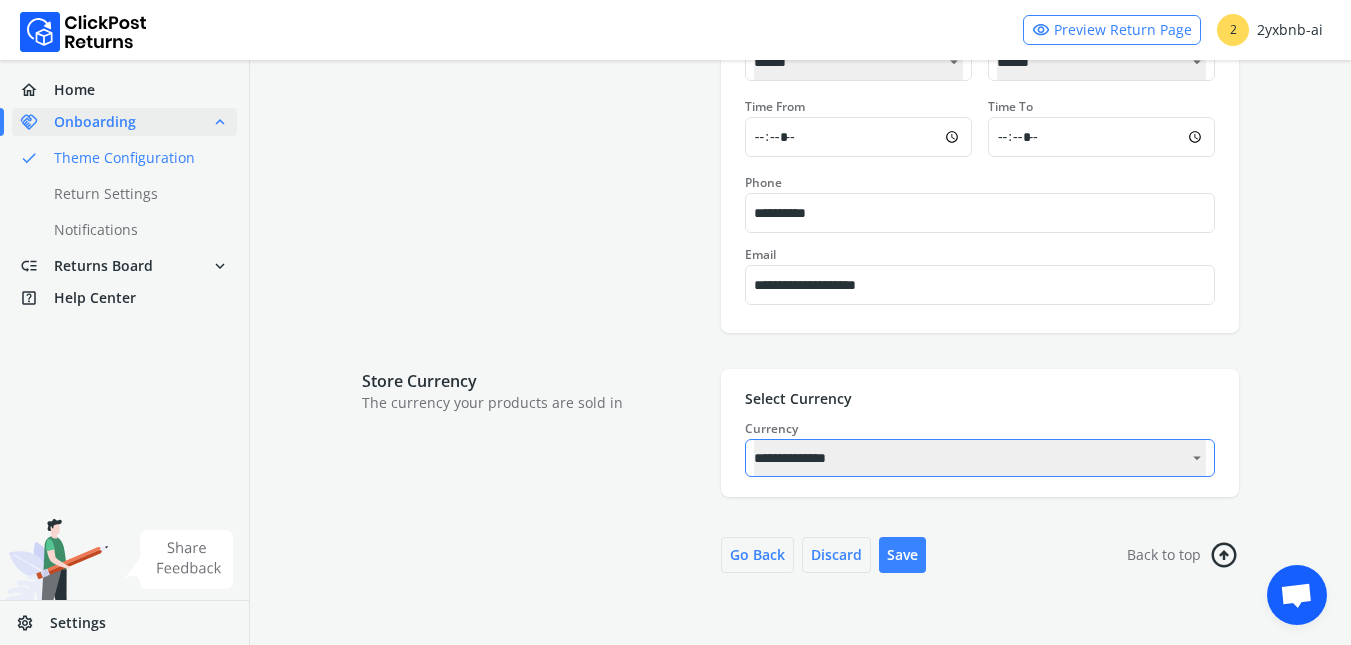 click on "**********" at bounding box center (980, 458) 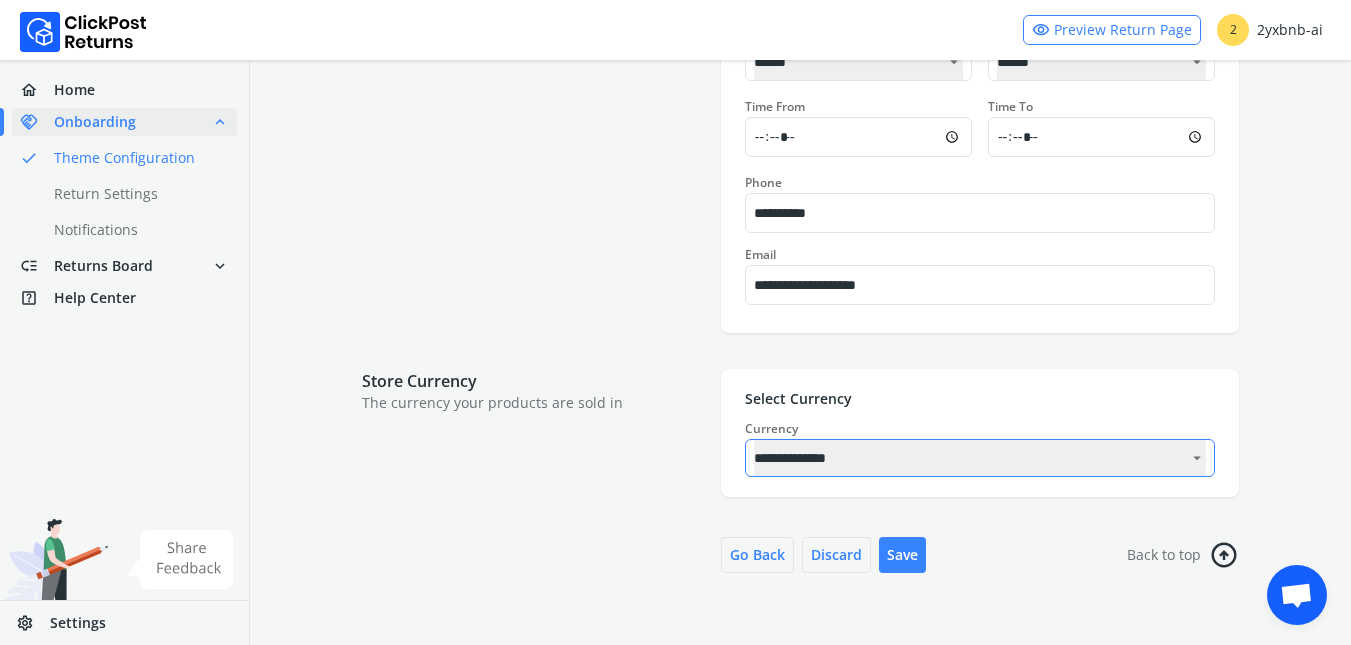 click on "**********" at bounding box center [980, 458] 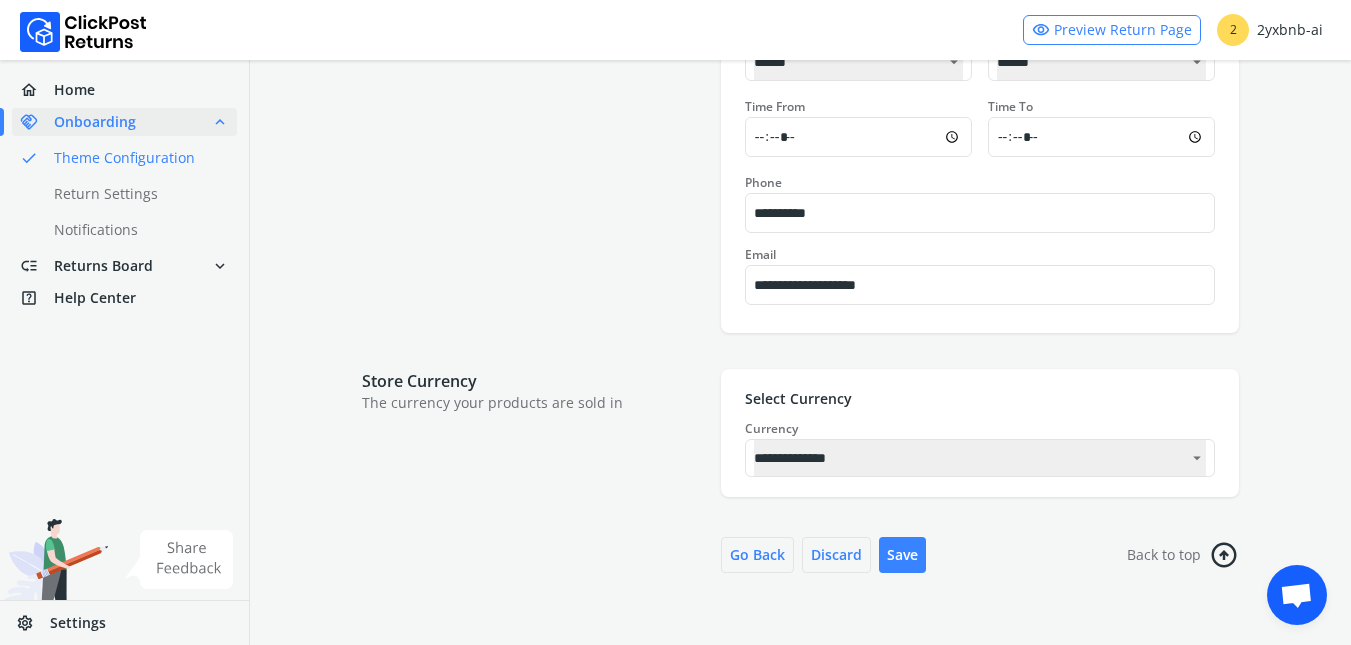 select on "***" 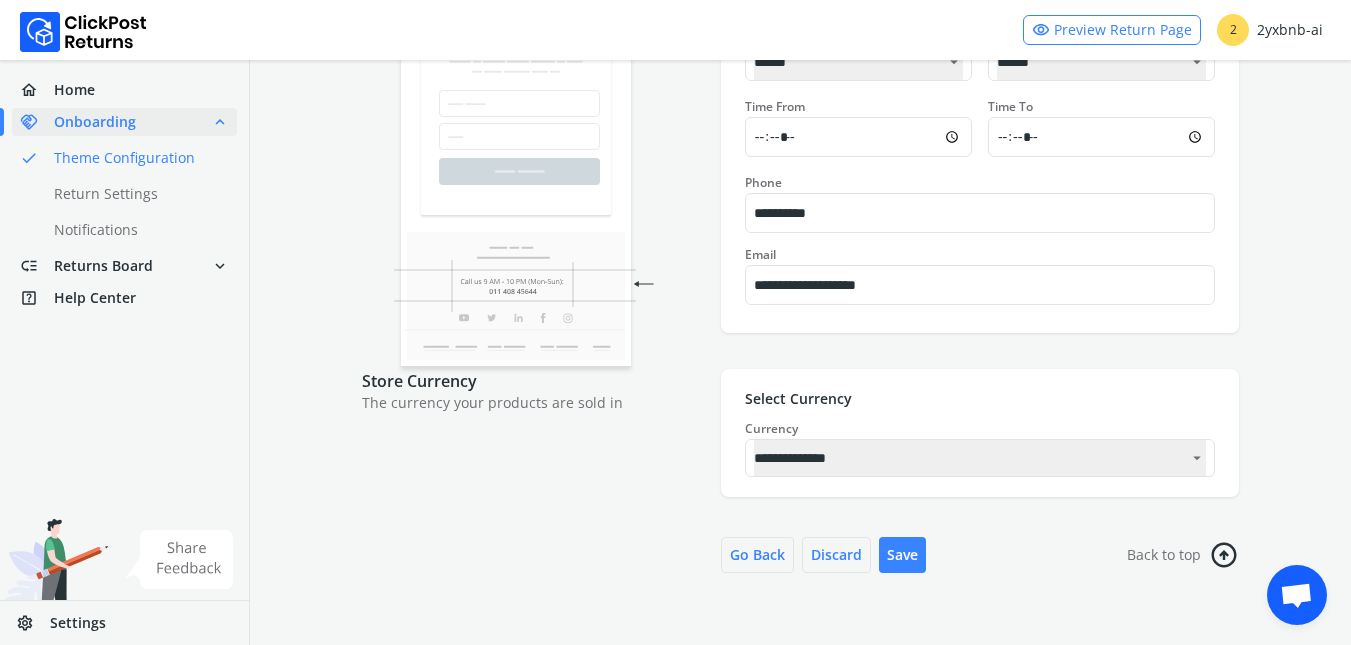type on "*******" 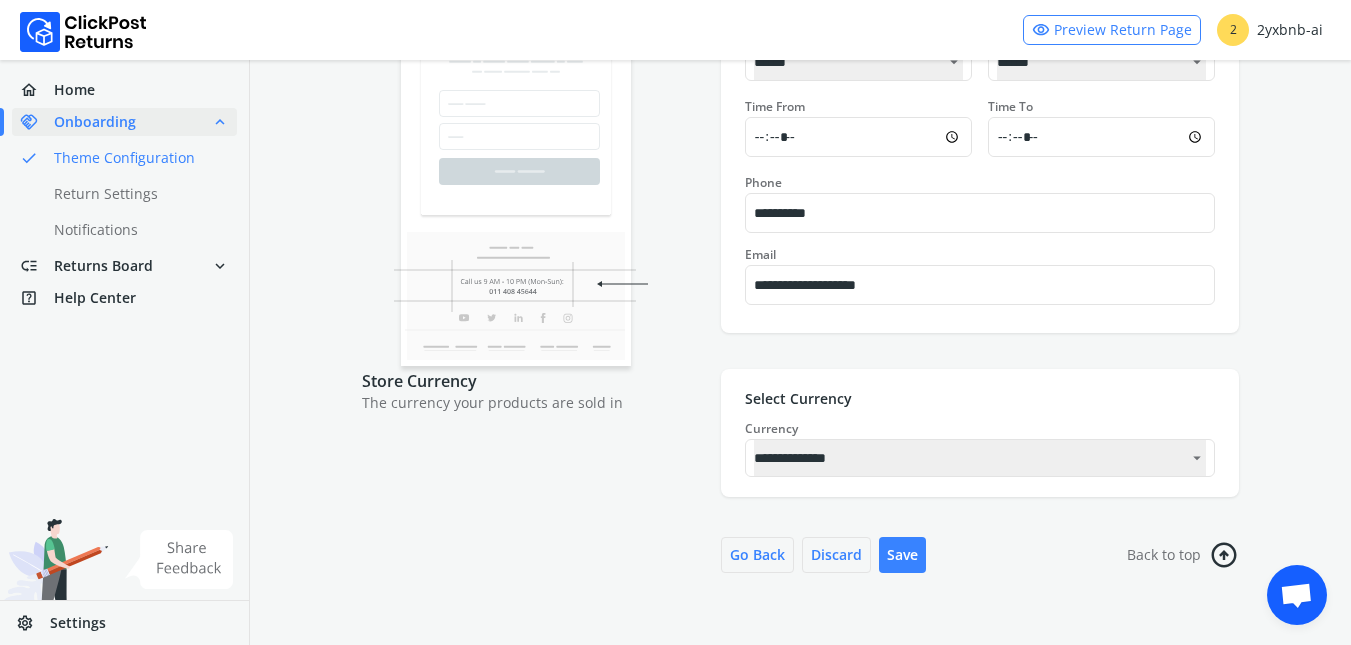 type on "*******" 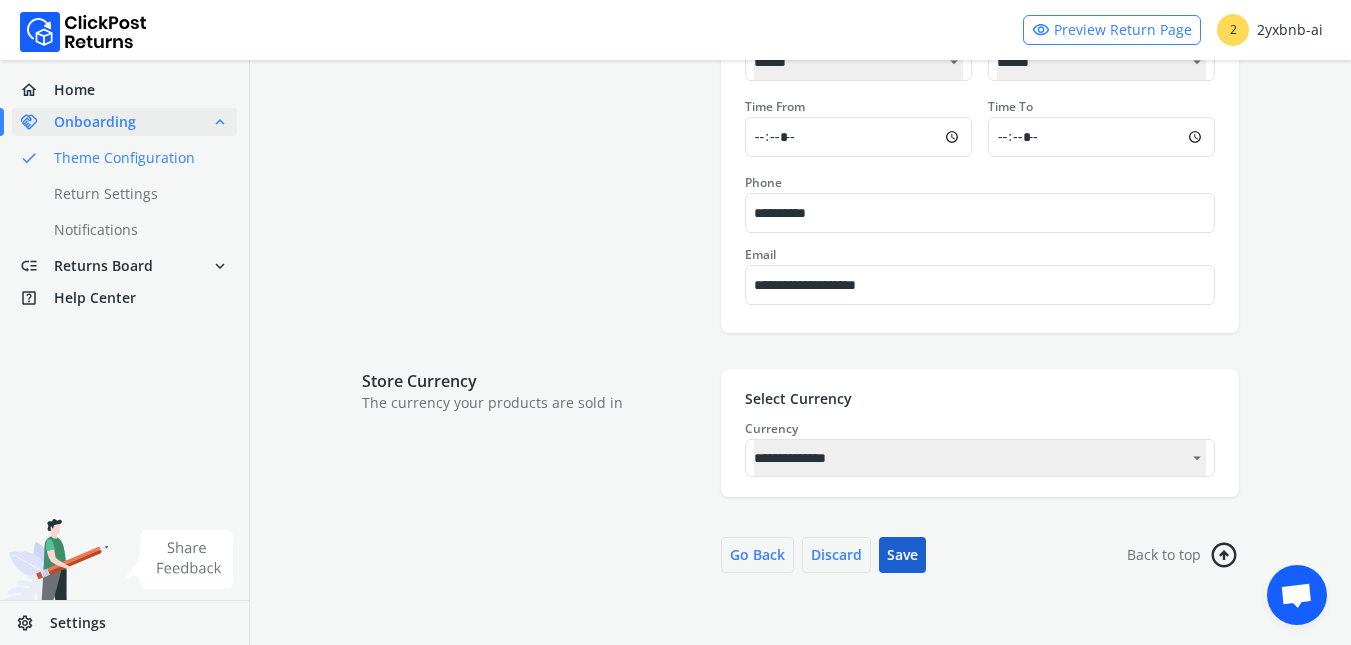 click on "Save" at bounding box center (902, 555) 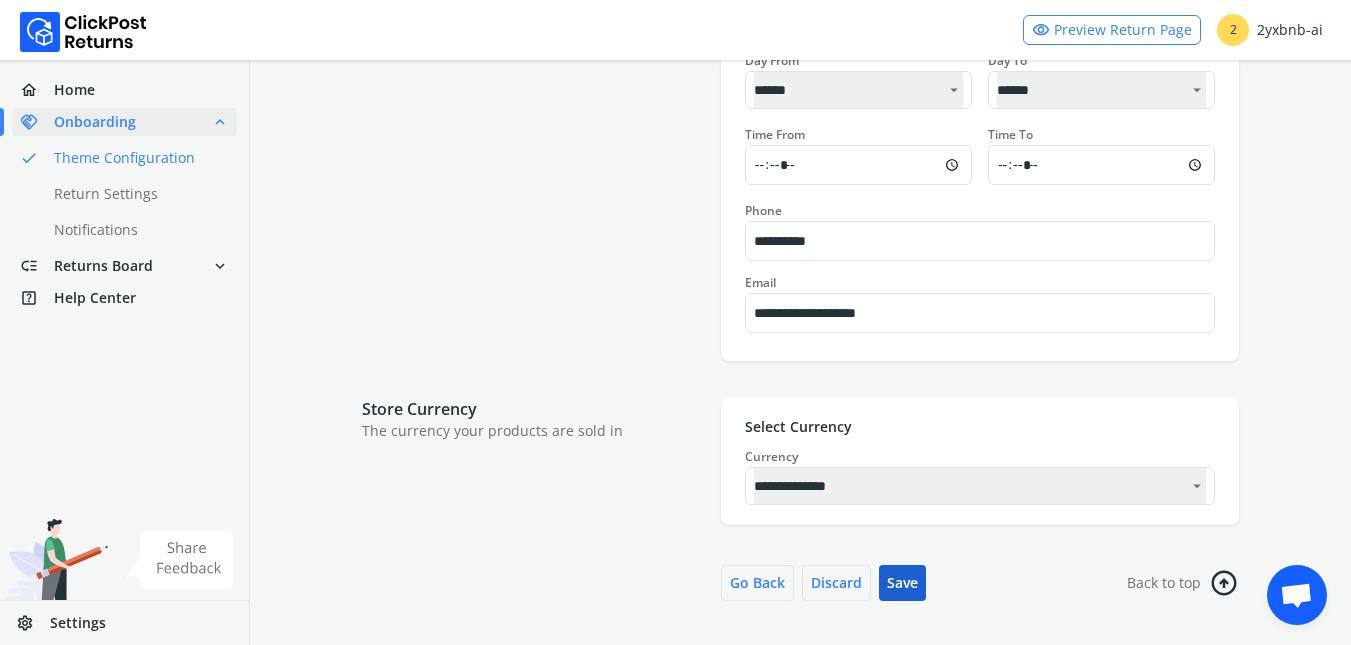 scroll, scrollTop: 2974, scrollLeft: 0, axis: vertical 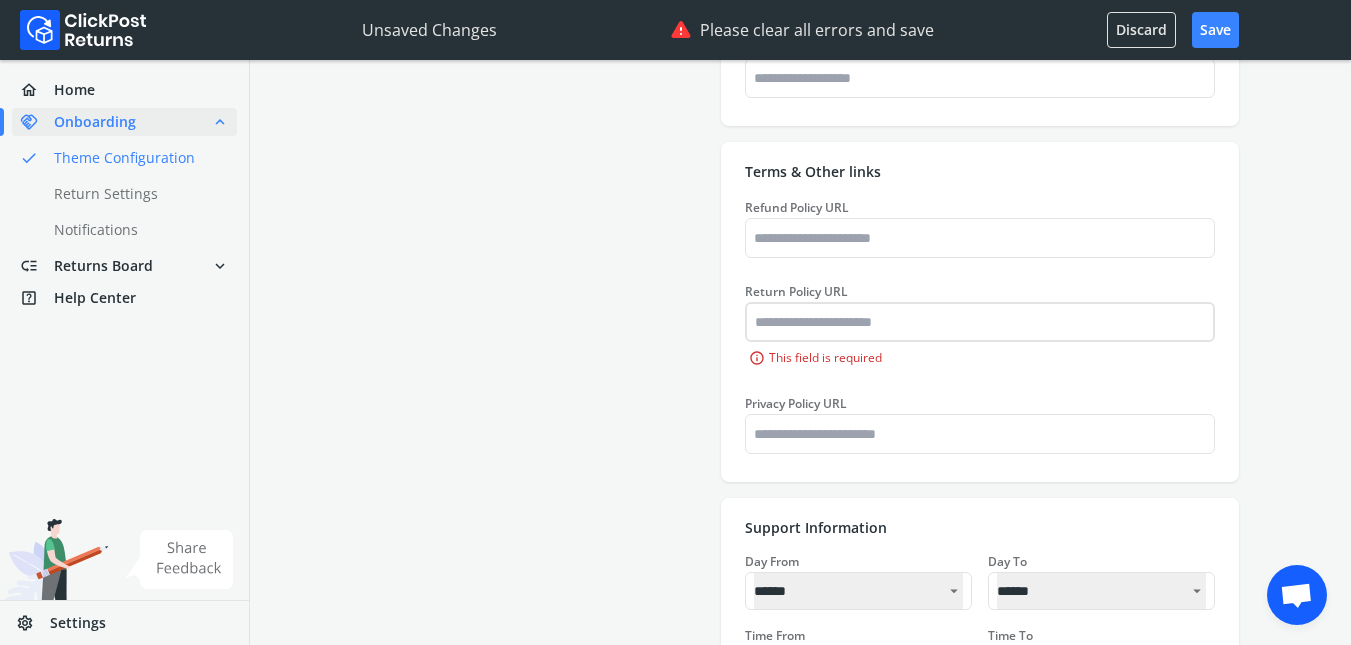 type on "*******" 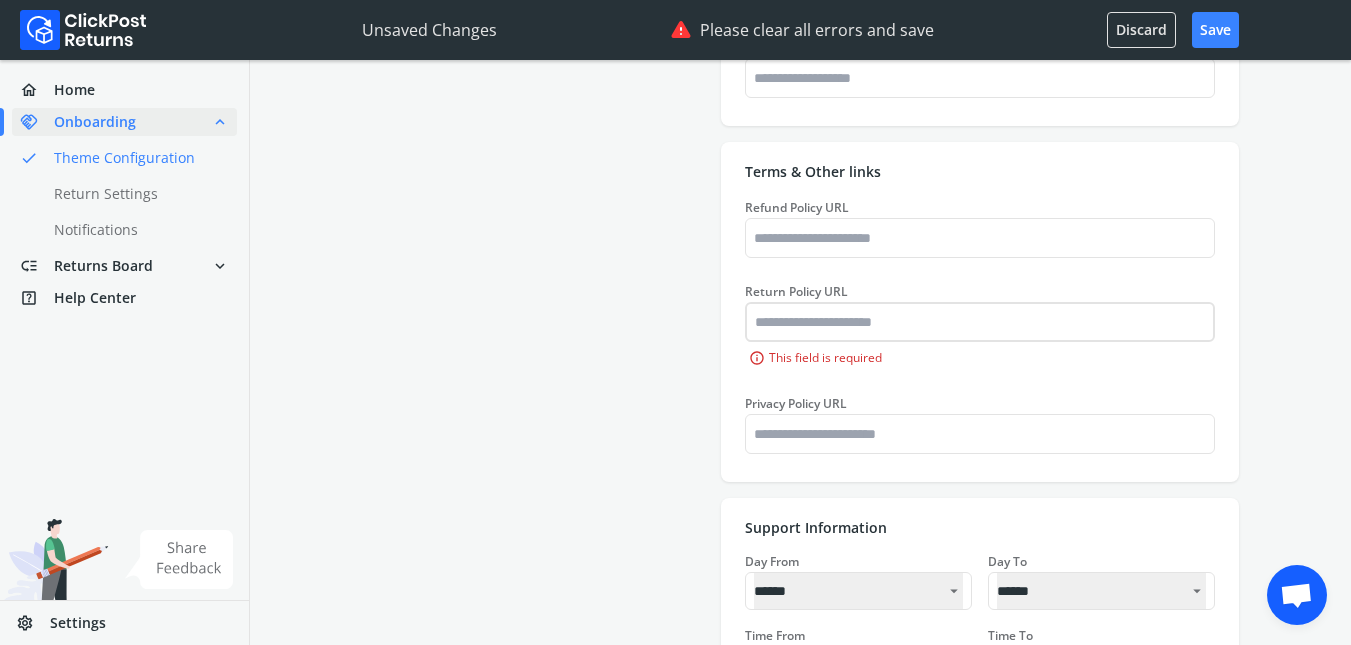type on "*******" 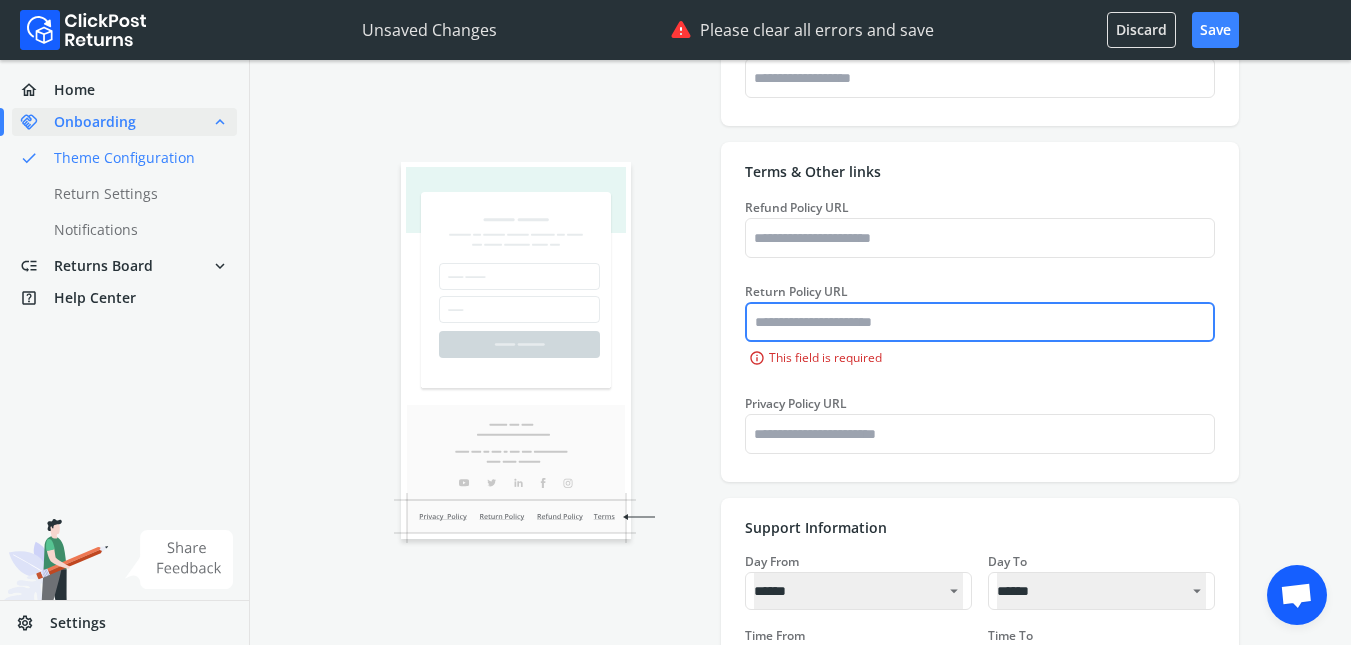 click on "Return Policy URL" at bounding box center (980, 322) 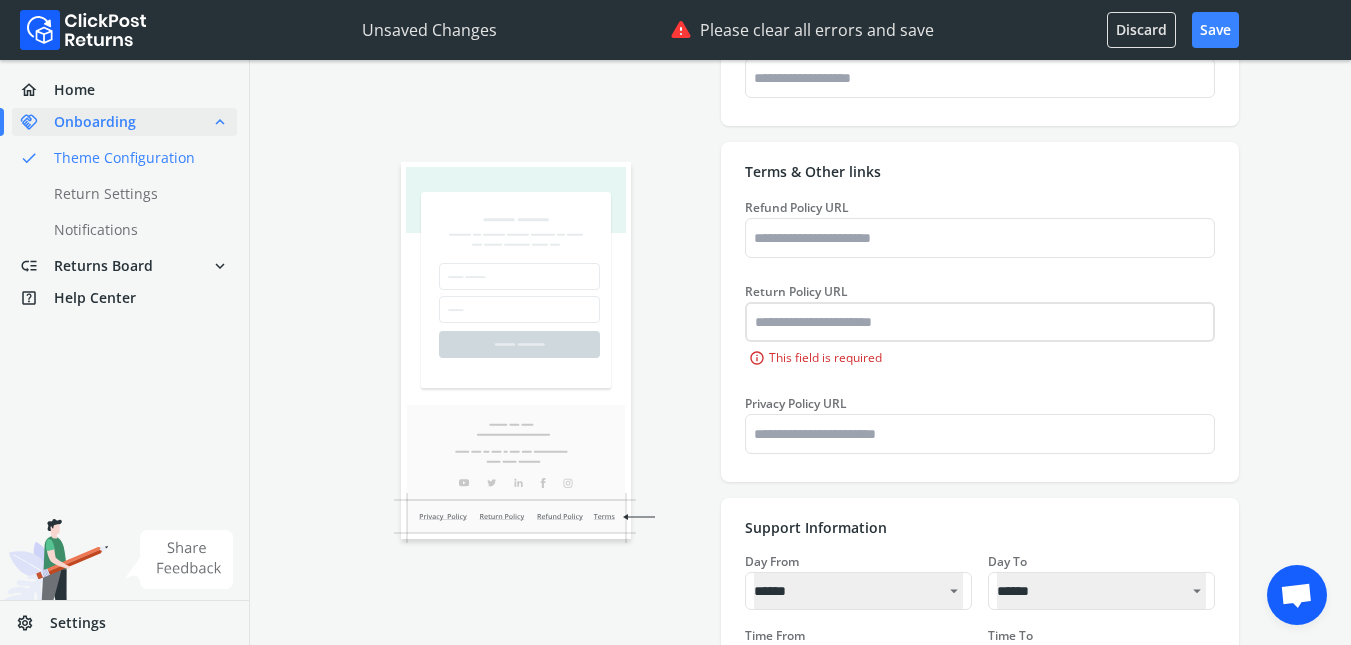 type on "*******" 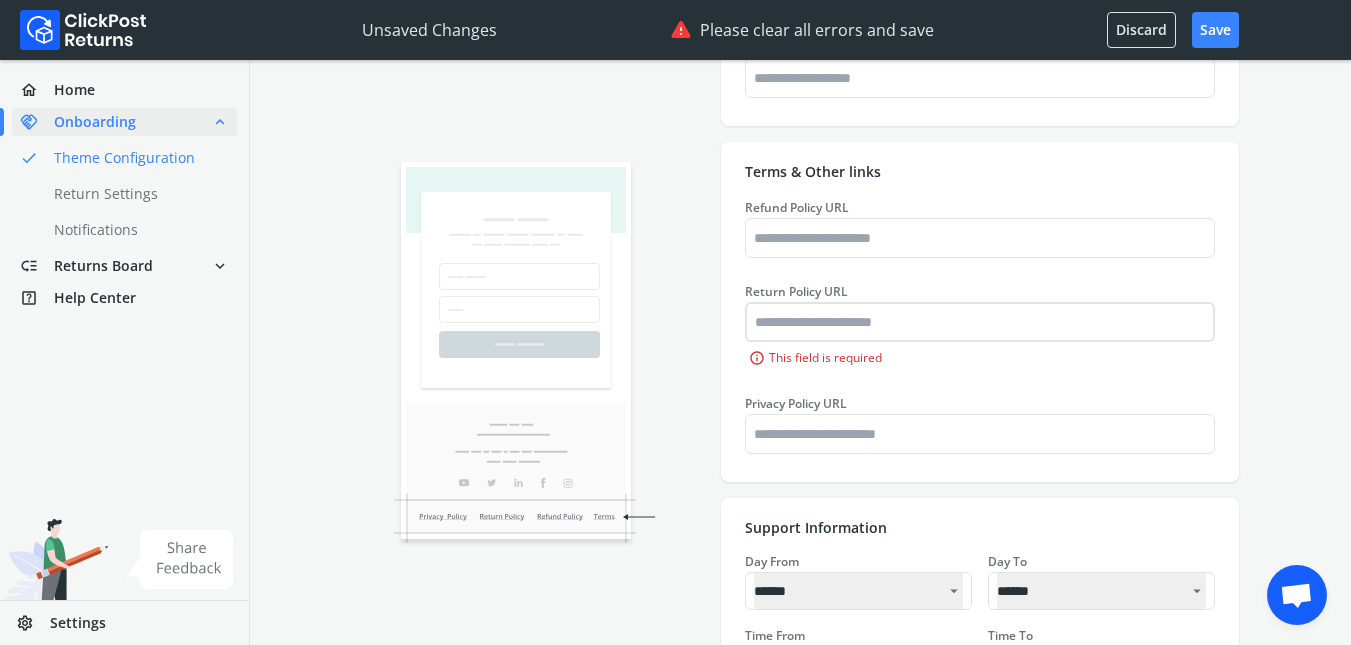 type on "*******" 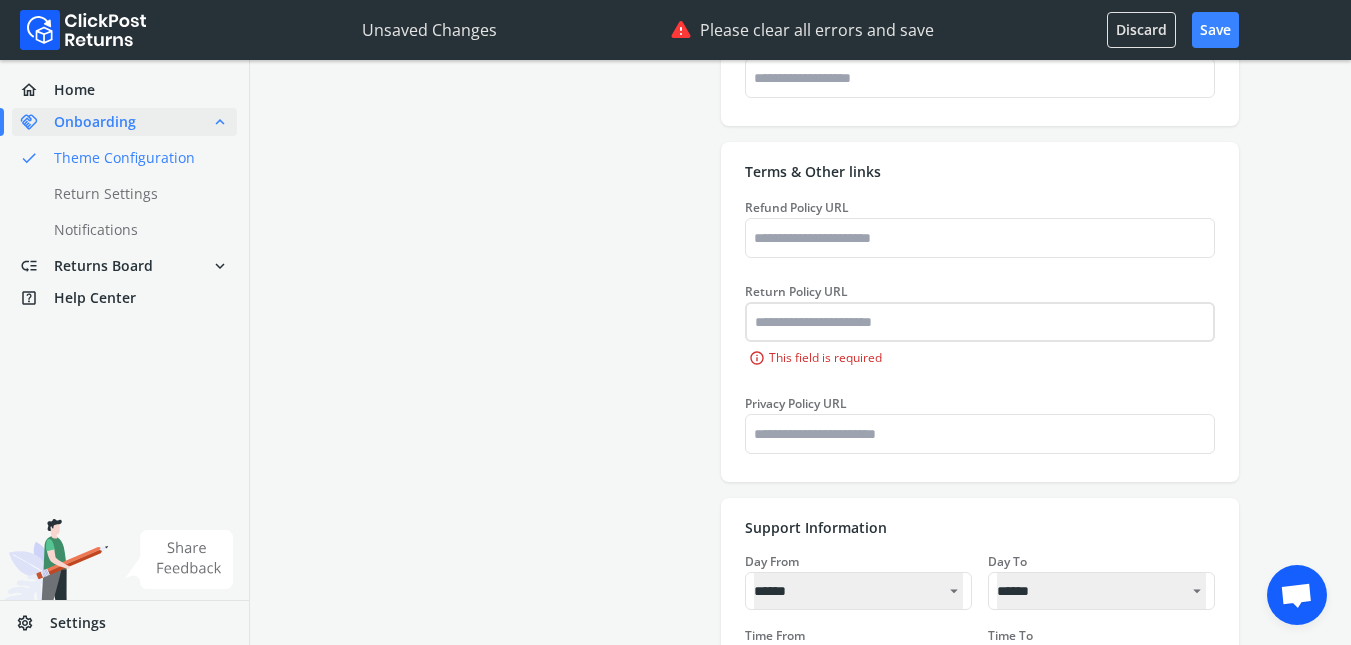 type on "*******" 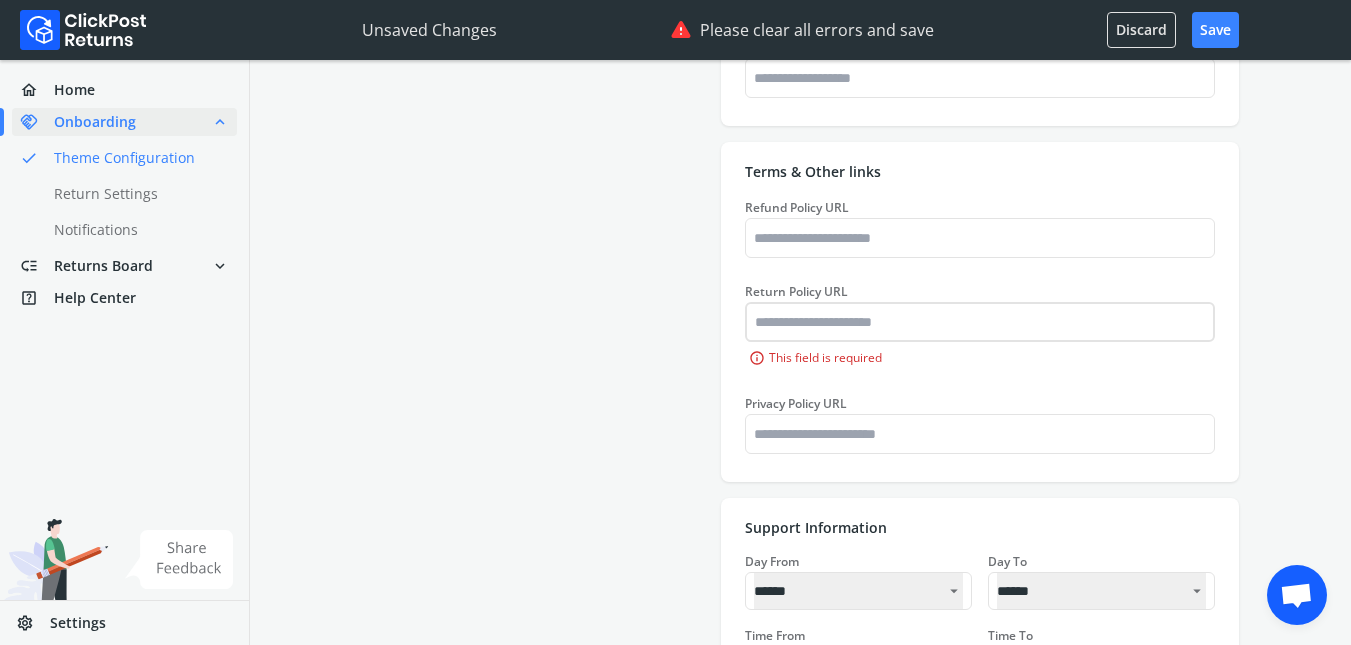 type on "*******" 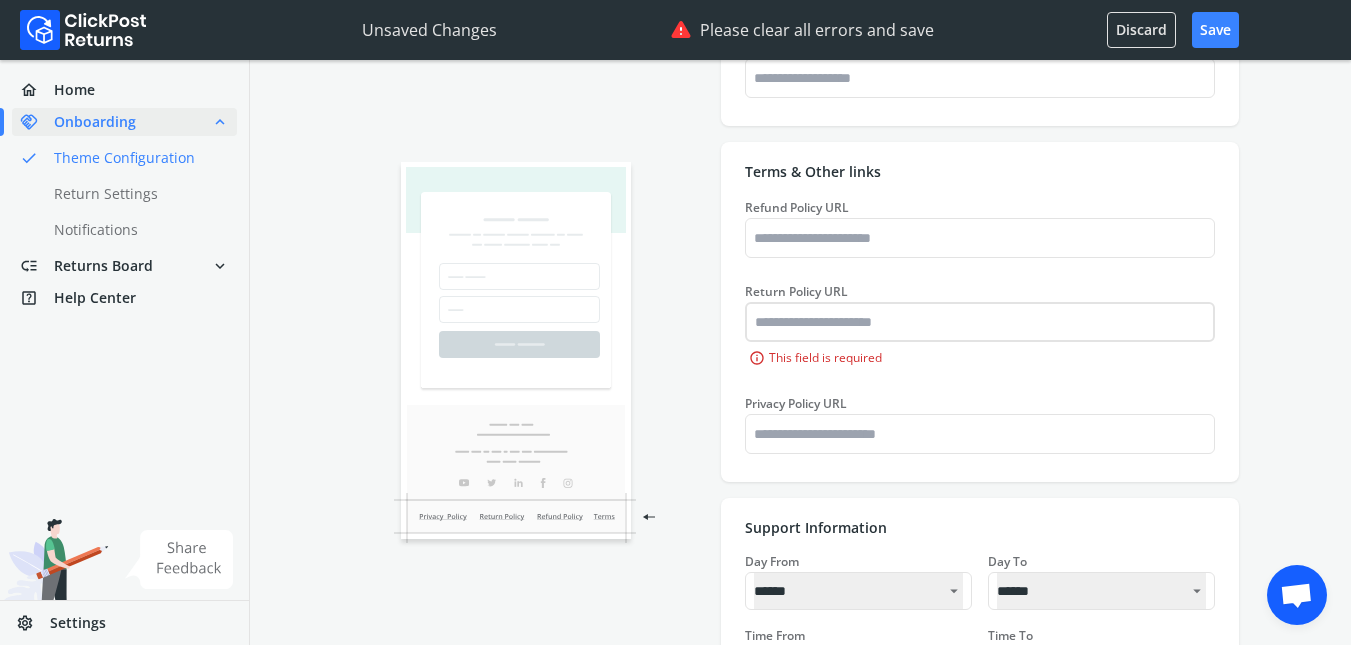 type on "*******" 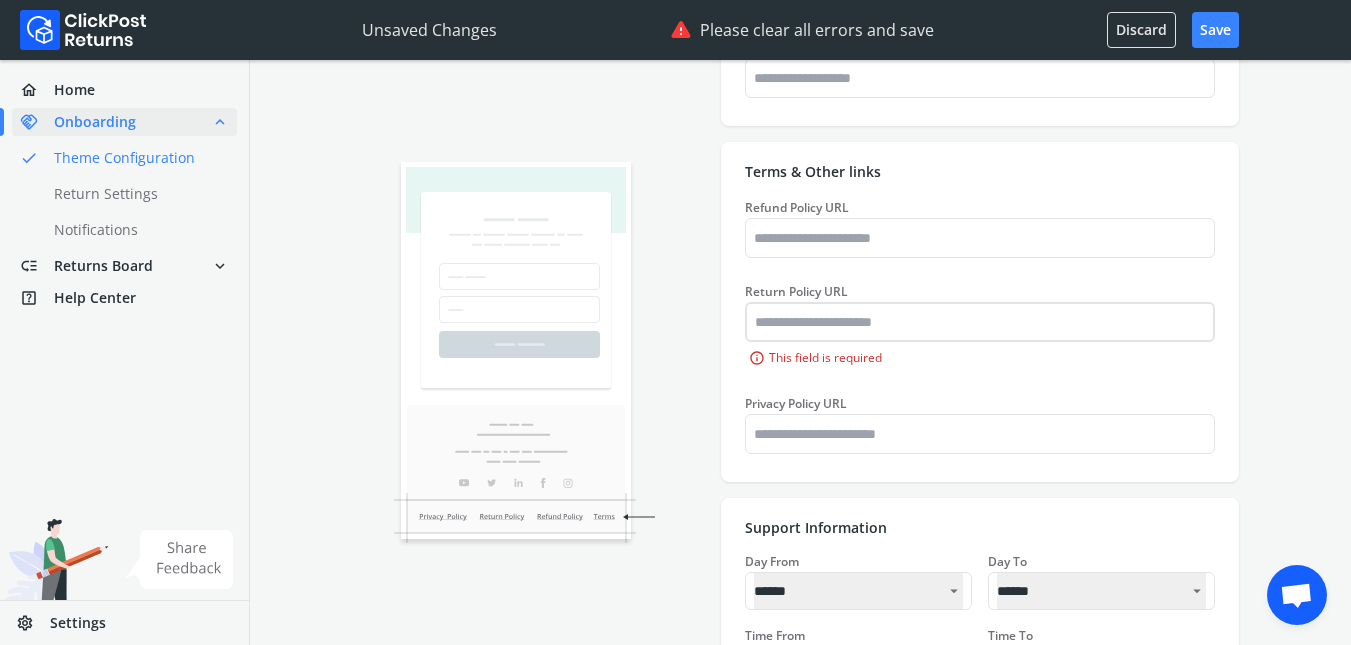 type on "*******" 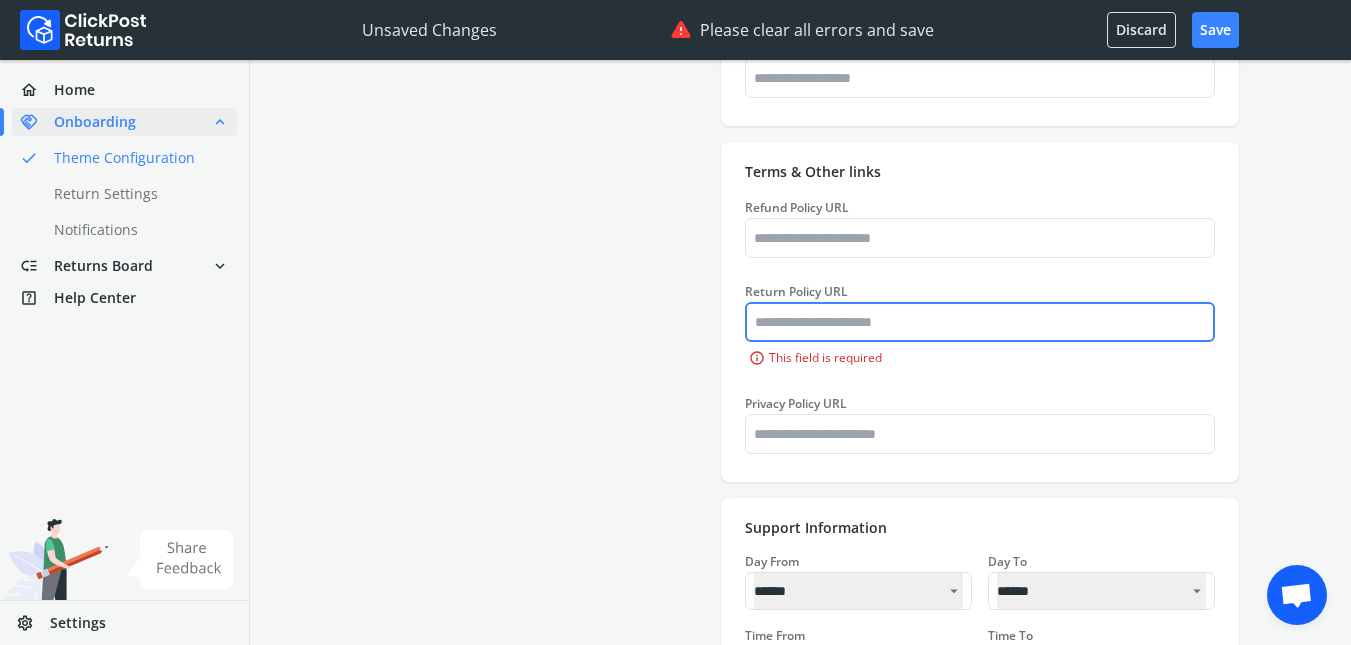 type on "*******" 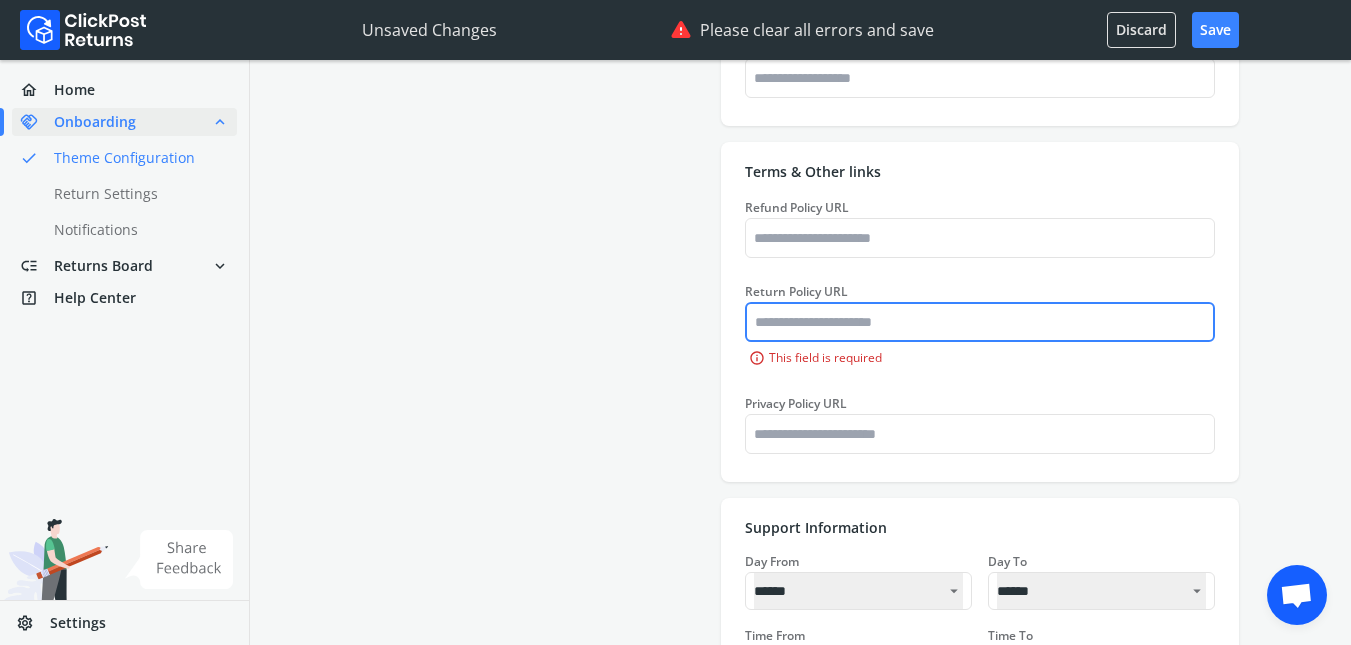 type on "*******" 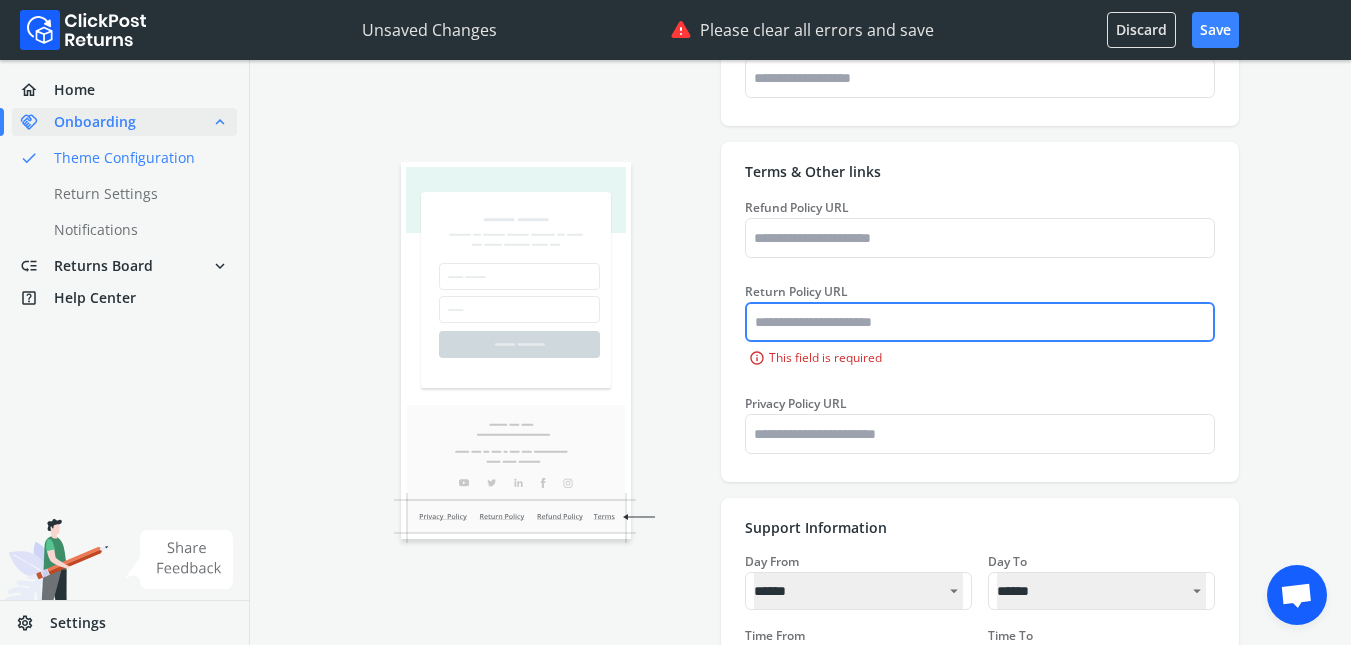 paste on "**********" 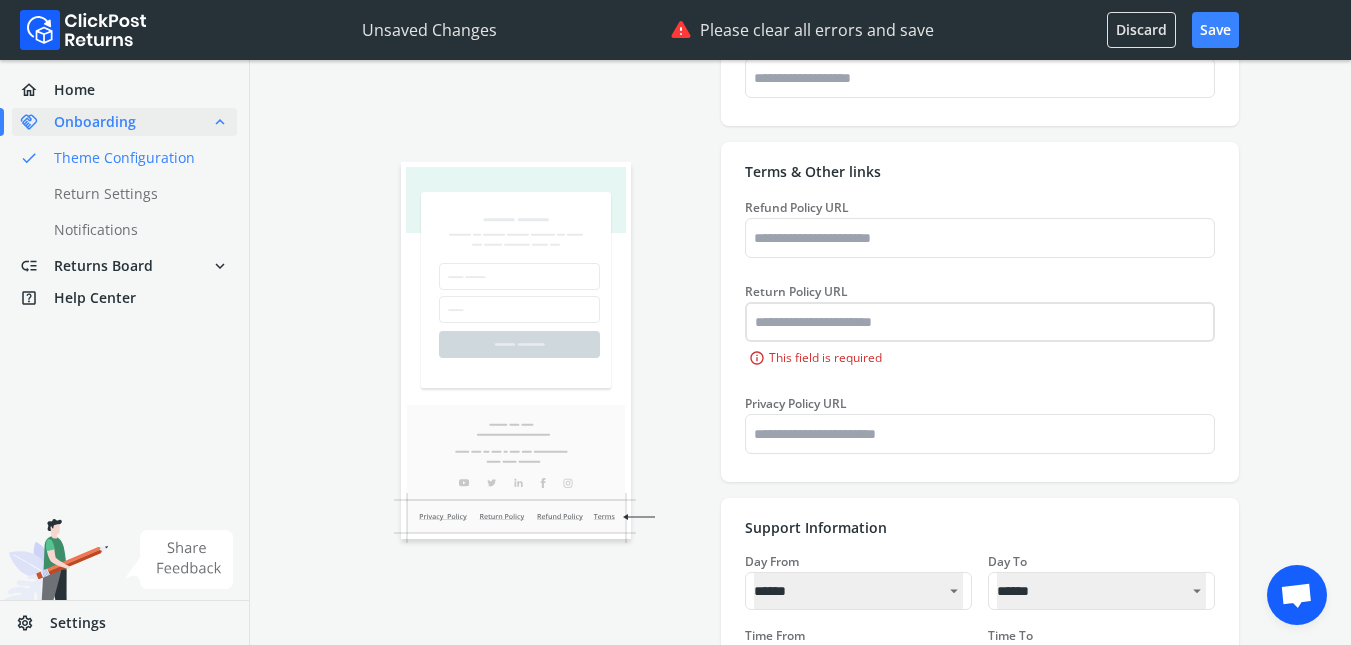 type on "*******" 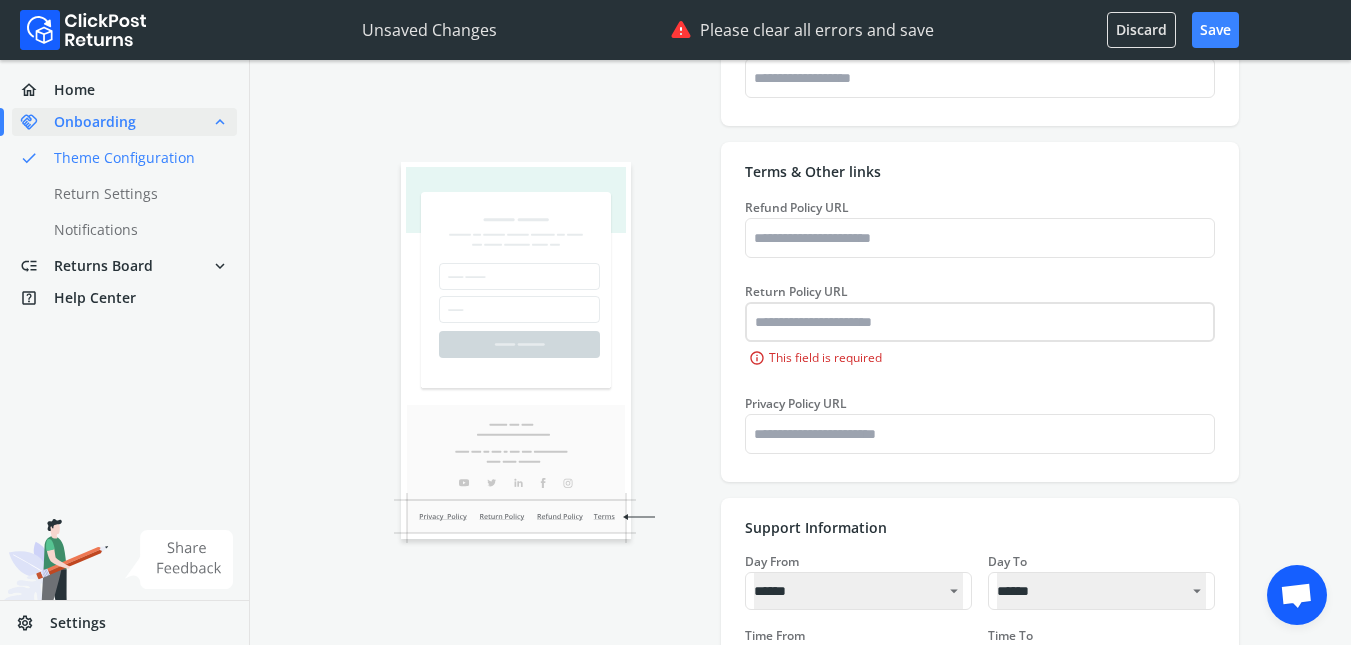 type on "*******" 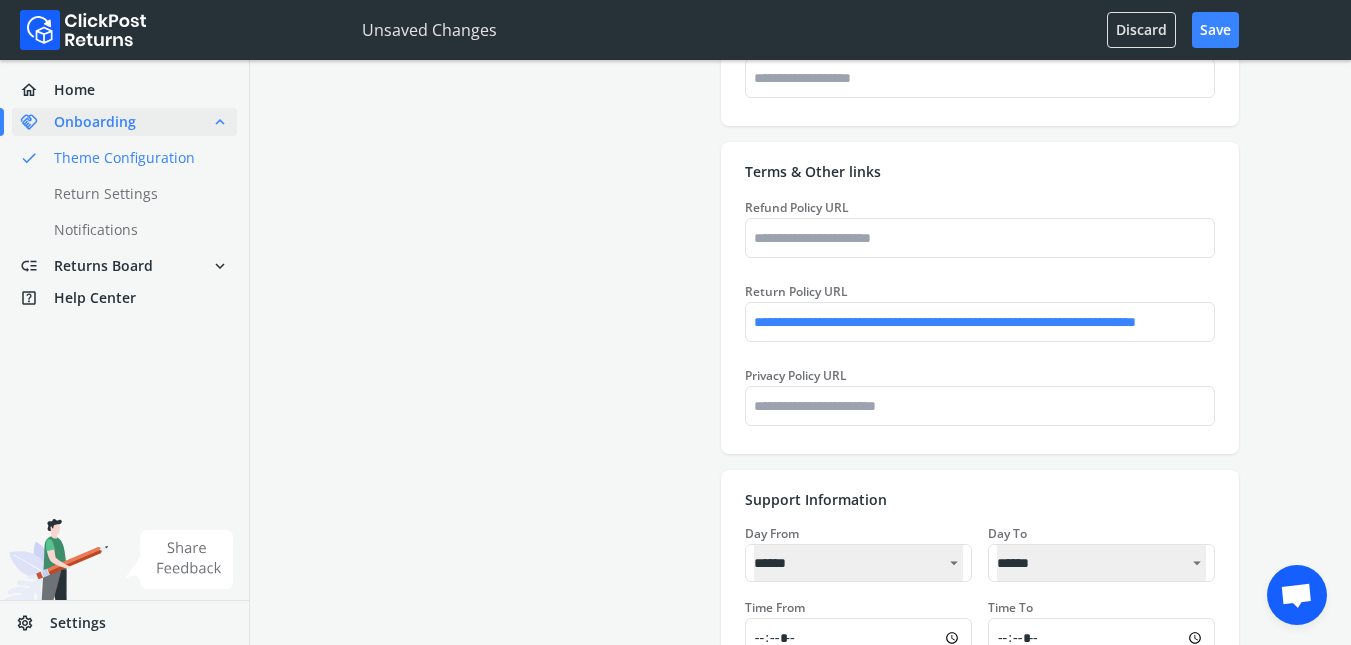 type on "*******" 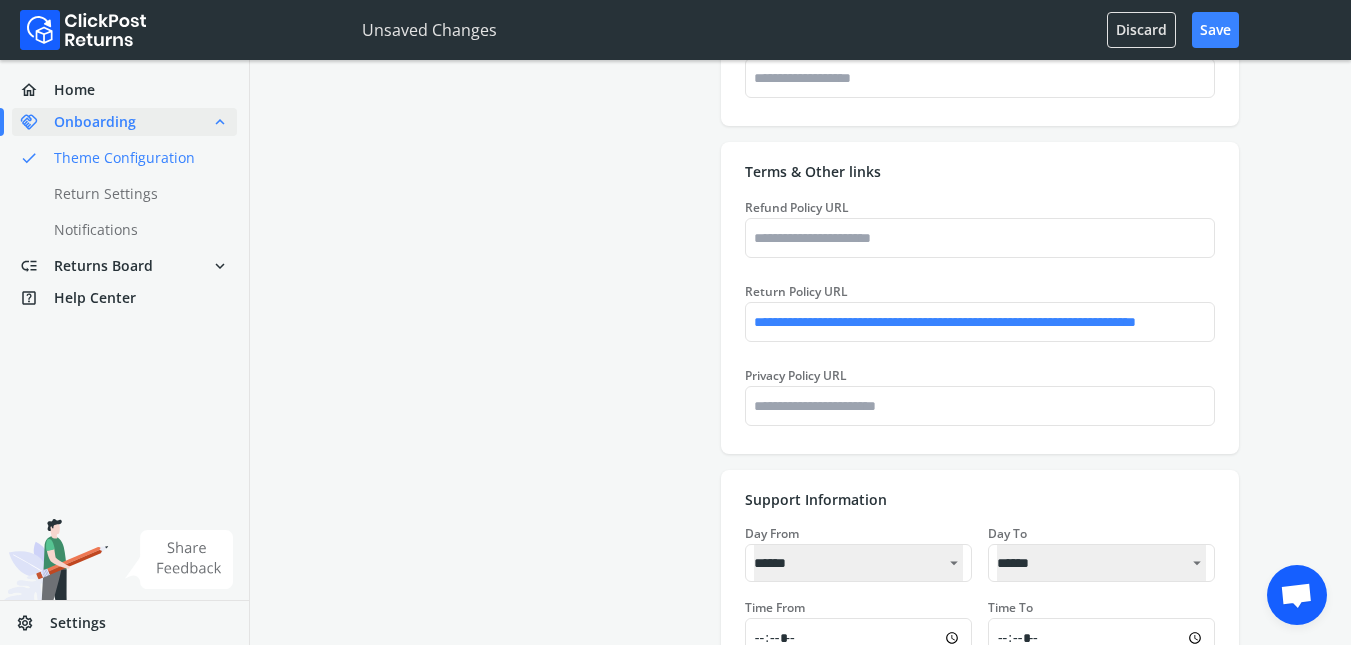type on "*******" 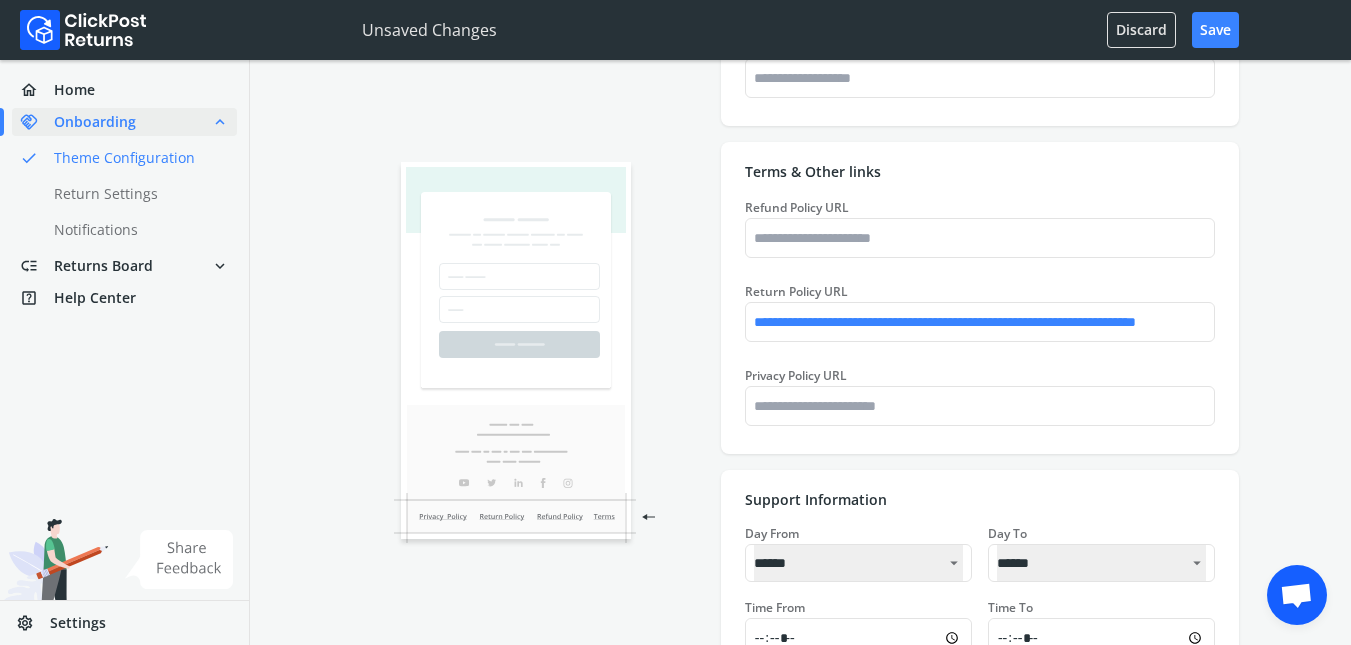 type on "*******" 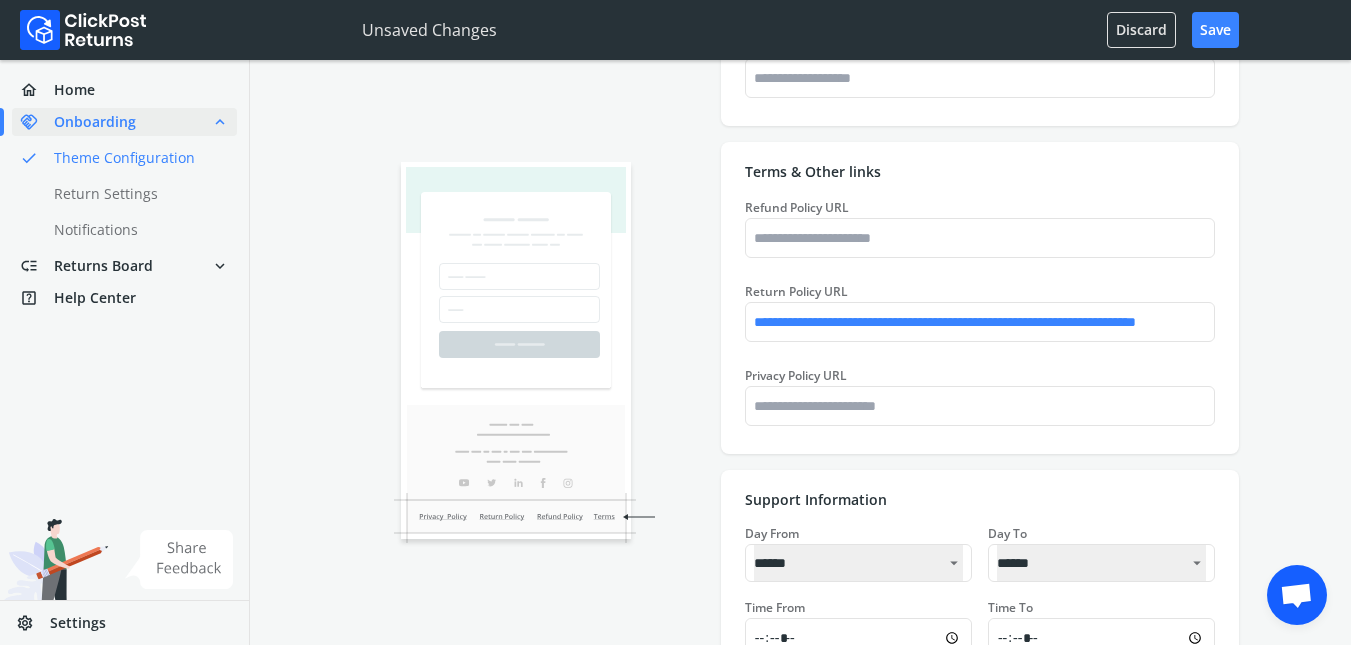 type on "*******" 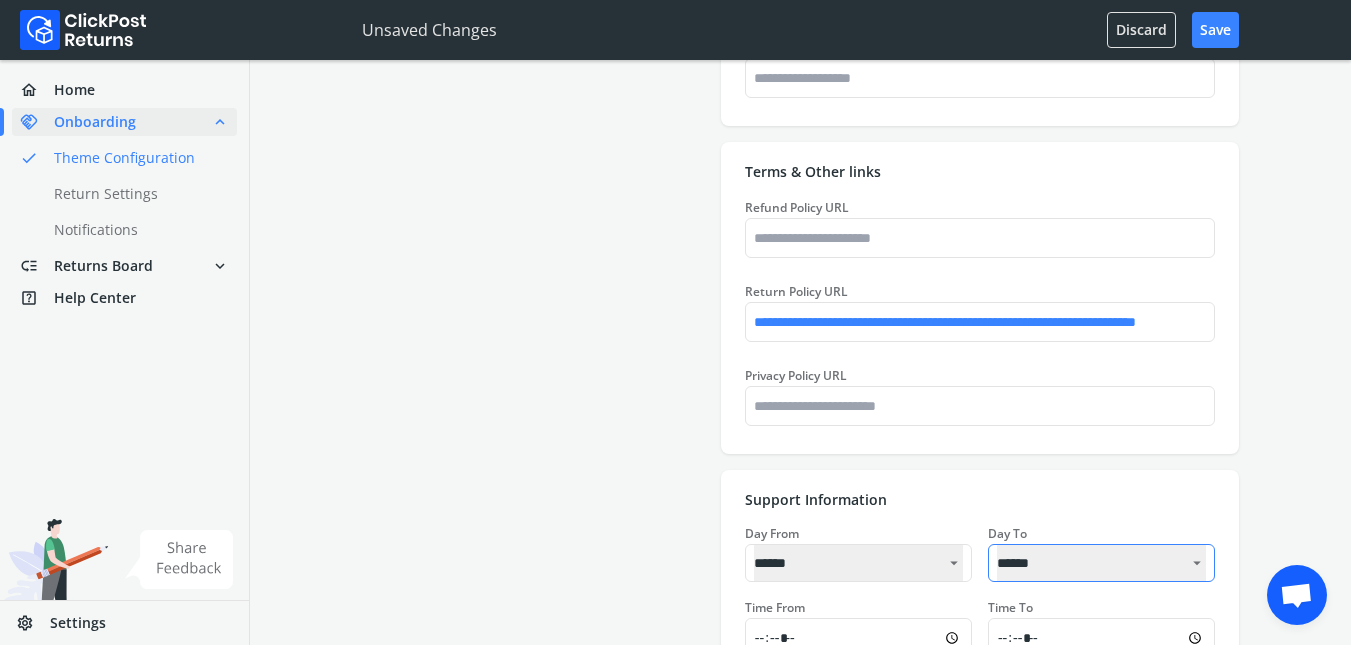 type on "*******" 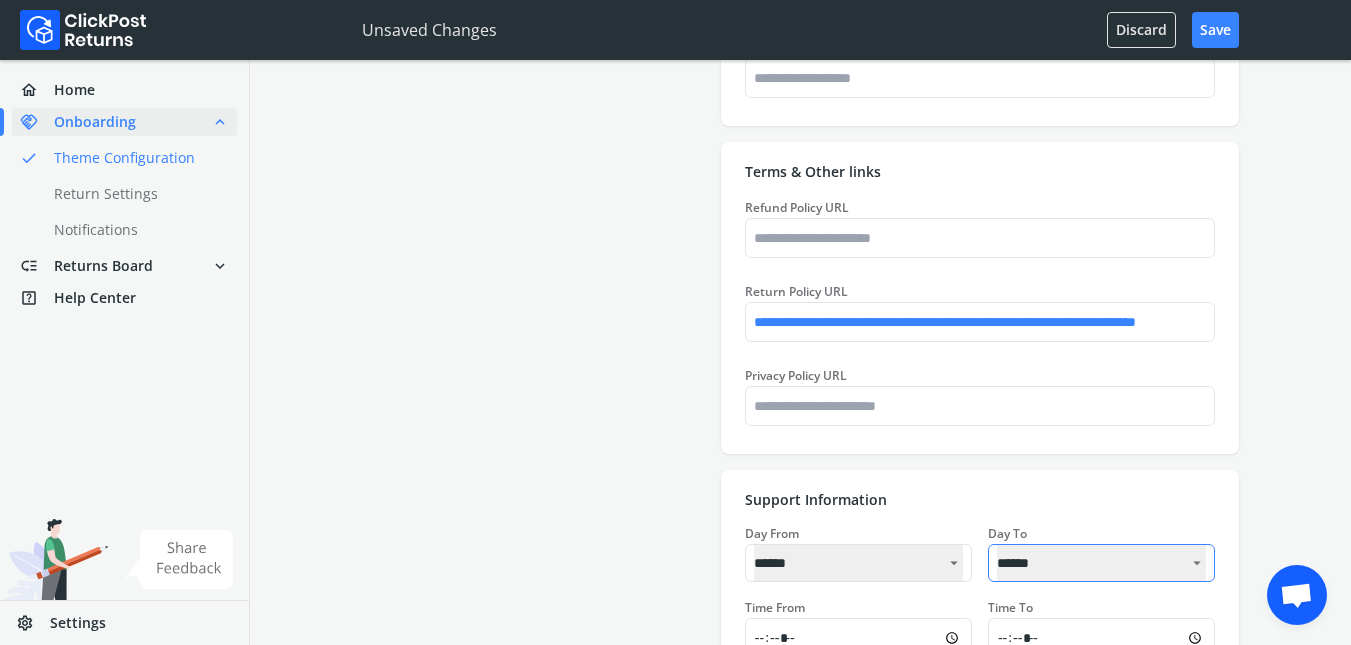 type on "*******" 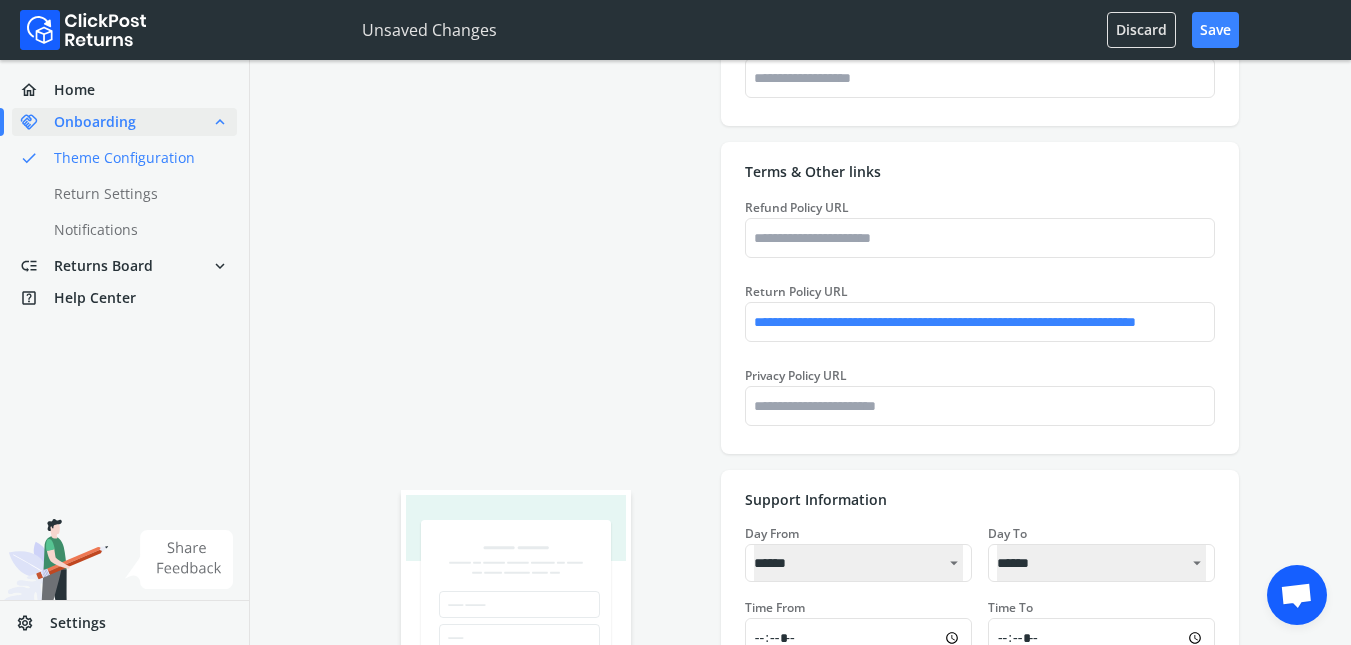 type on "*******" 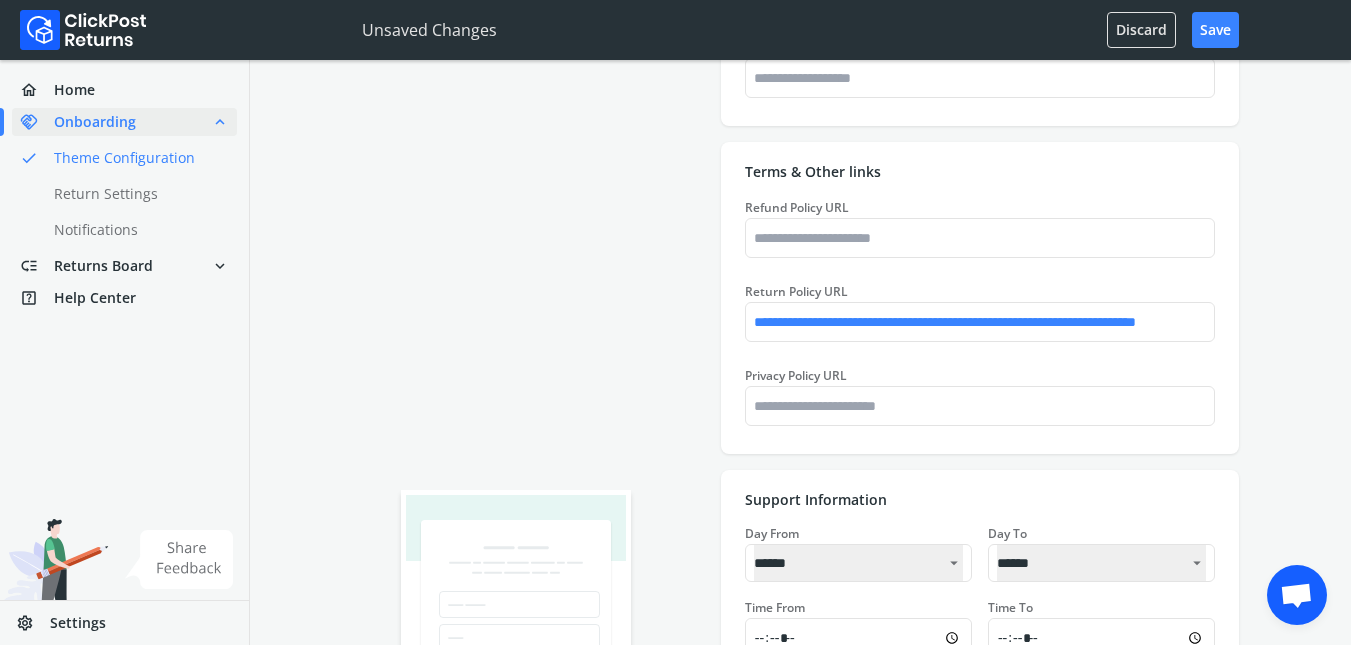 type on "*******" 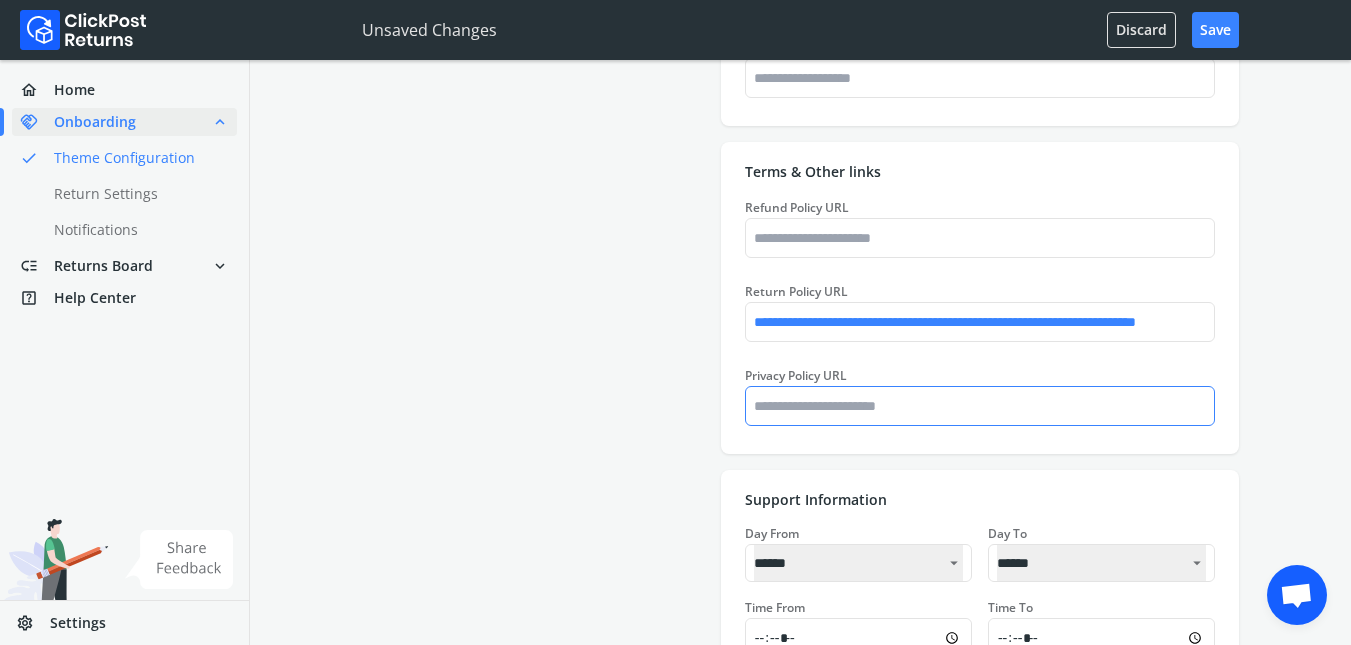 type on "*******" 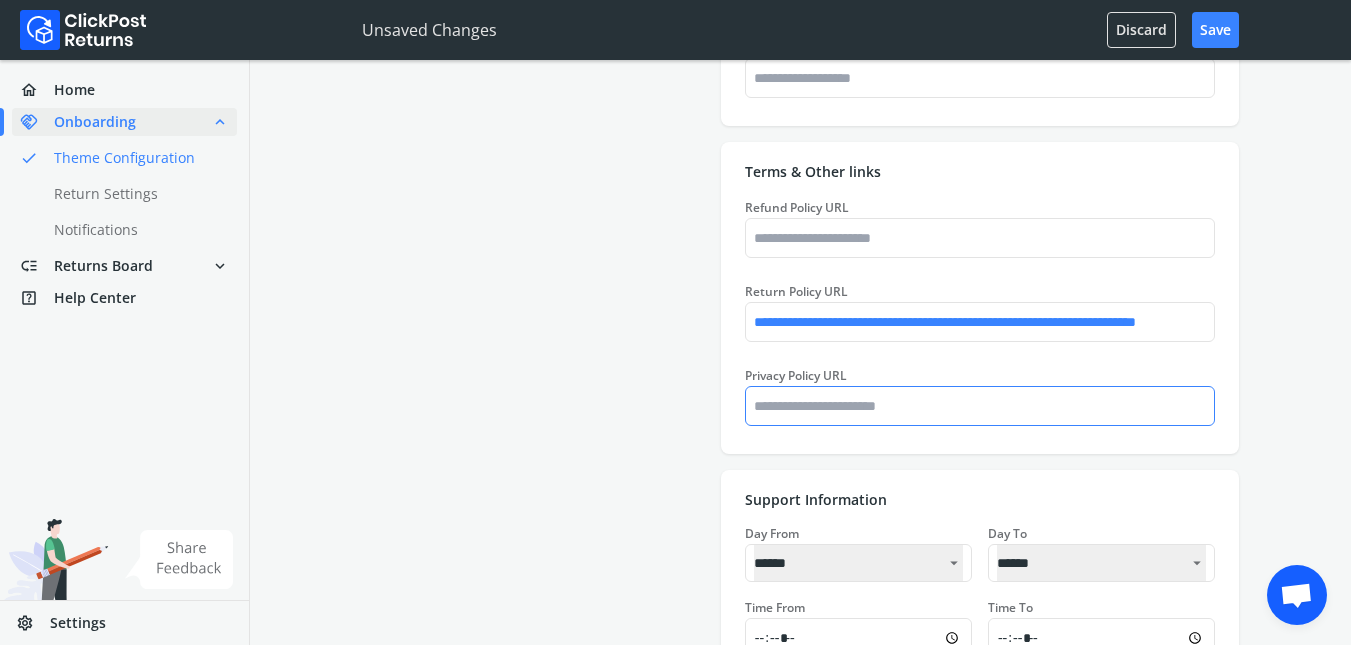 type on "*******" 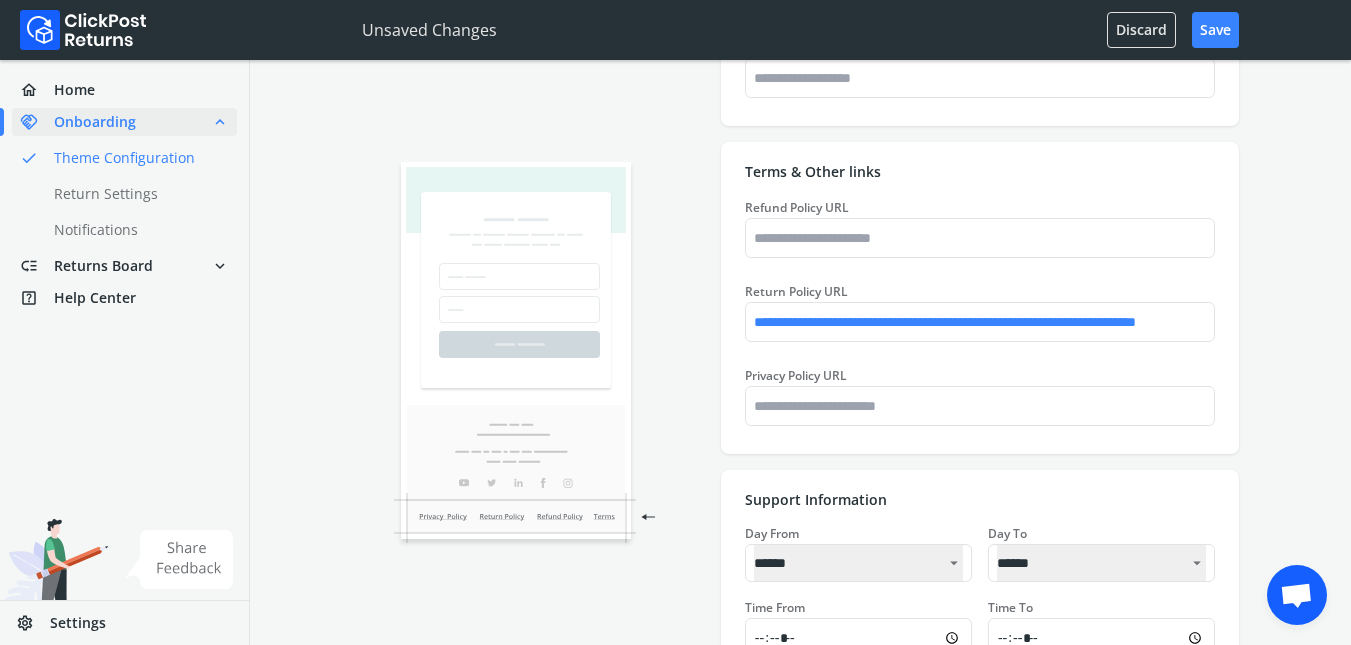 type on "*******" 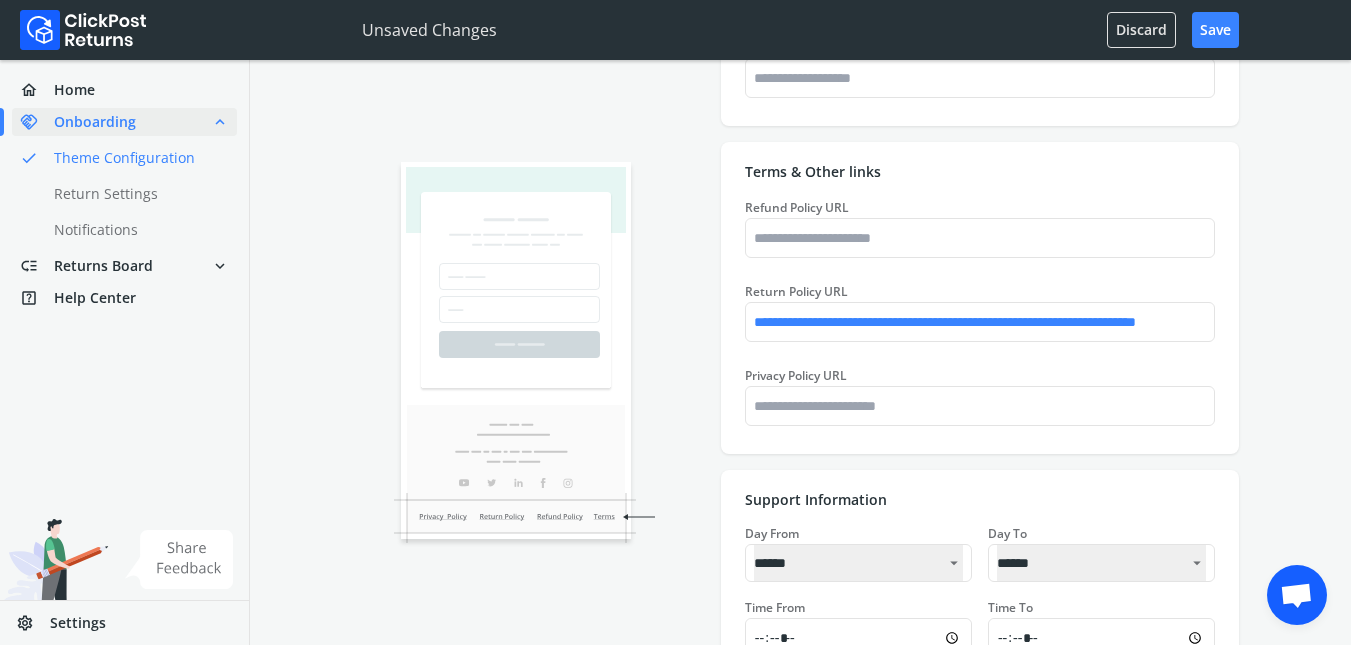 type on "*******" 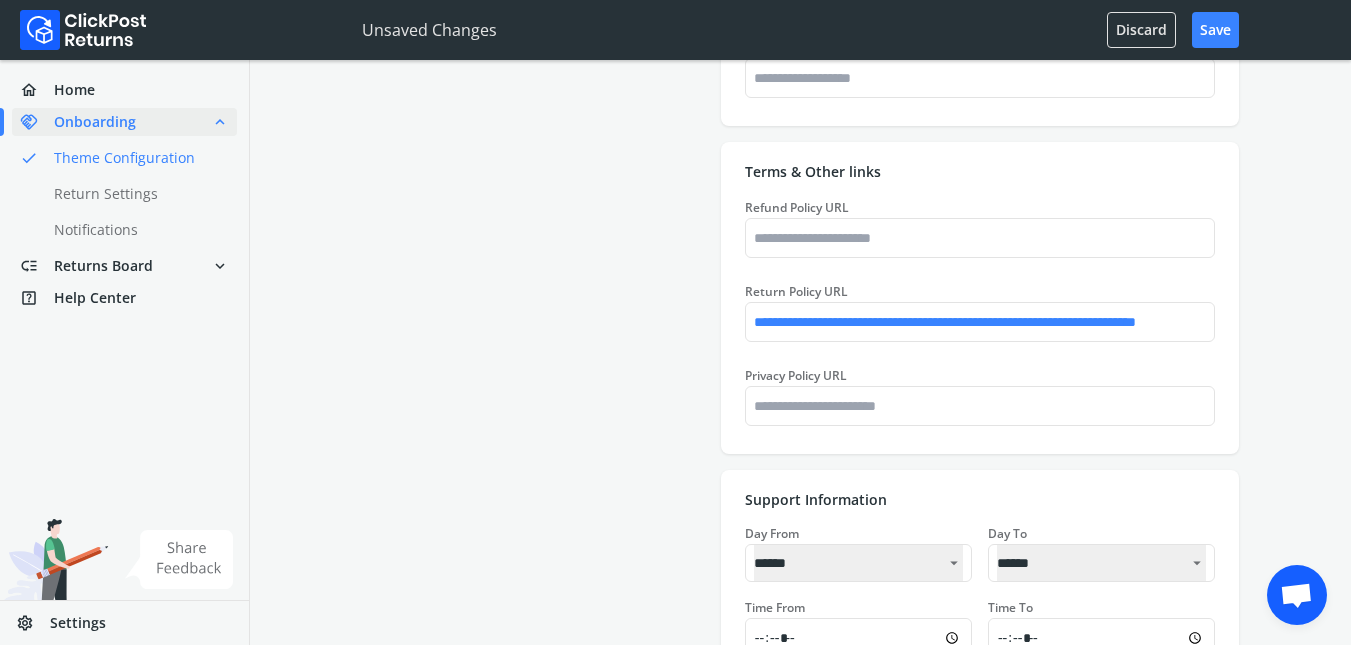 type on "**********" 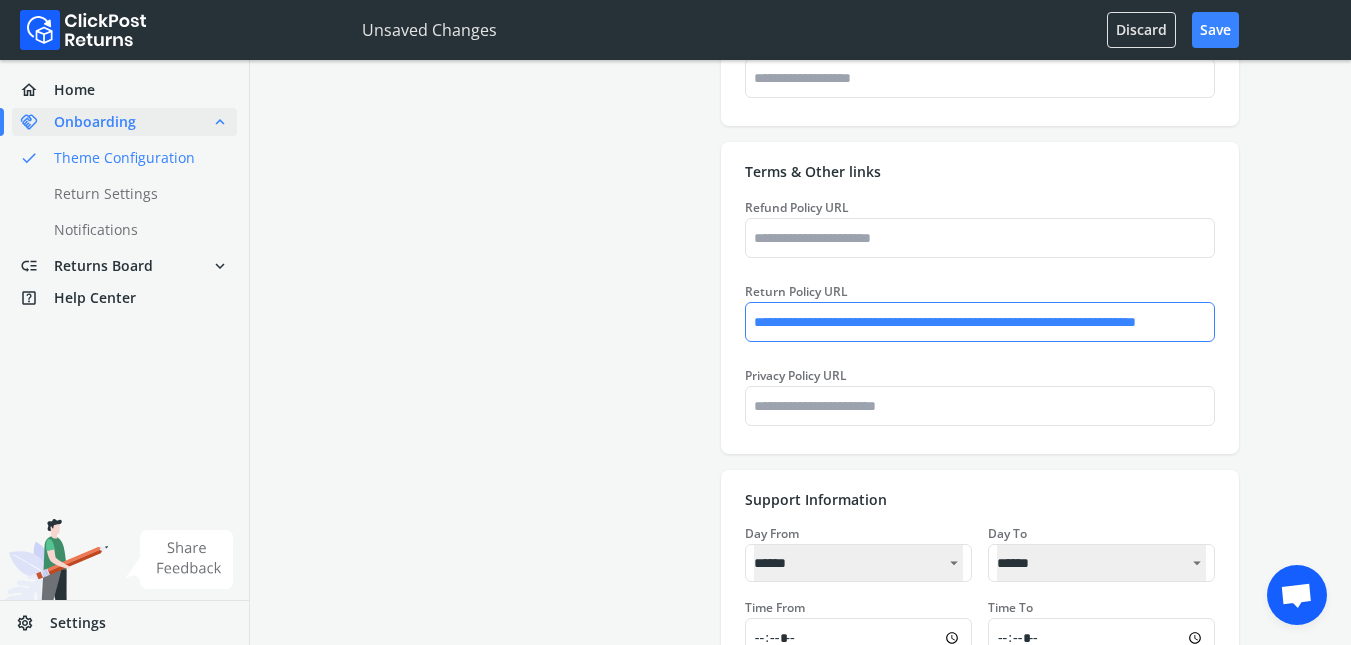 type on "*******" 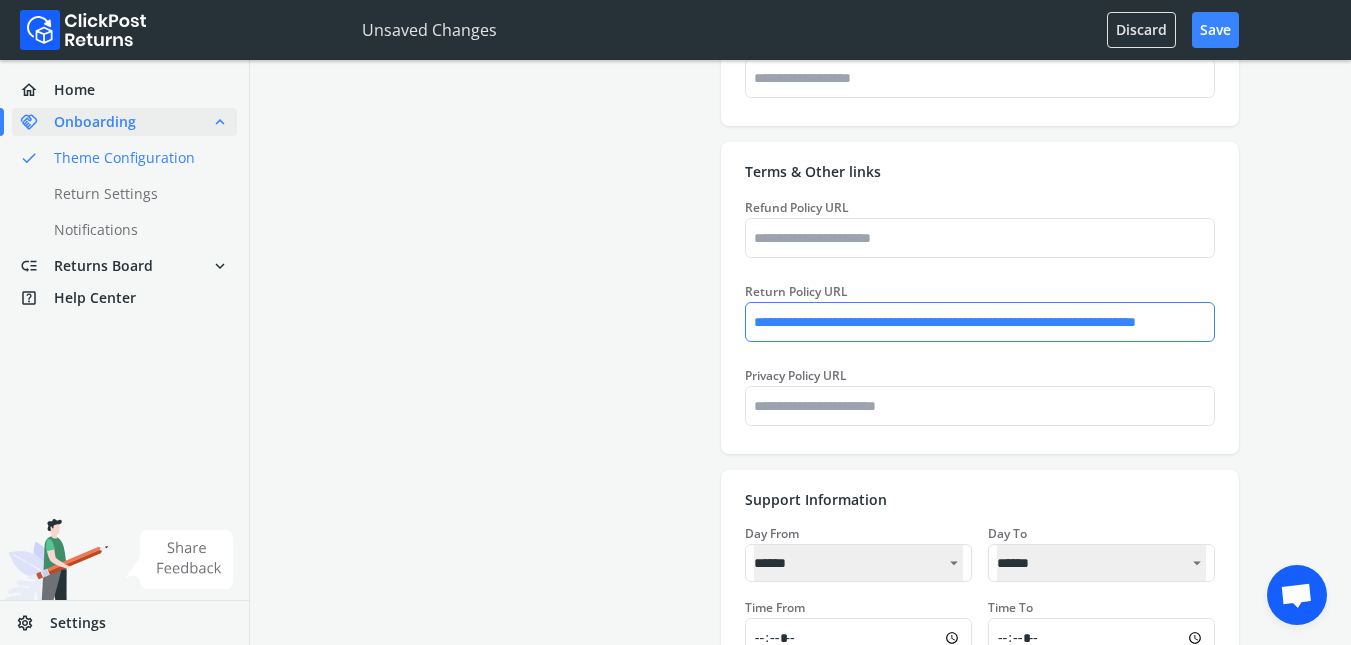 type on "*******" 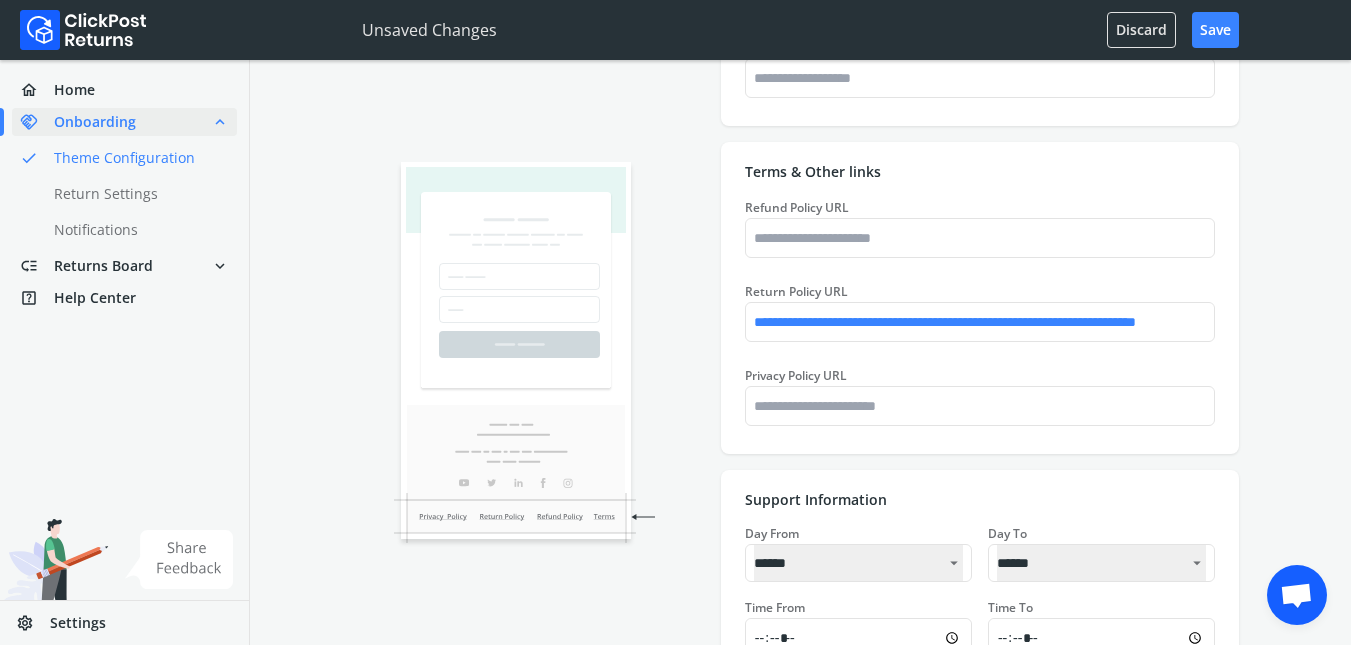 type on "*******" 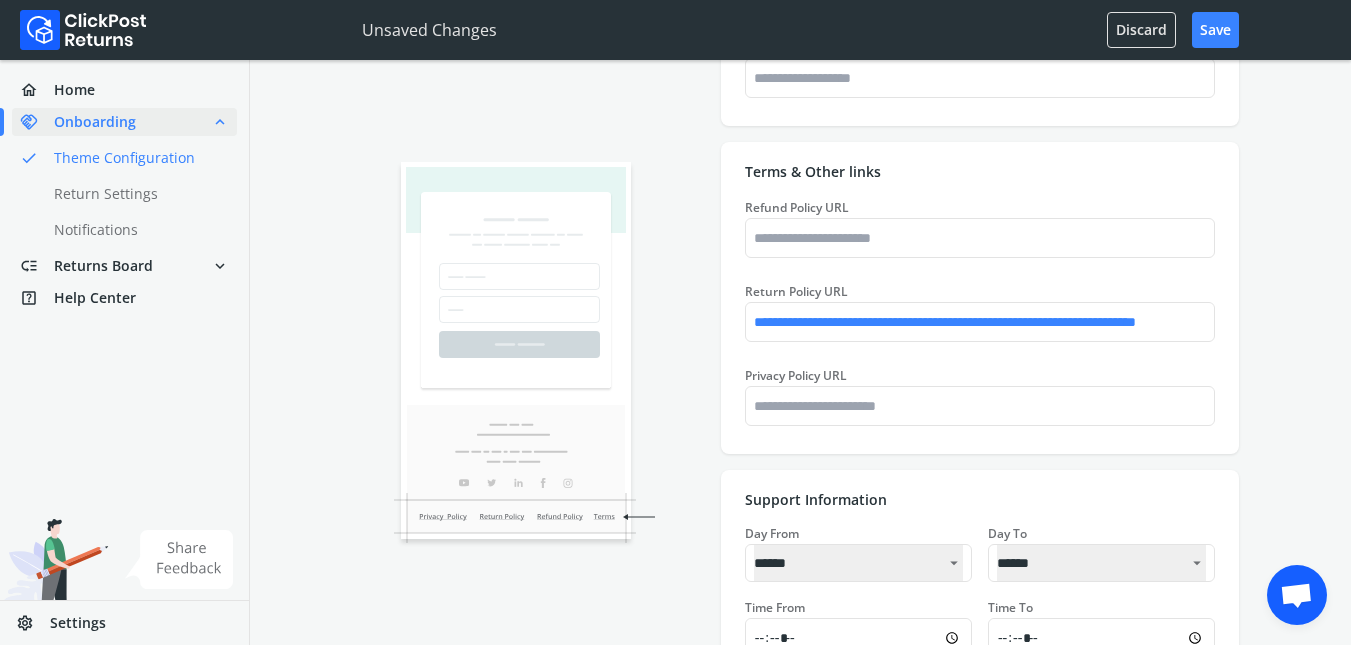 type on "*******" 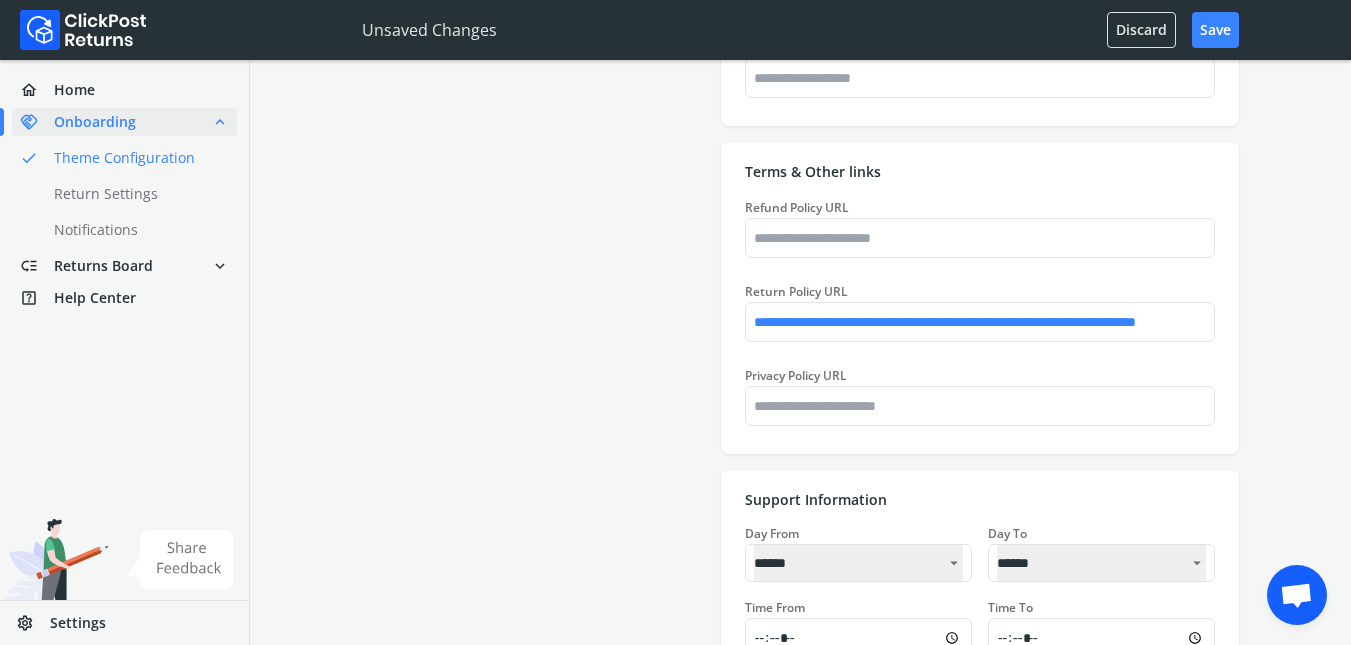 type on "*******" 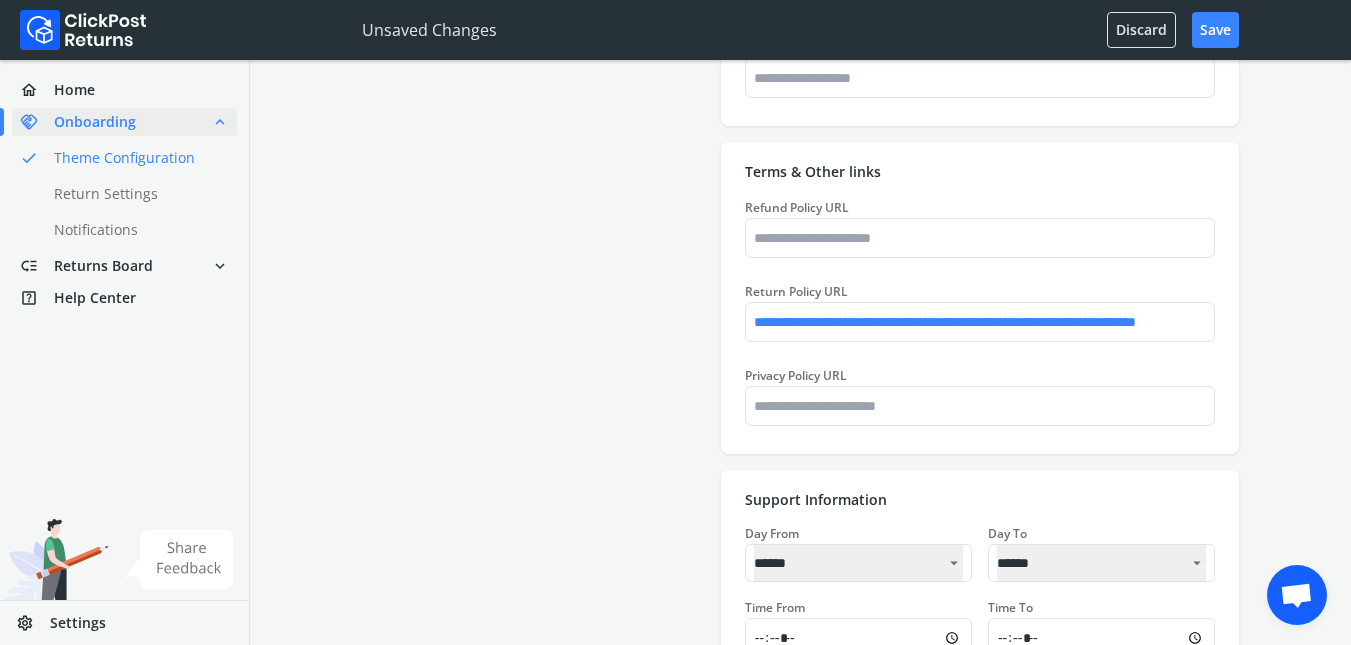 type on "*******" 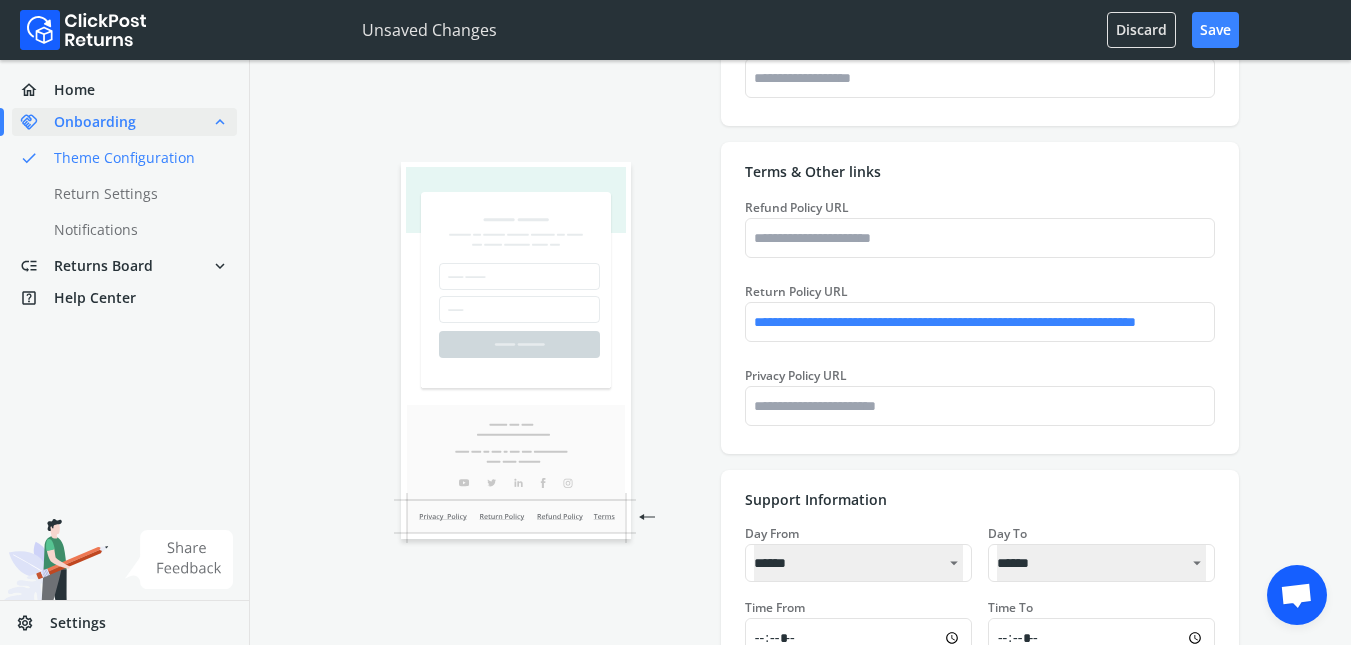 type on "*******" 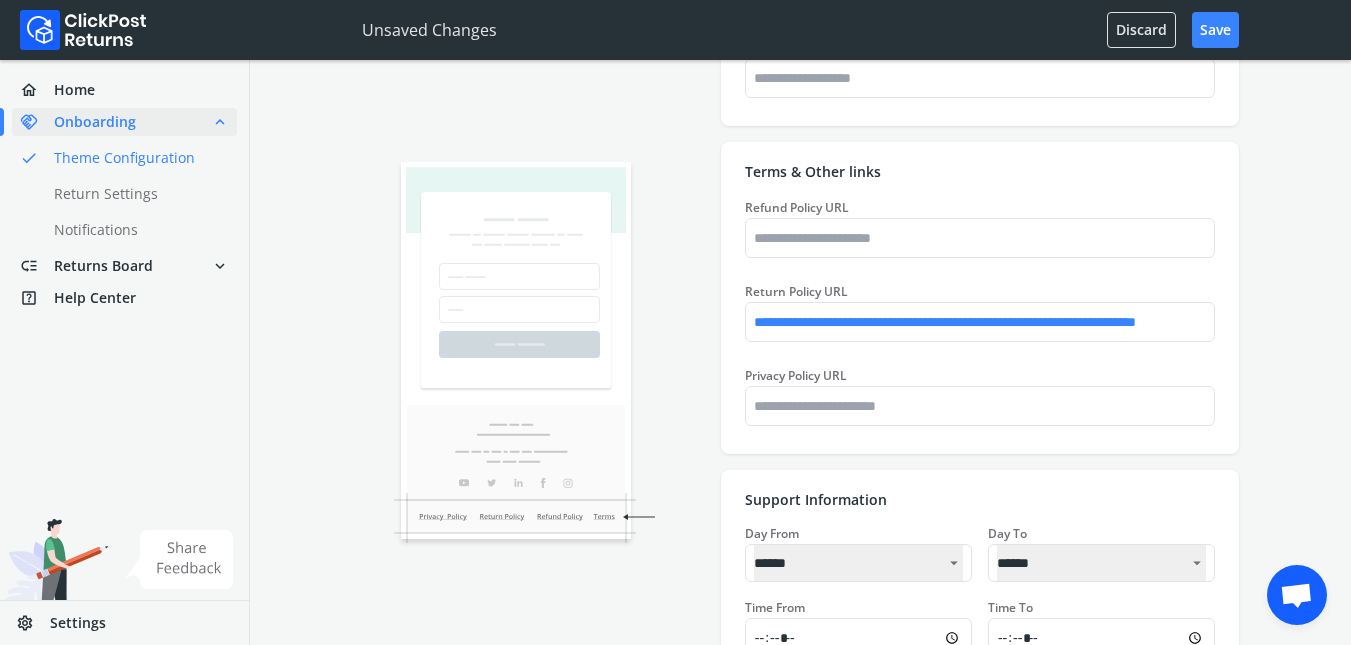 type on "*******" 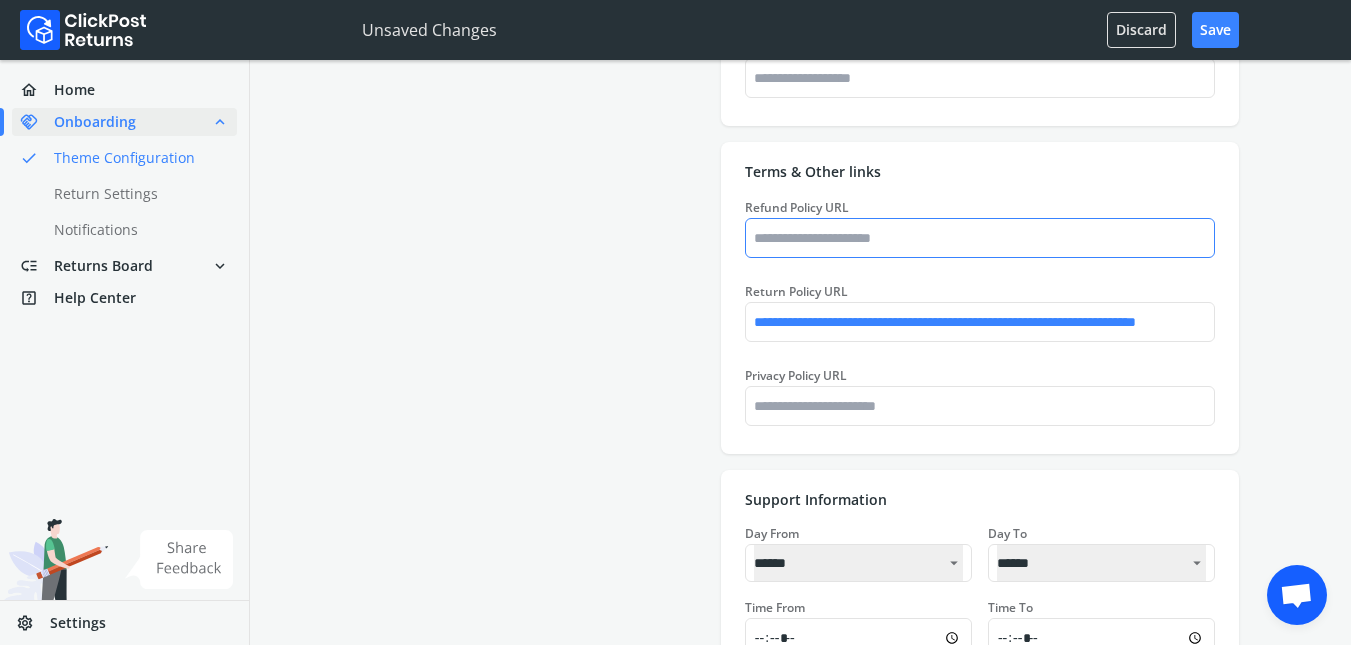 type on "*******" 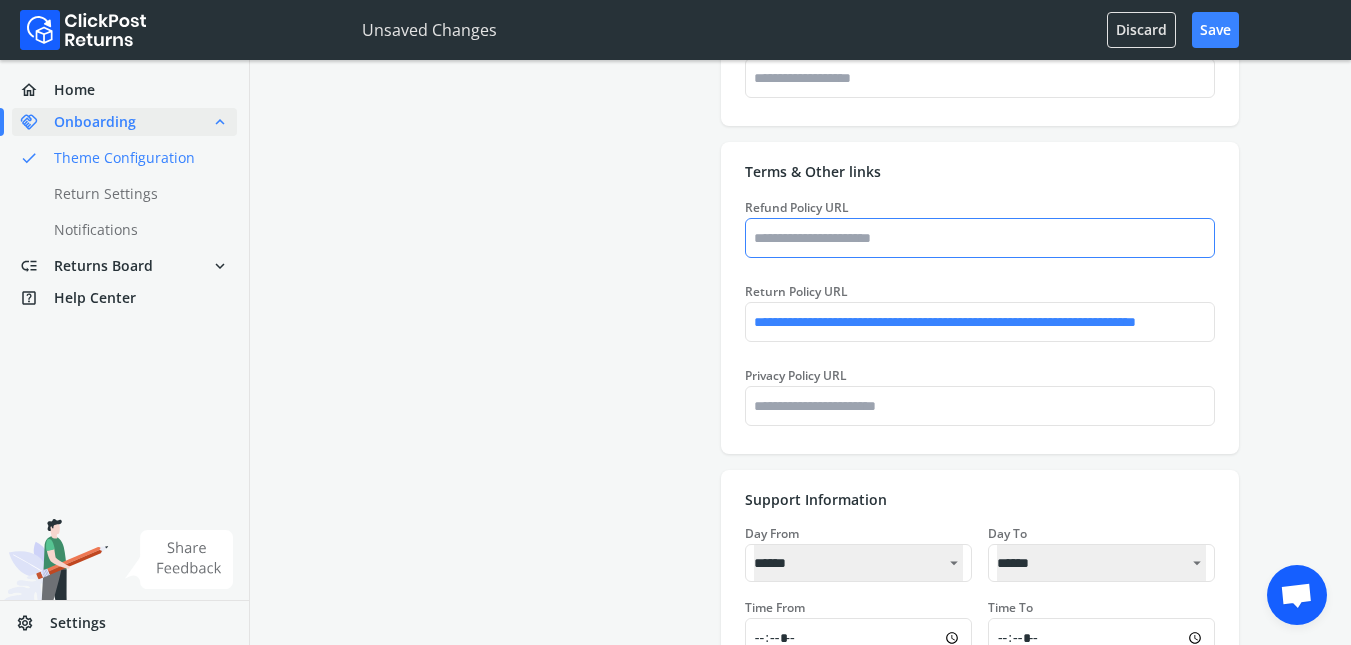 type on "*******" 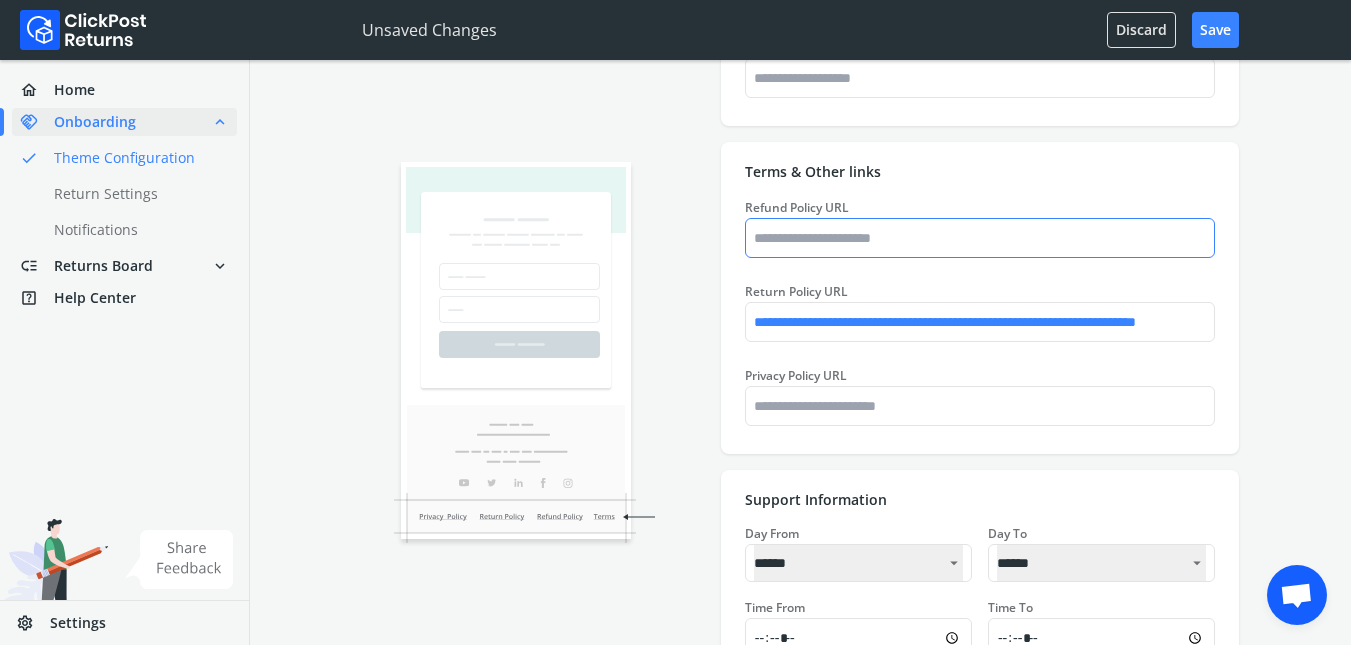 paste on "**********" 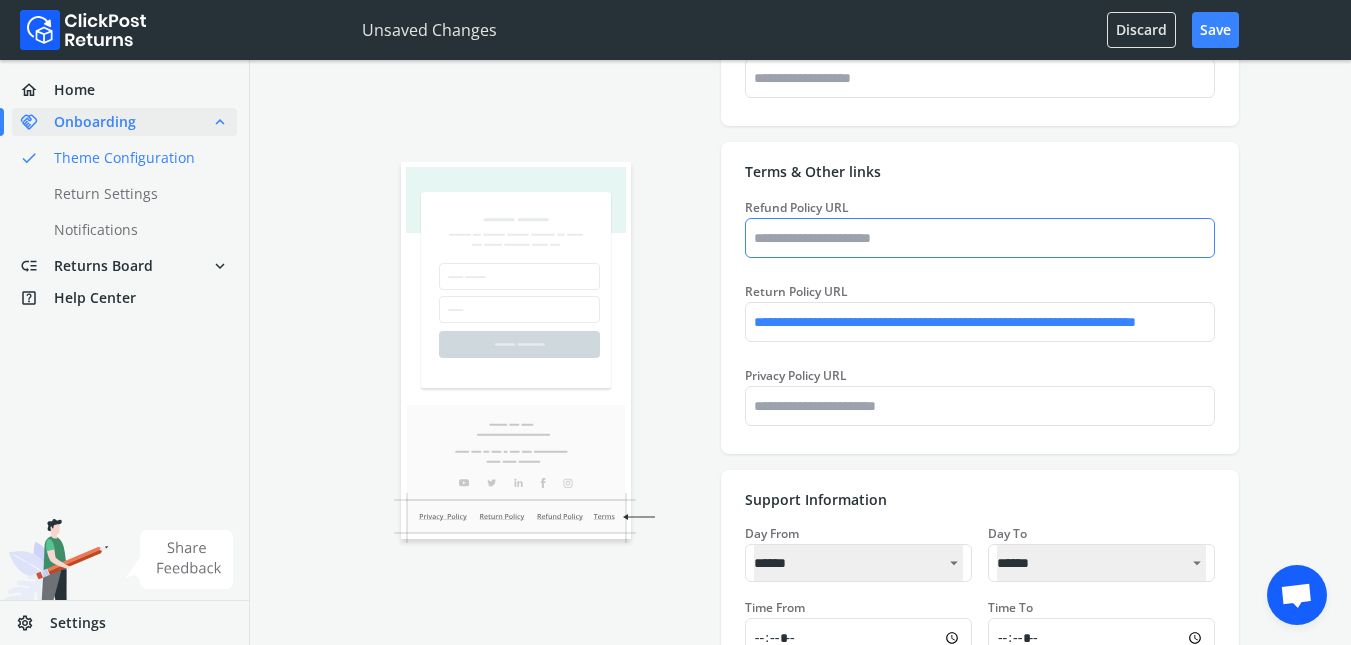 type on "*******" 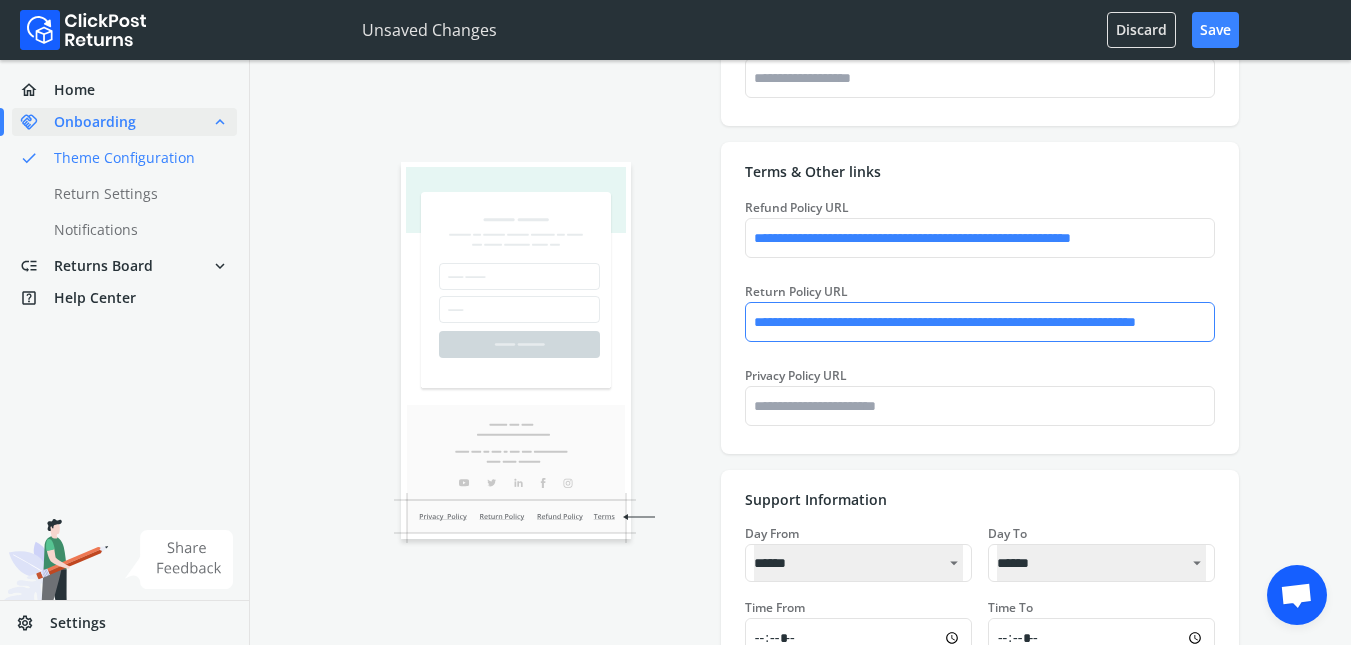 type on "*******" 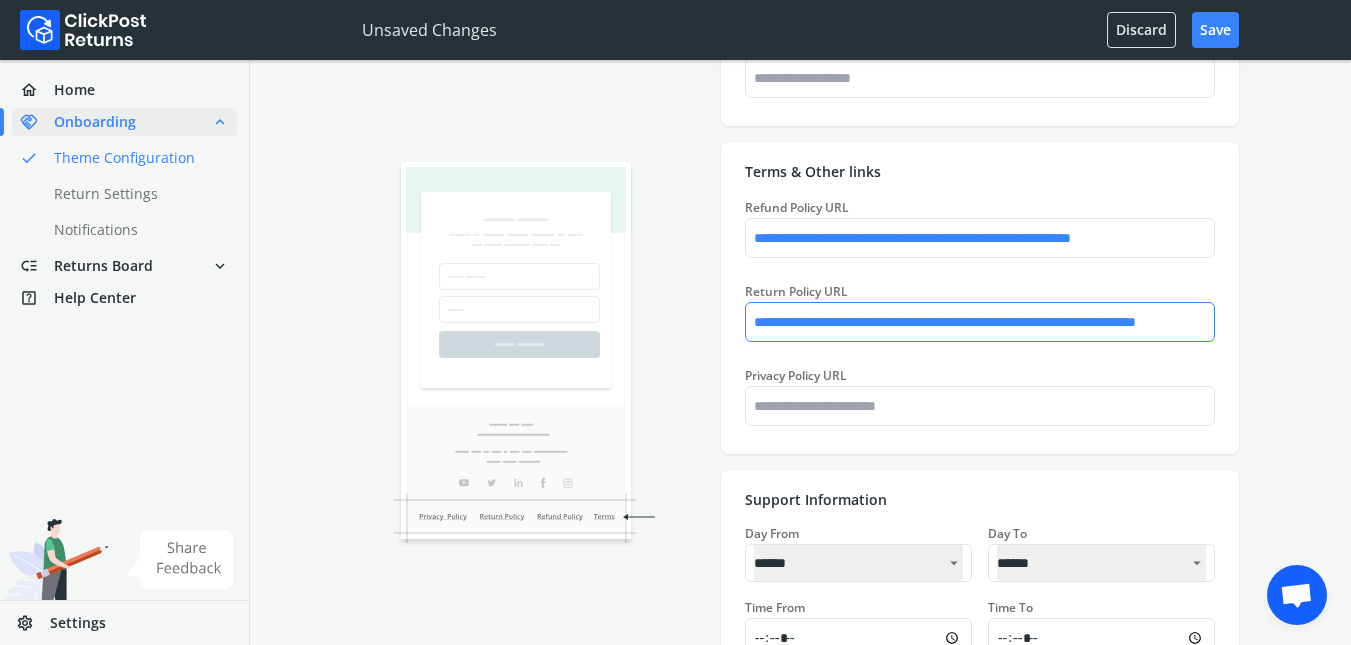 type on "*******" 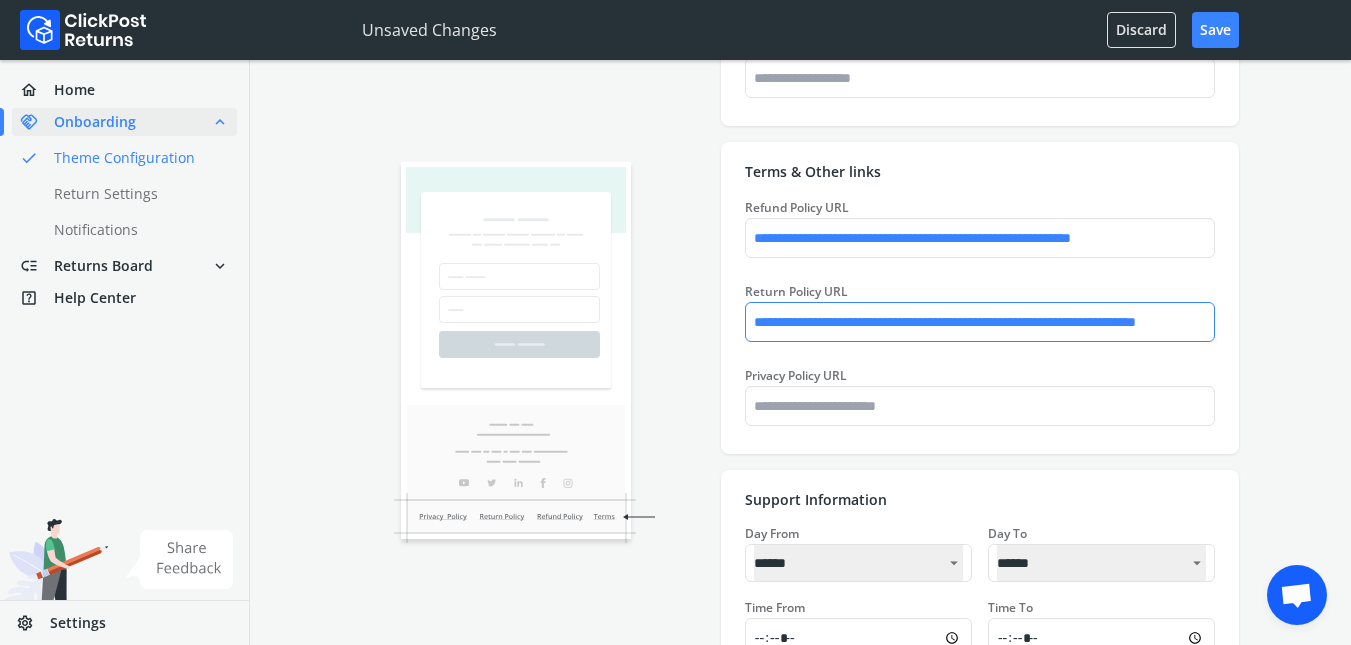 type on "**********" 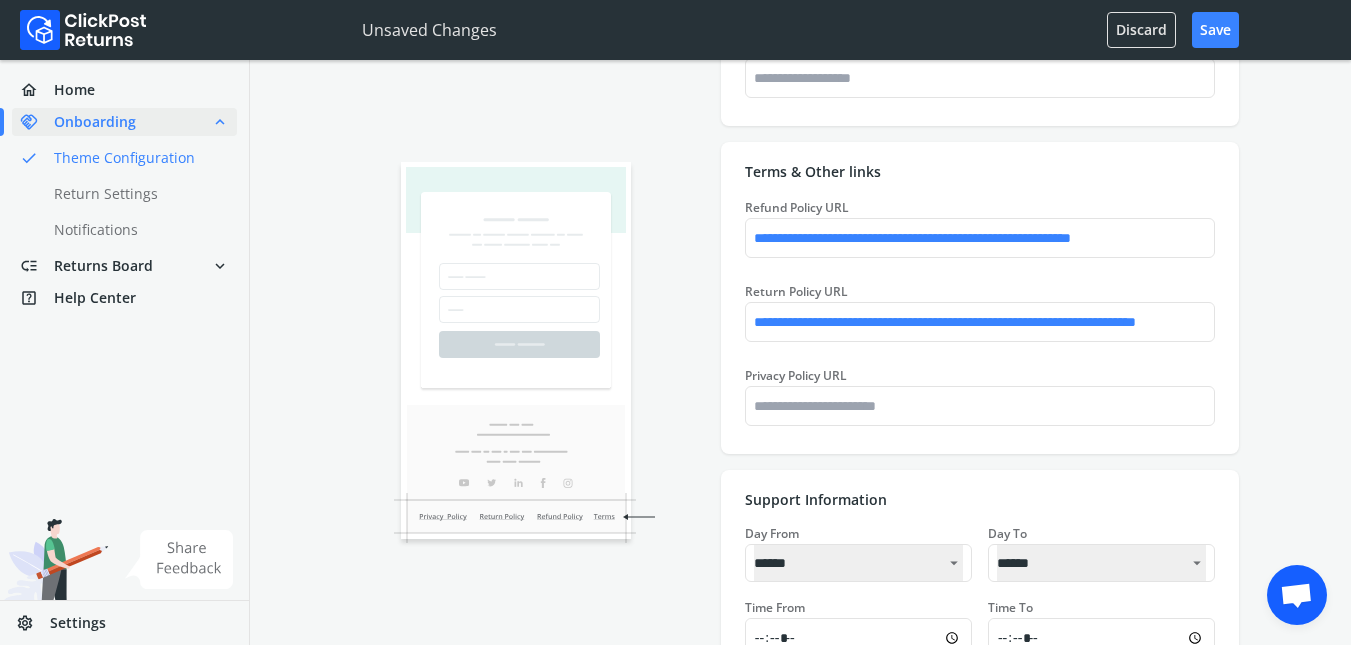 type on "*******" 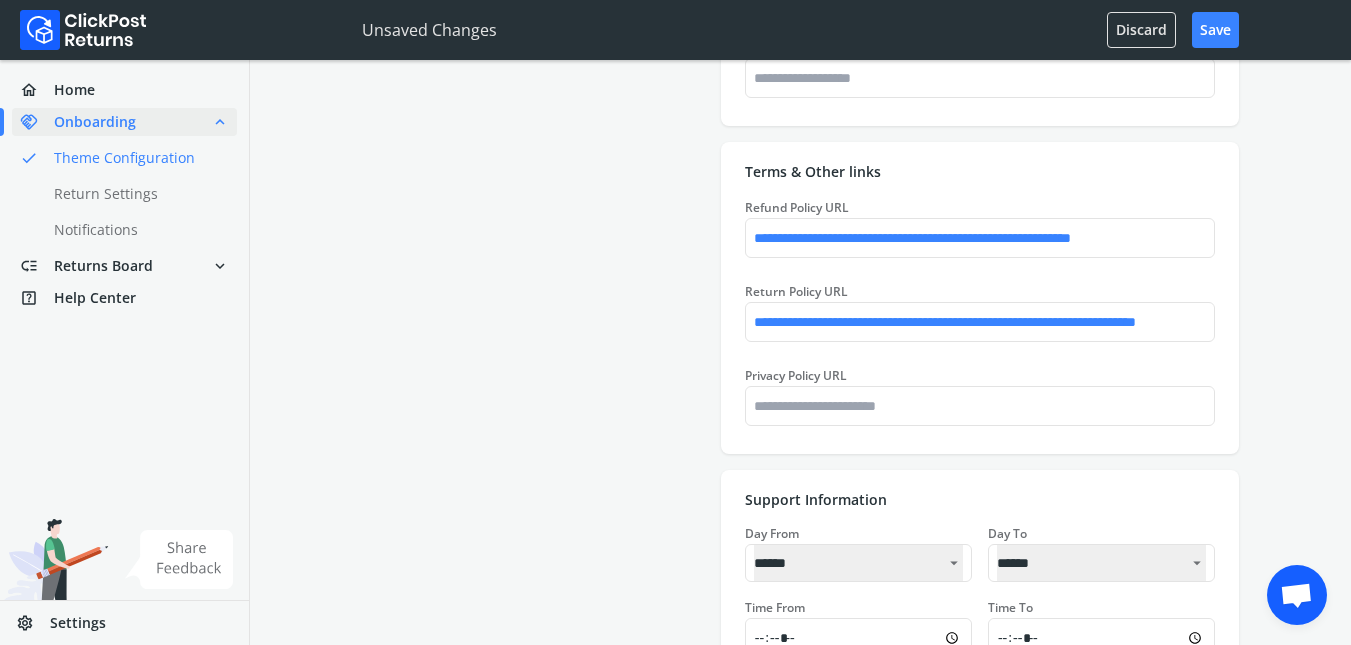 type on "*******" 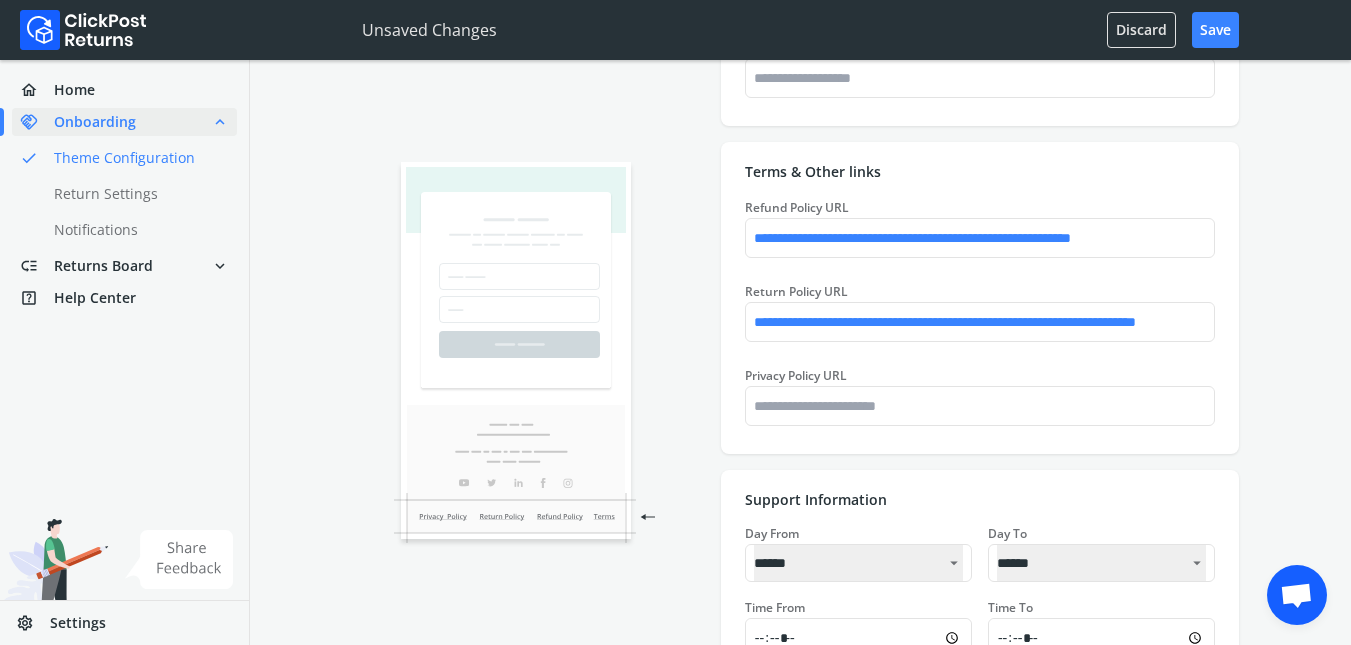 type on "*******" 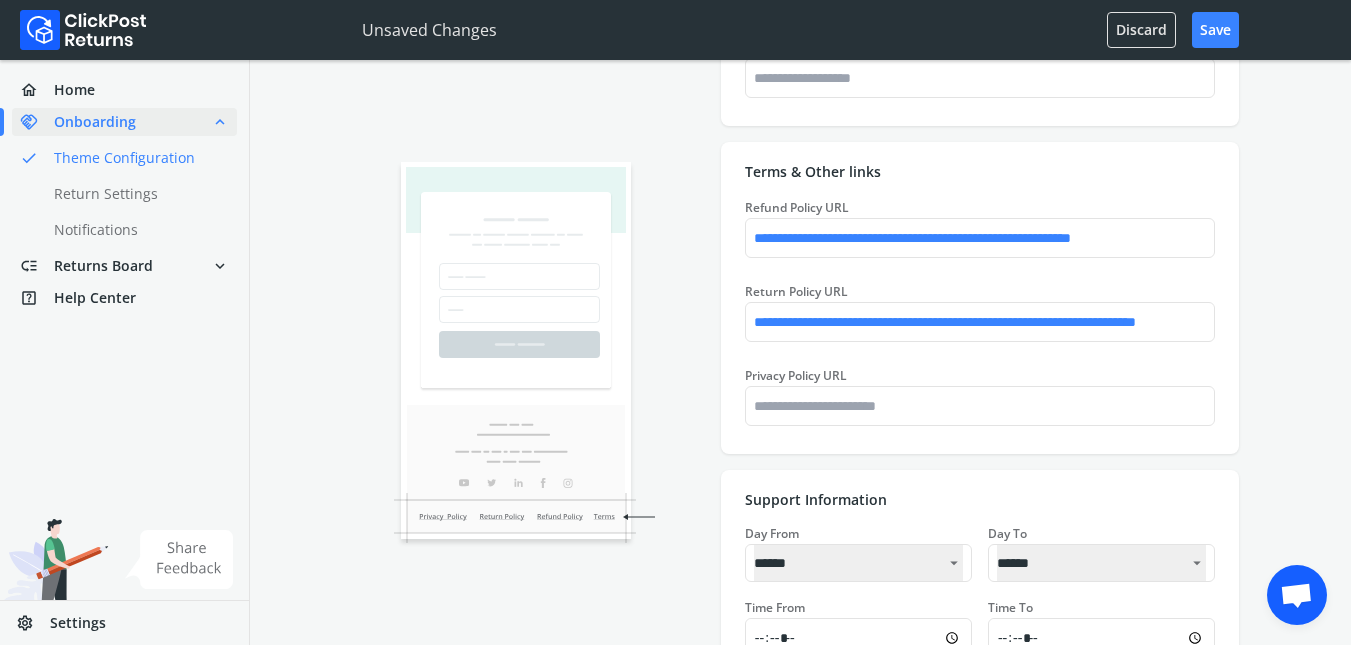 type on "*******" 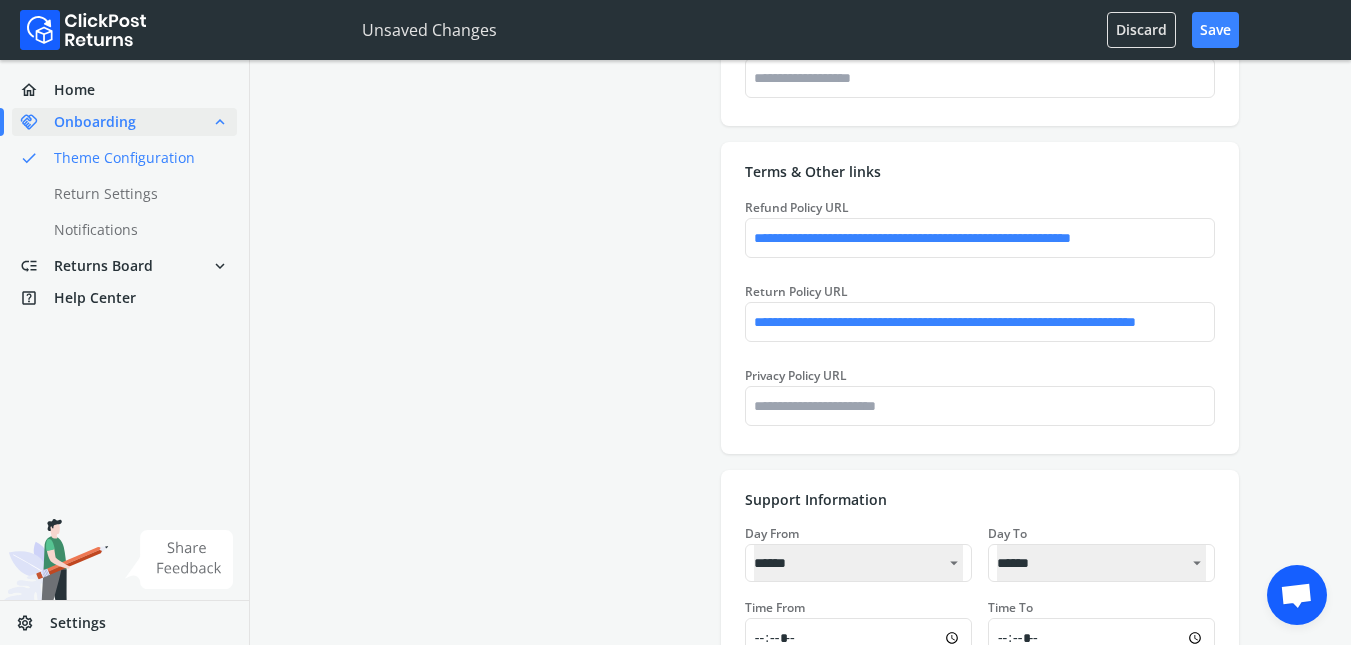 type on "*******" 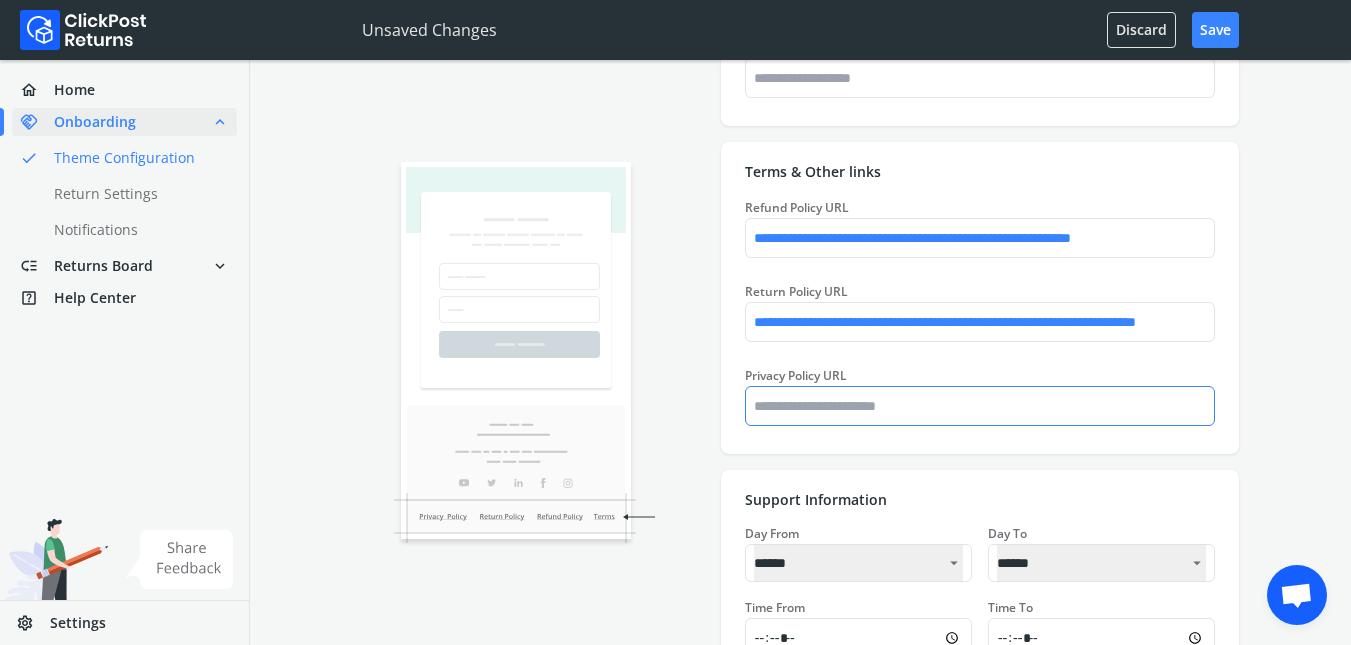 paste on "**********" 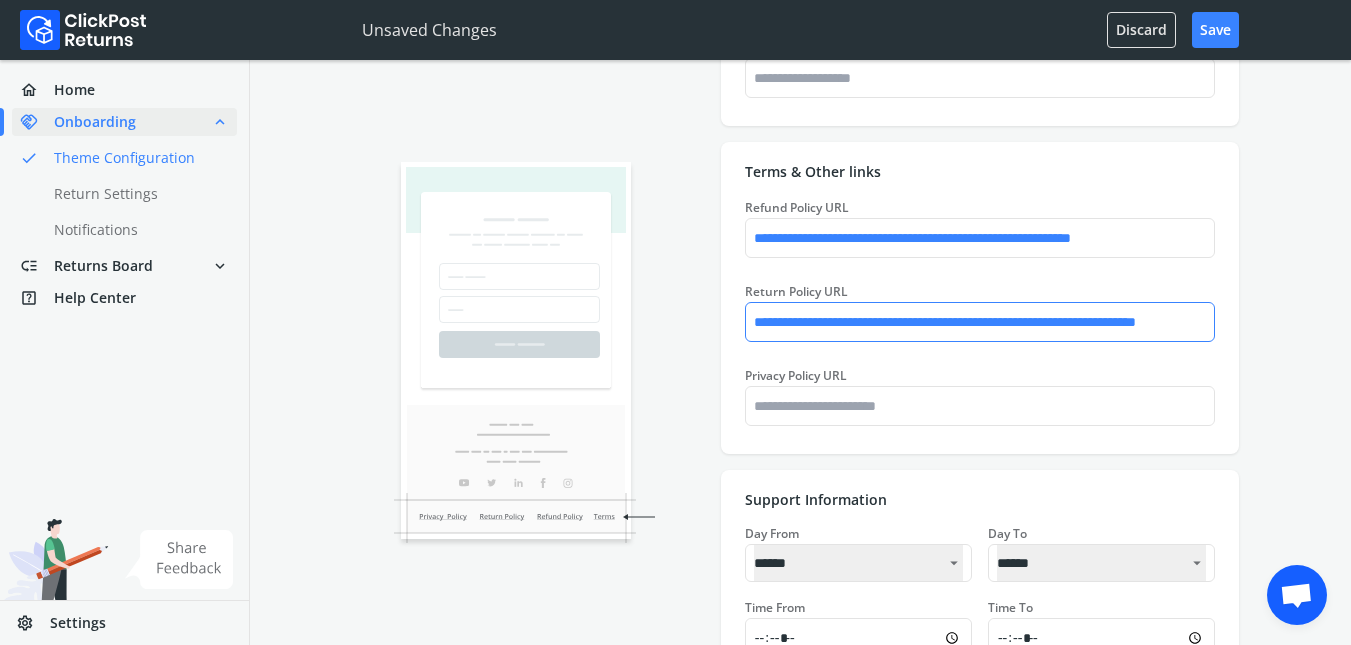 type on "*******" 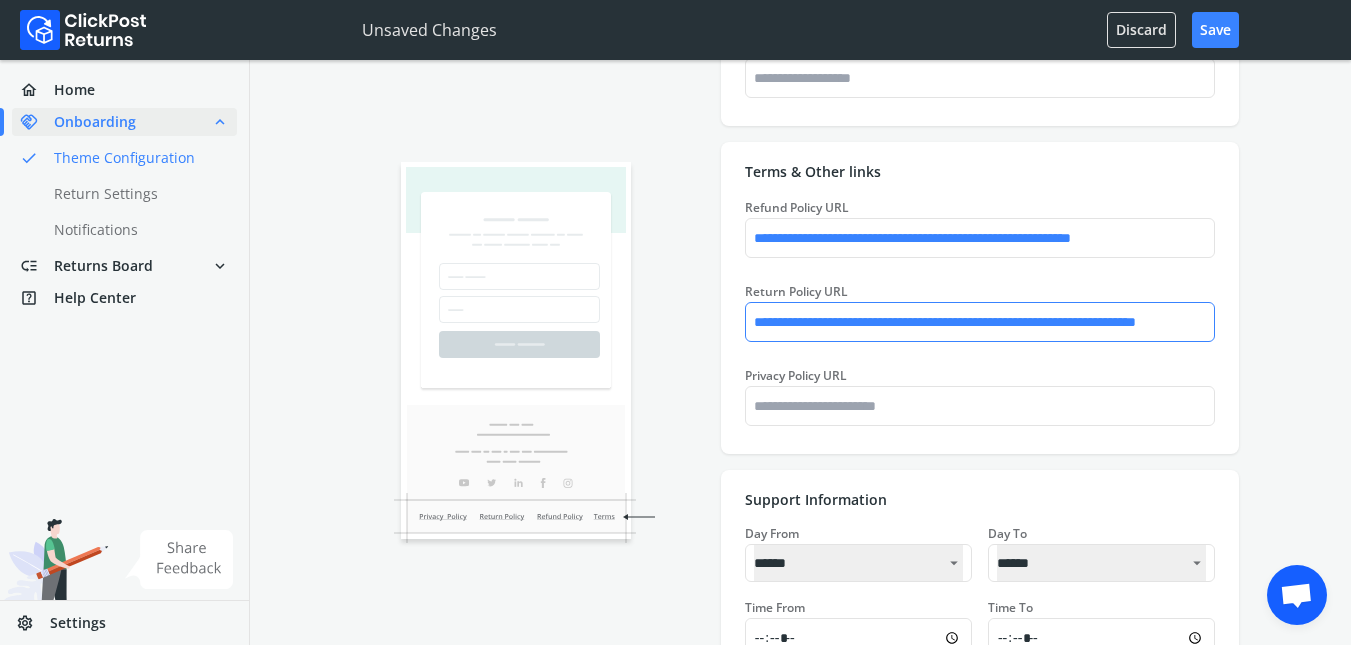 type on "*******" 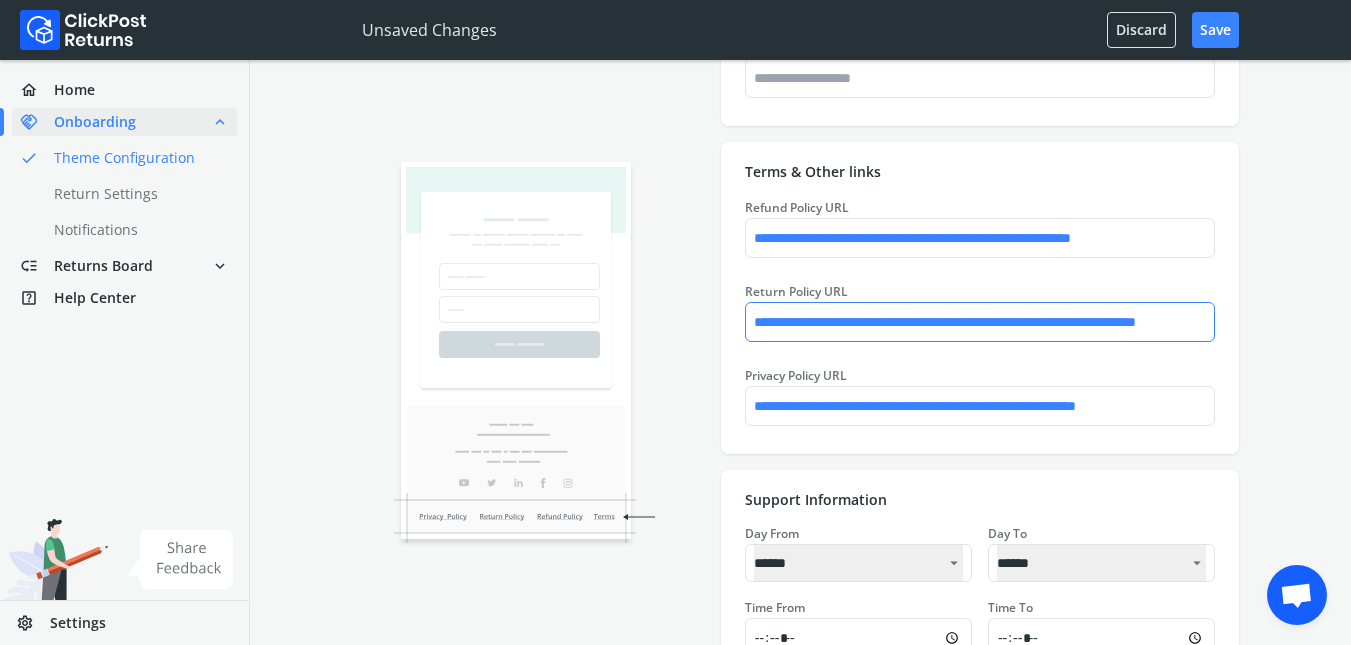 type on "*******" 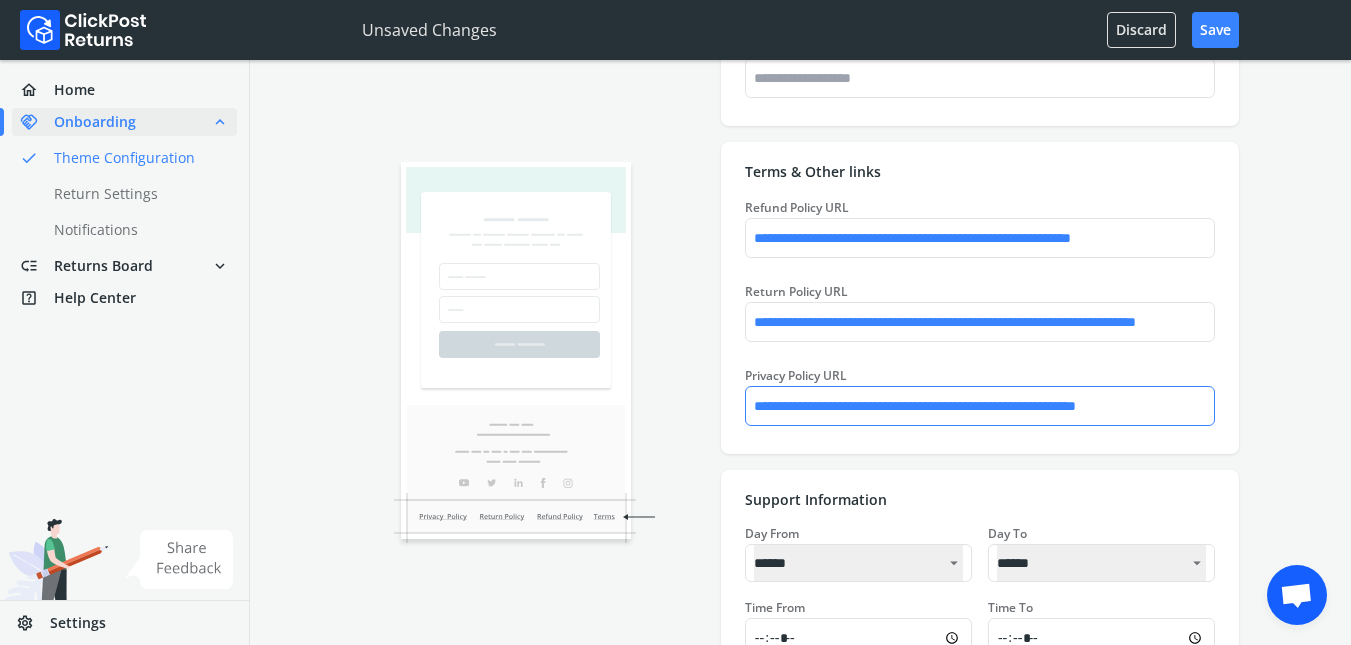 type on "*******" 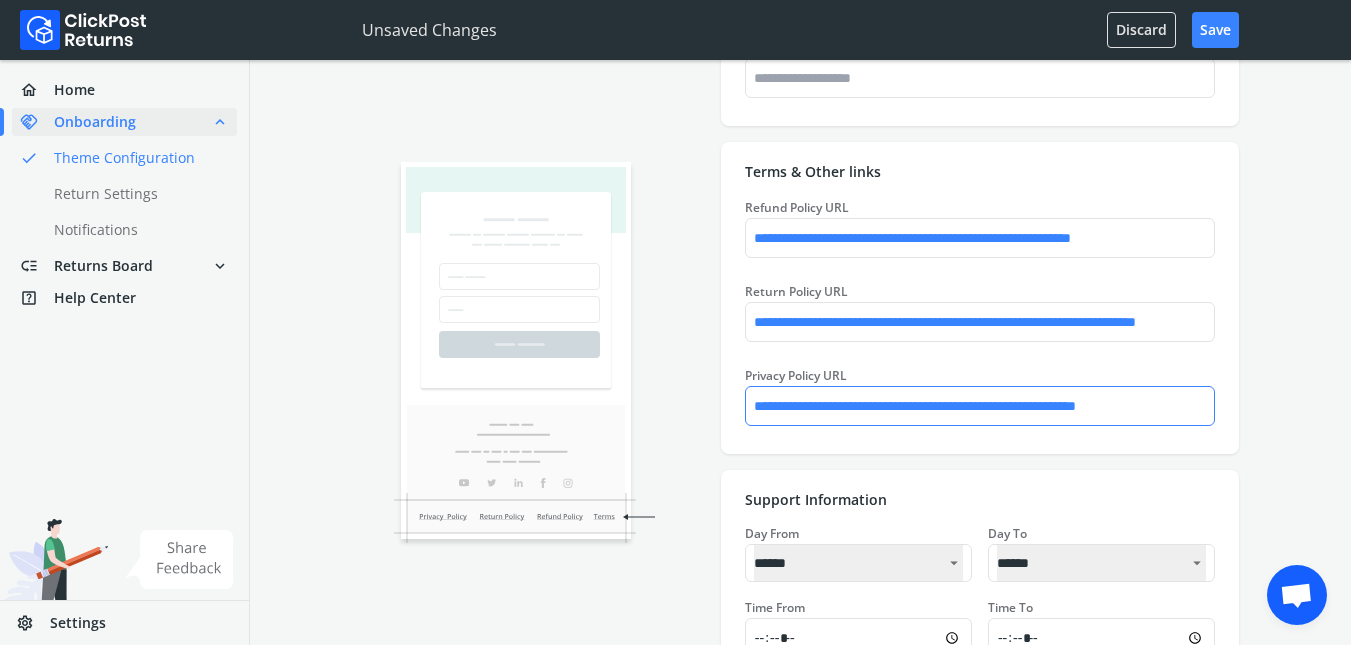 type on "*******" 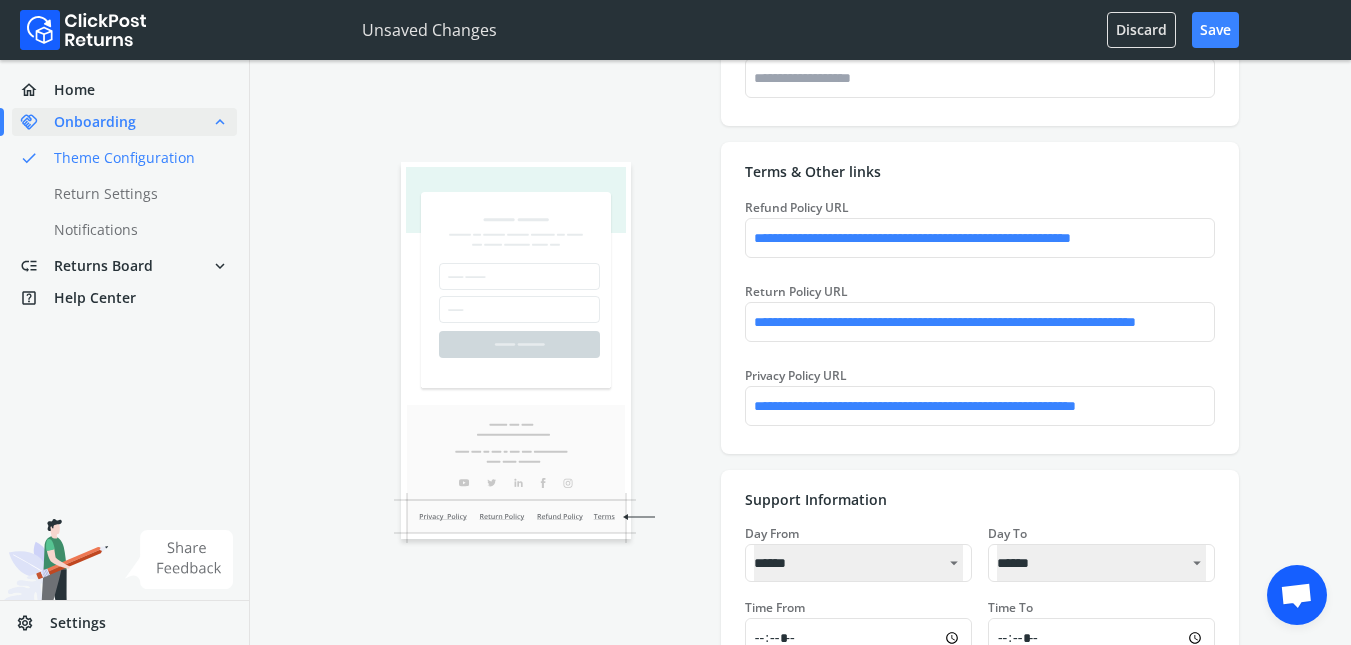 type on "*******" 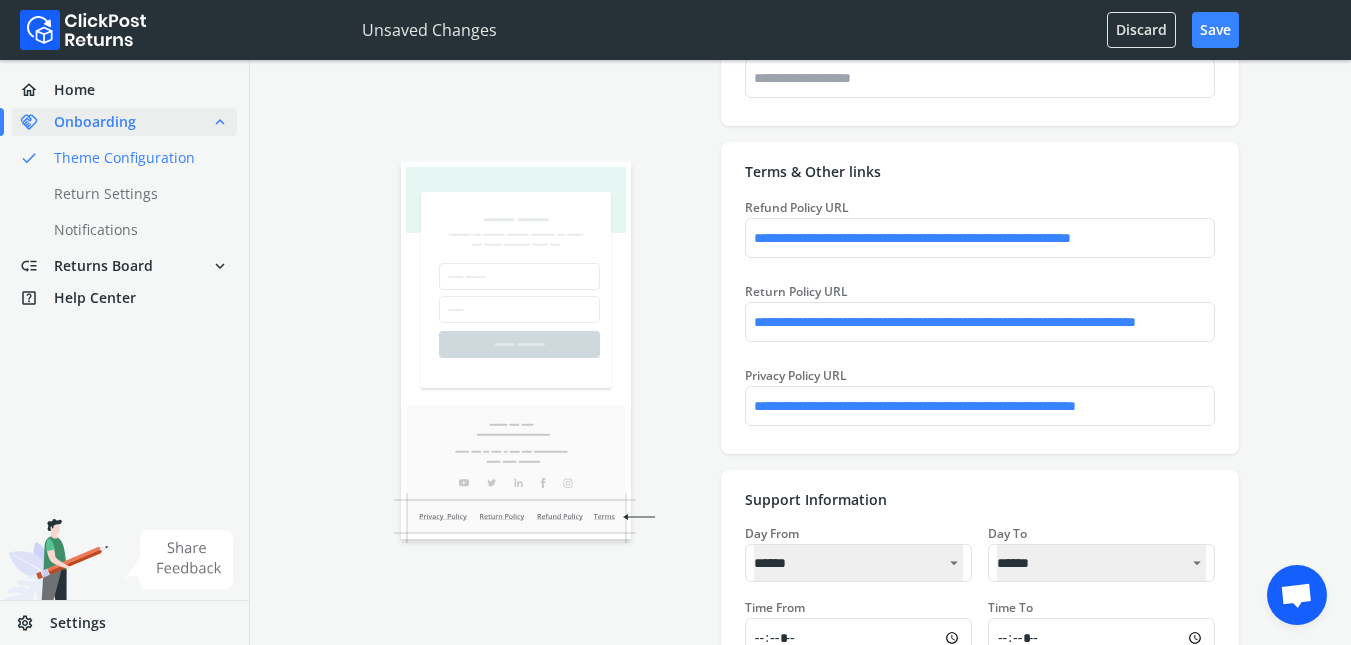 type on "*******" 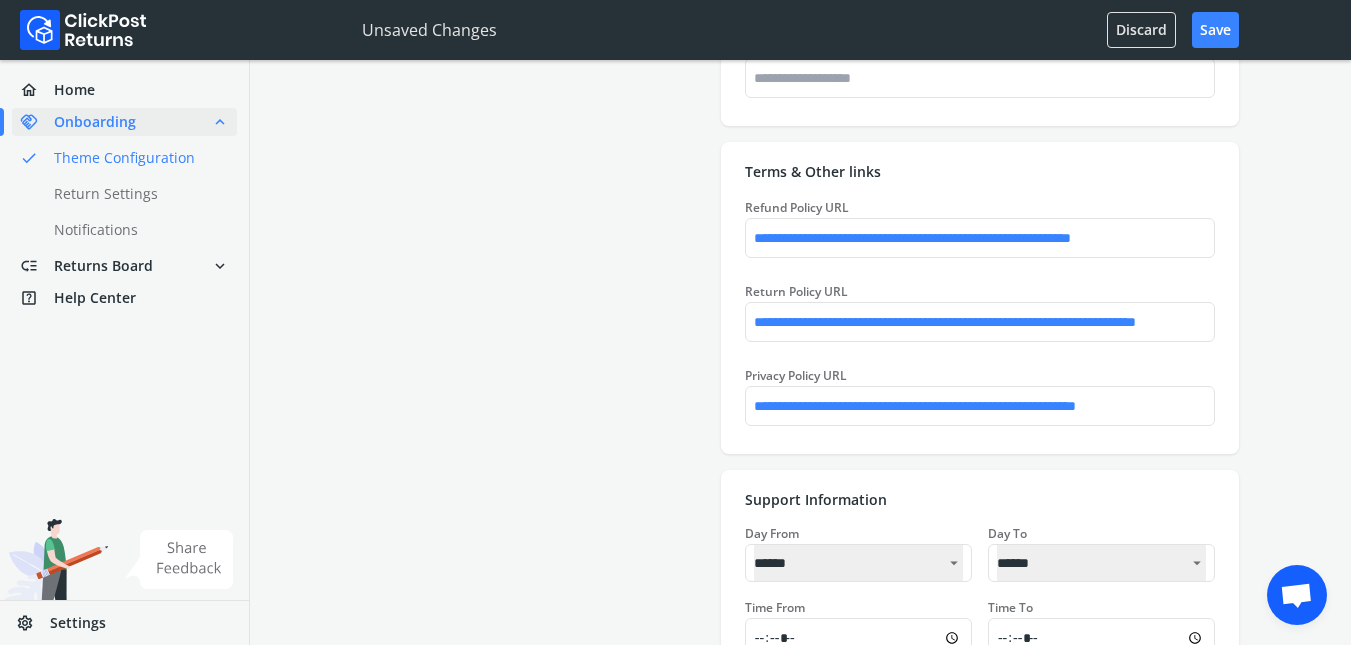 type on "*******" 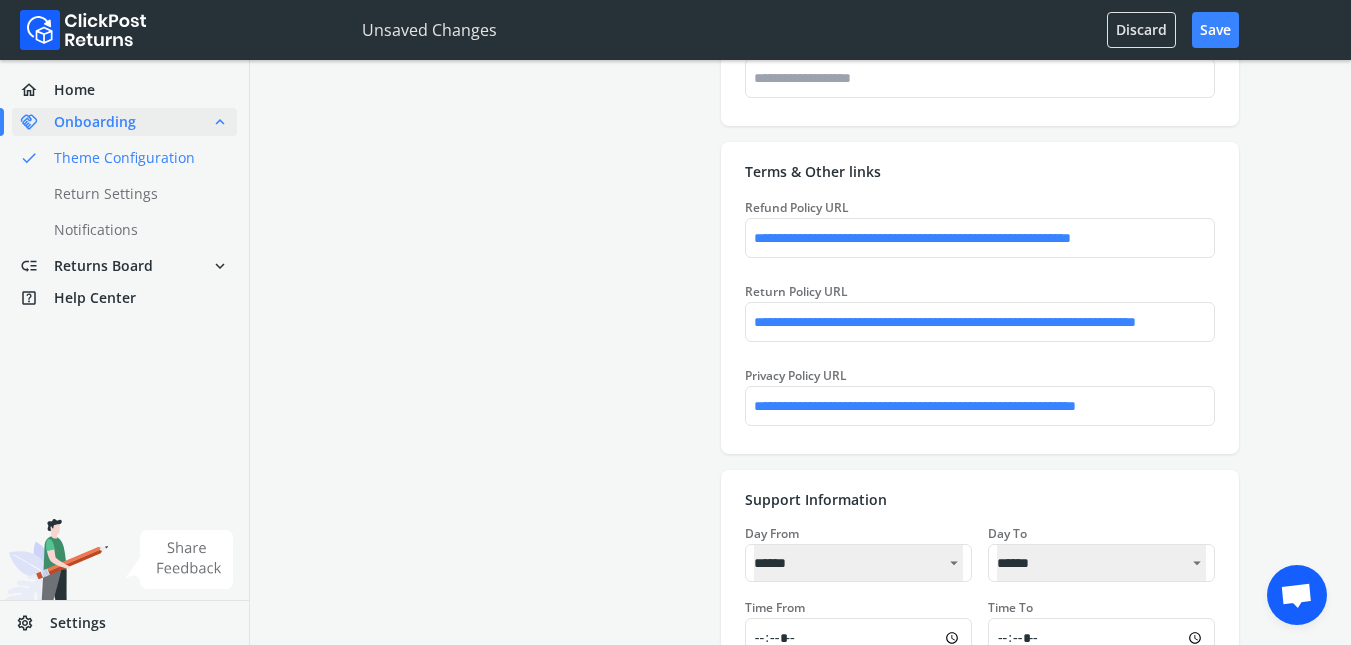 type on "*******" 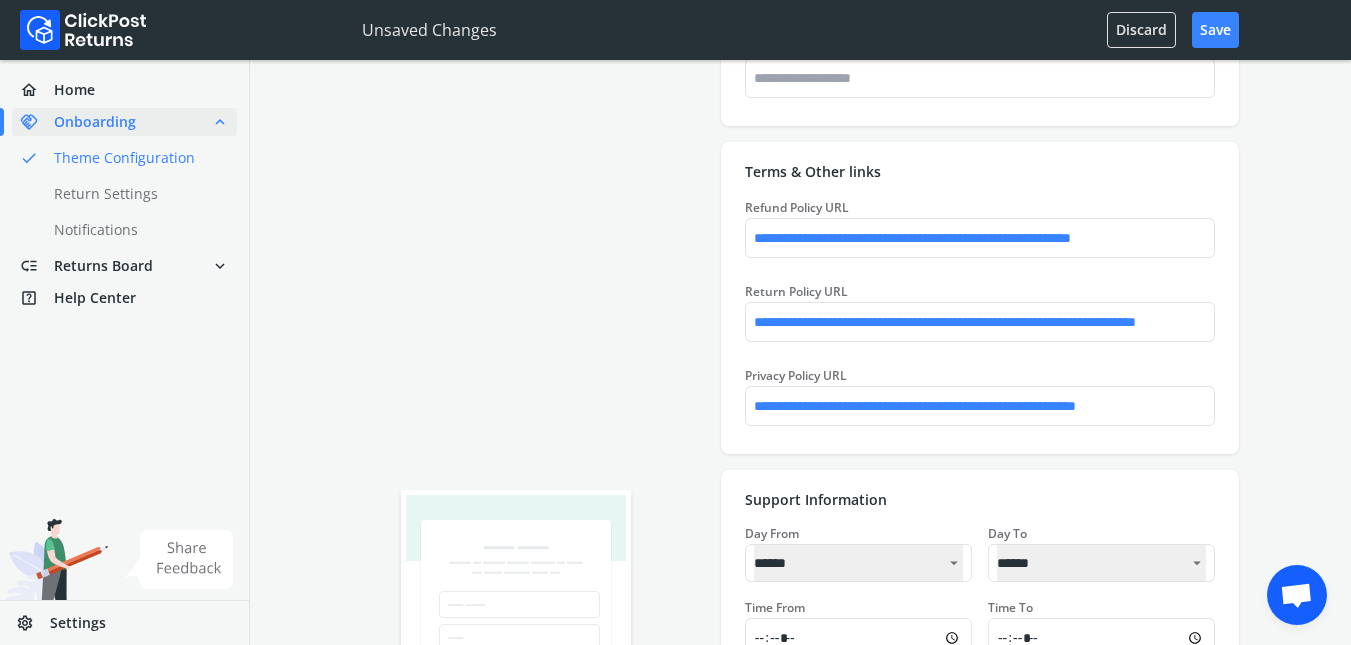 type on "*******" 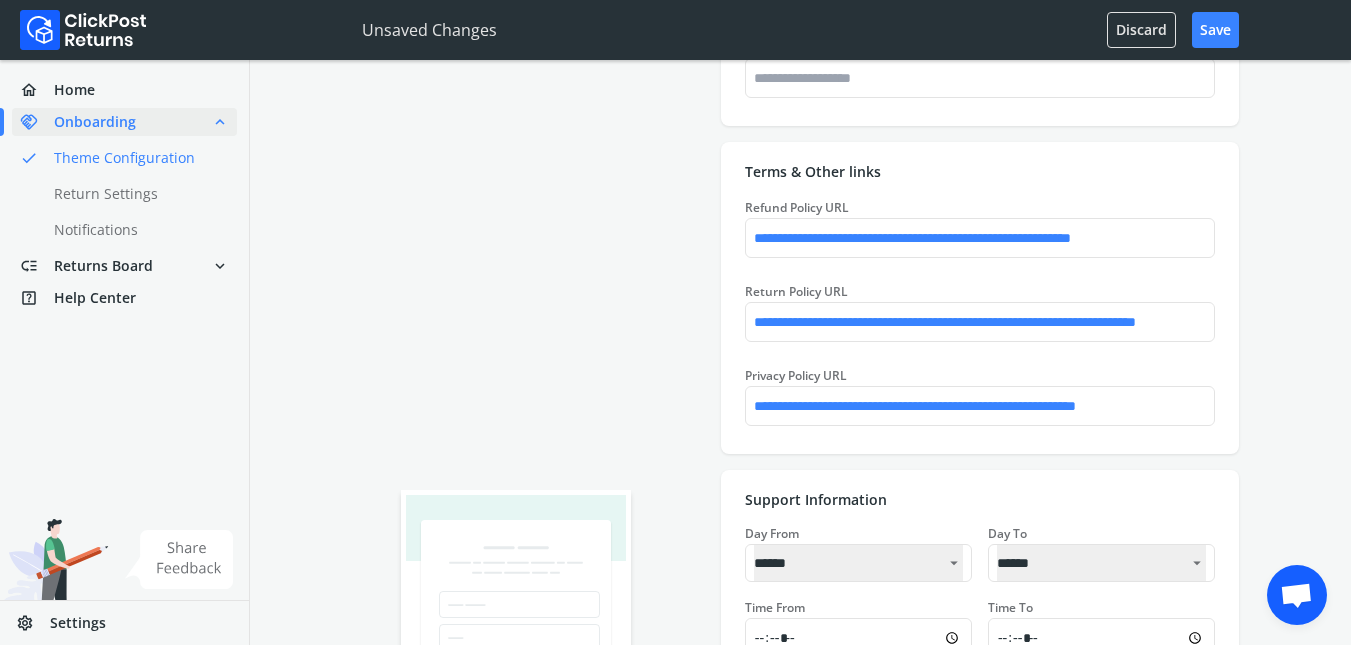 type on "*******" 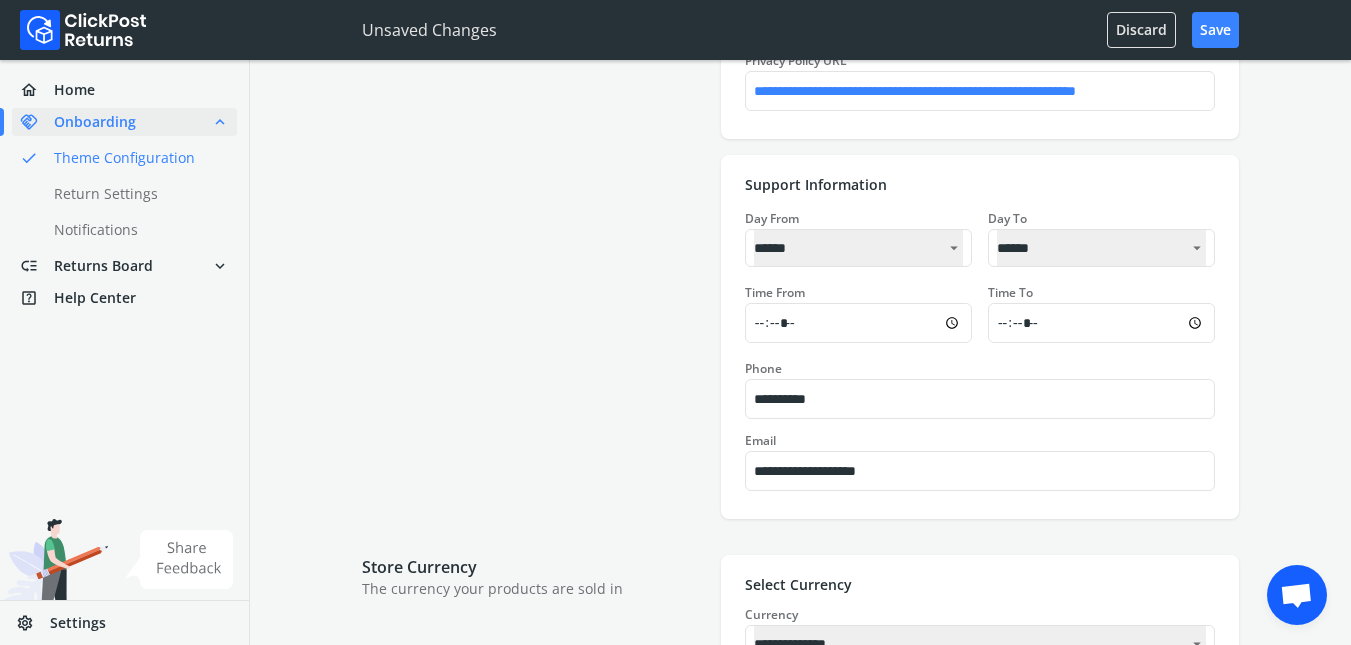scroll, scrollTop: 3307, scrollLeft: 0, axis: vertical 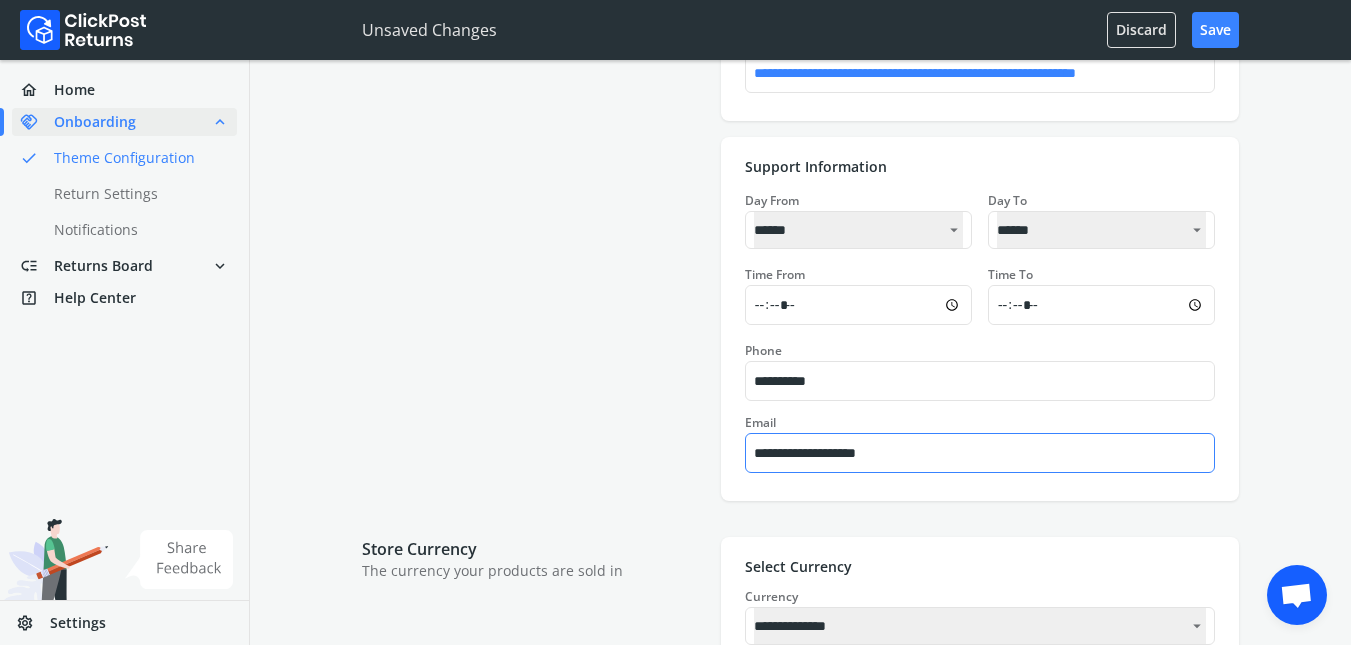 type on "*******" 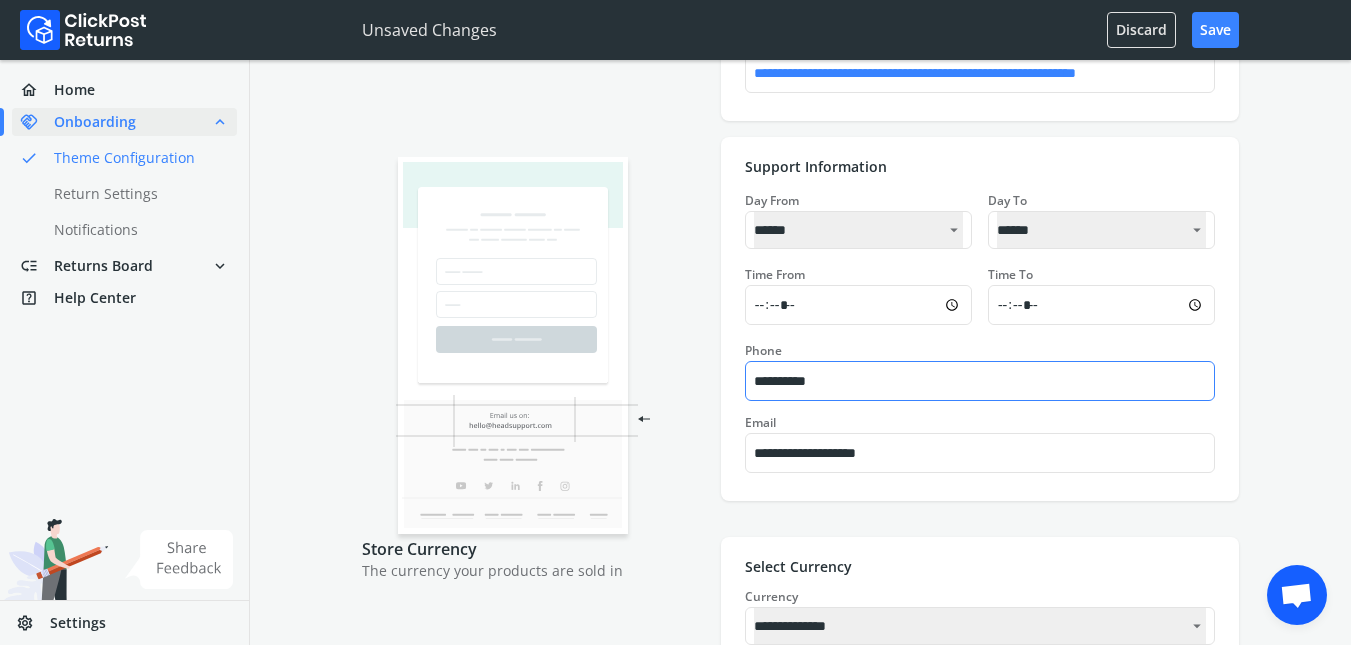 type on "*******" 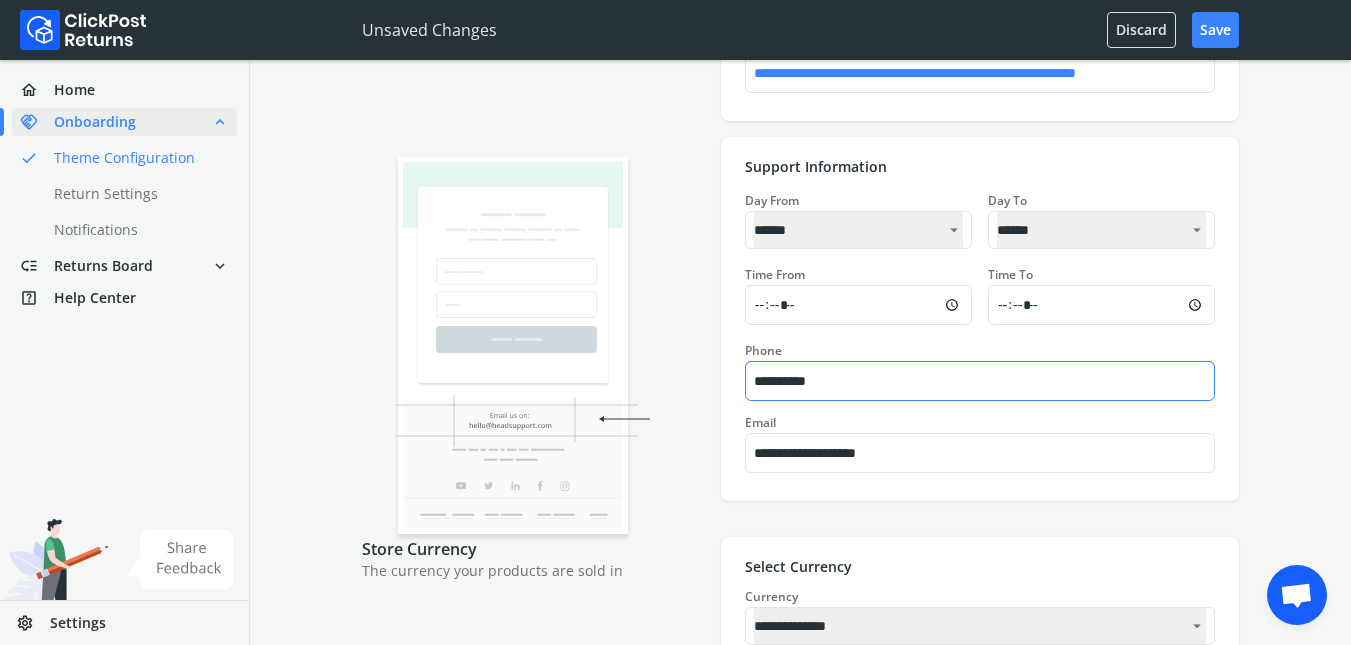 type on "*******" 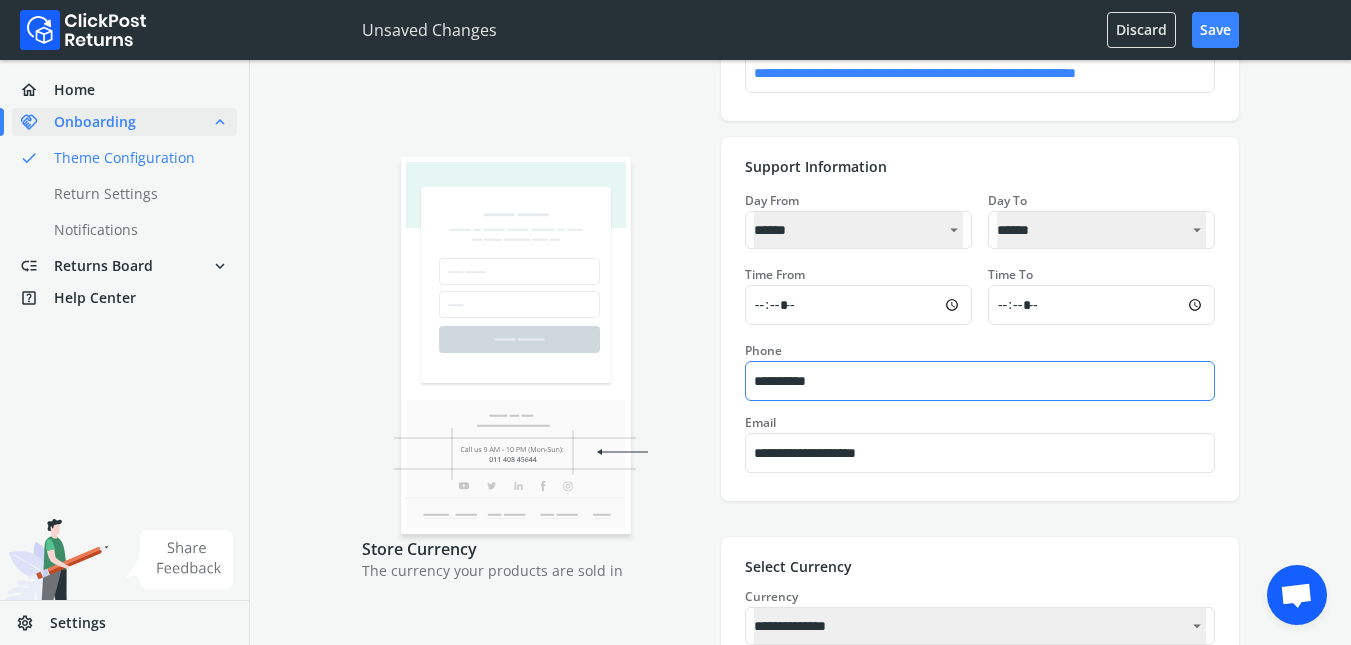 type on "**********" 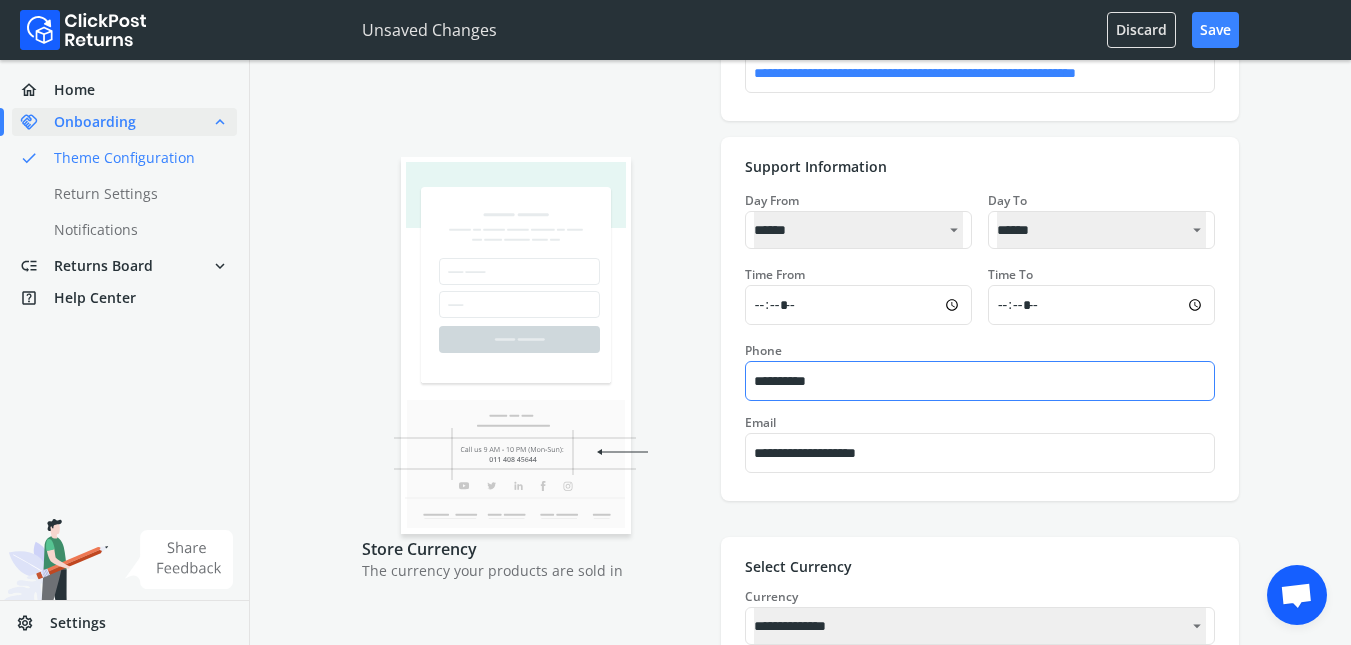 click on "**********" at bounding box center (980, 381) 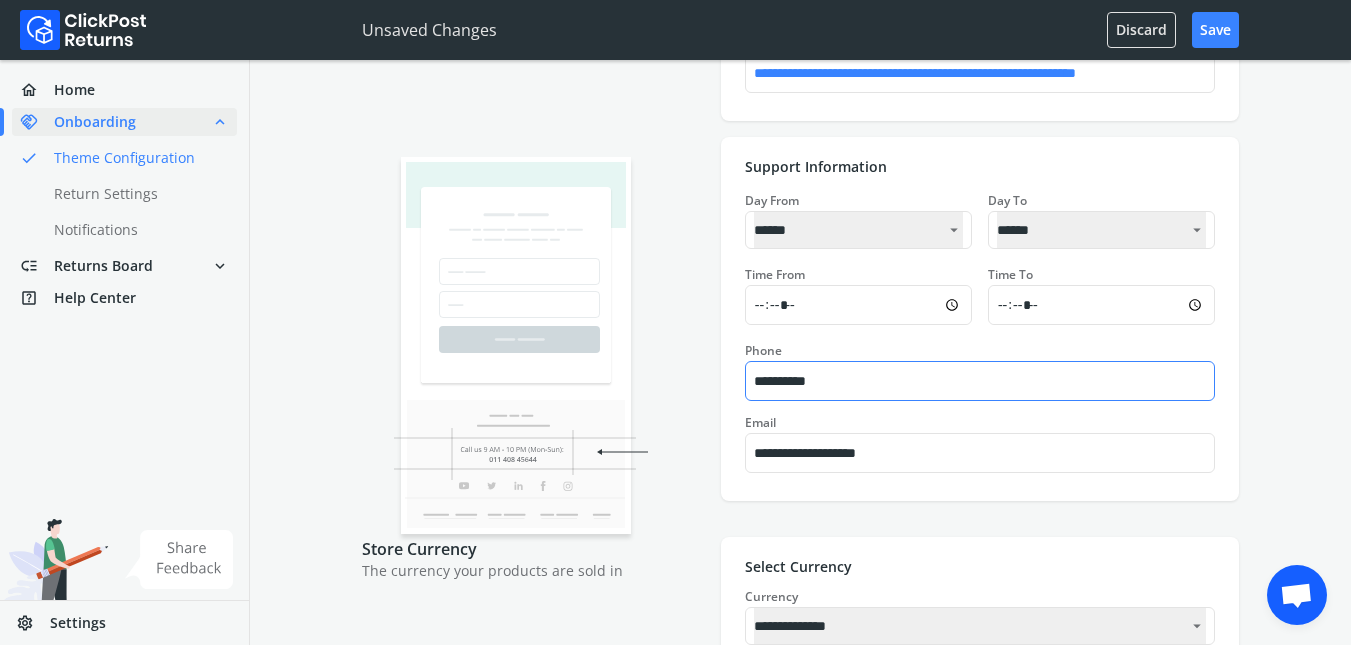 type on "*******" 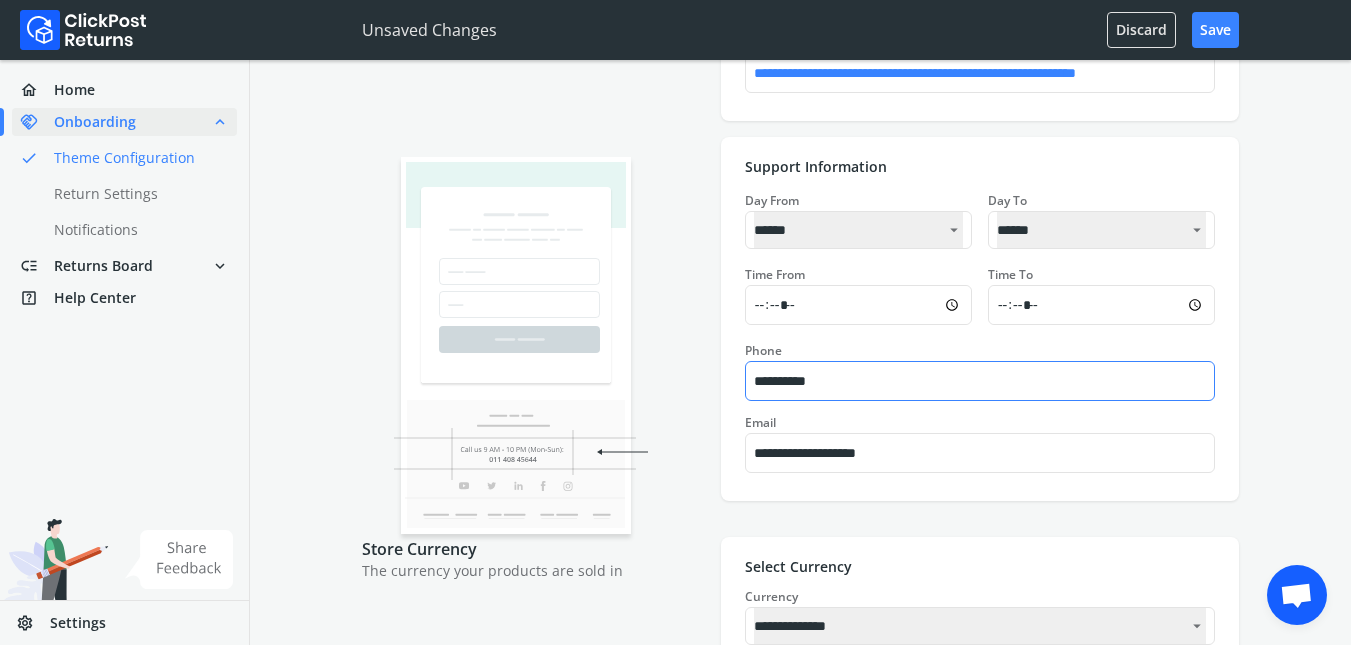 type on "*******" 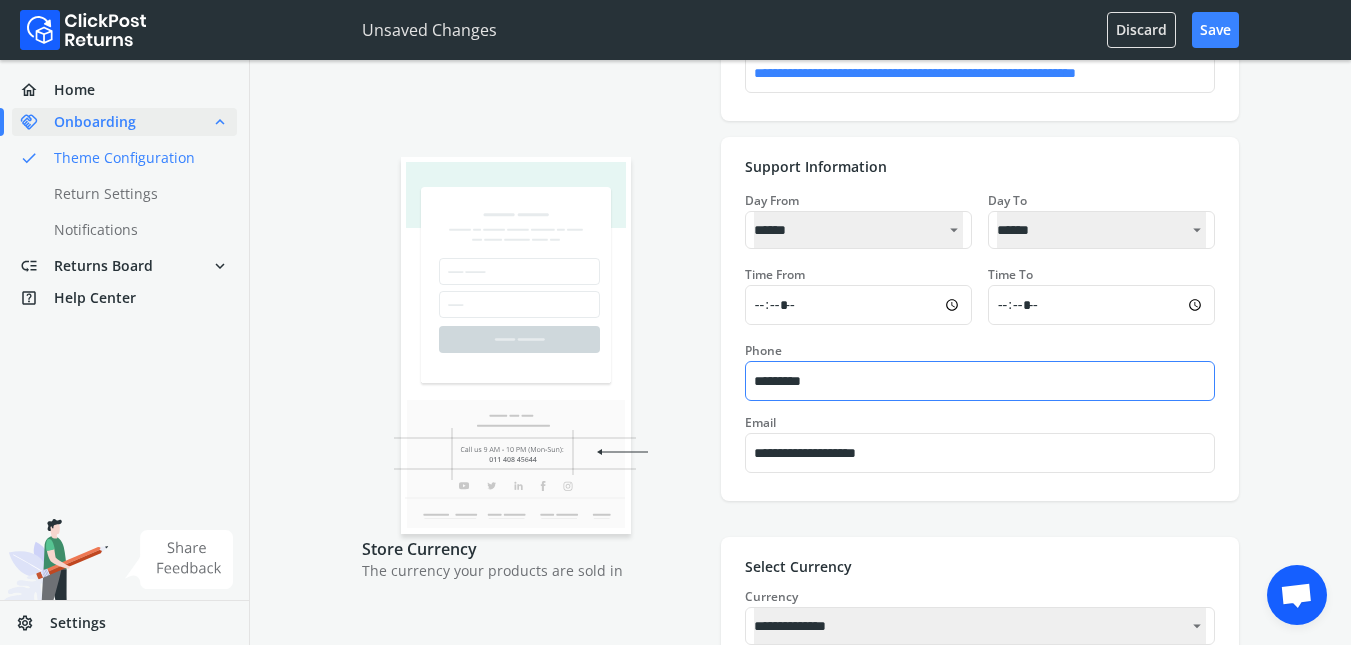 type on "********" 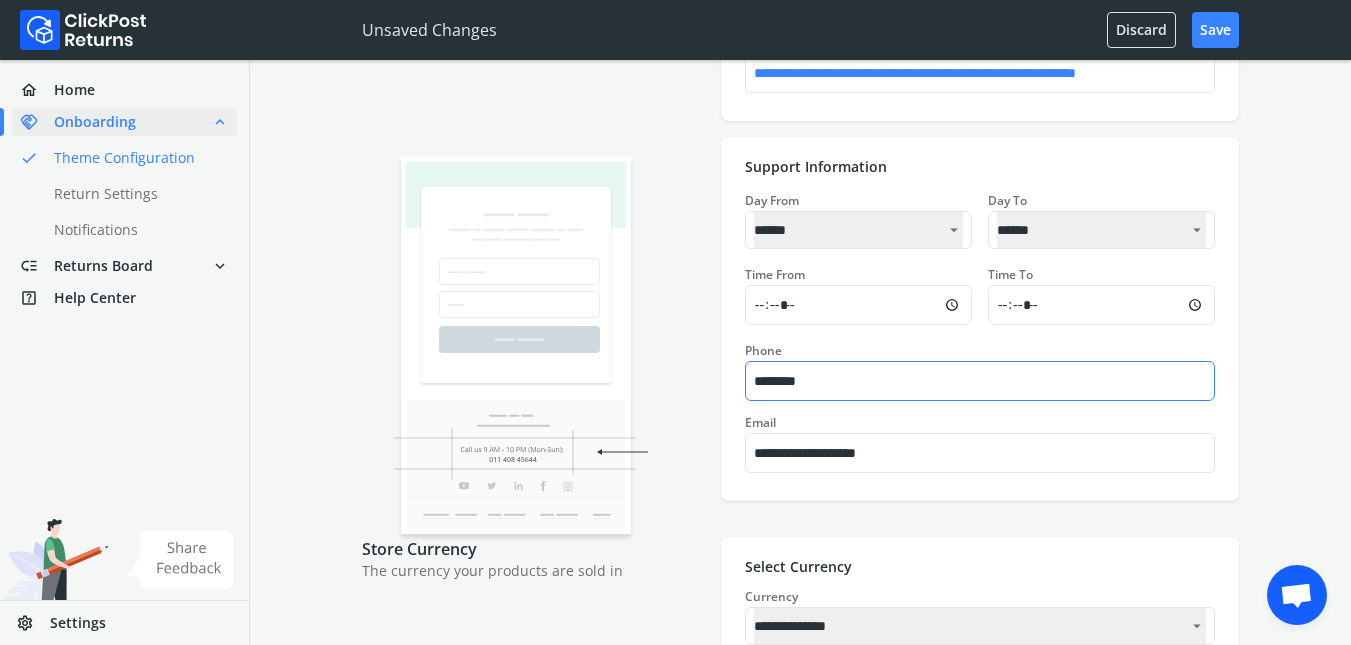 type on "*******" 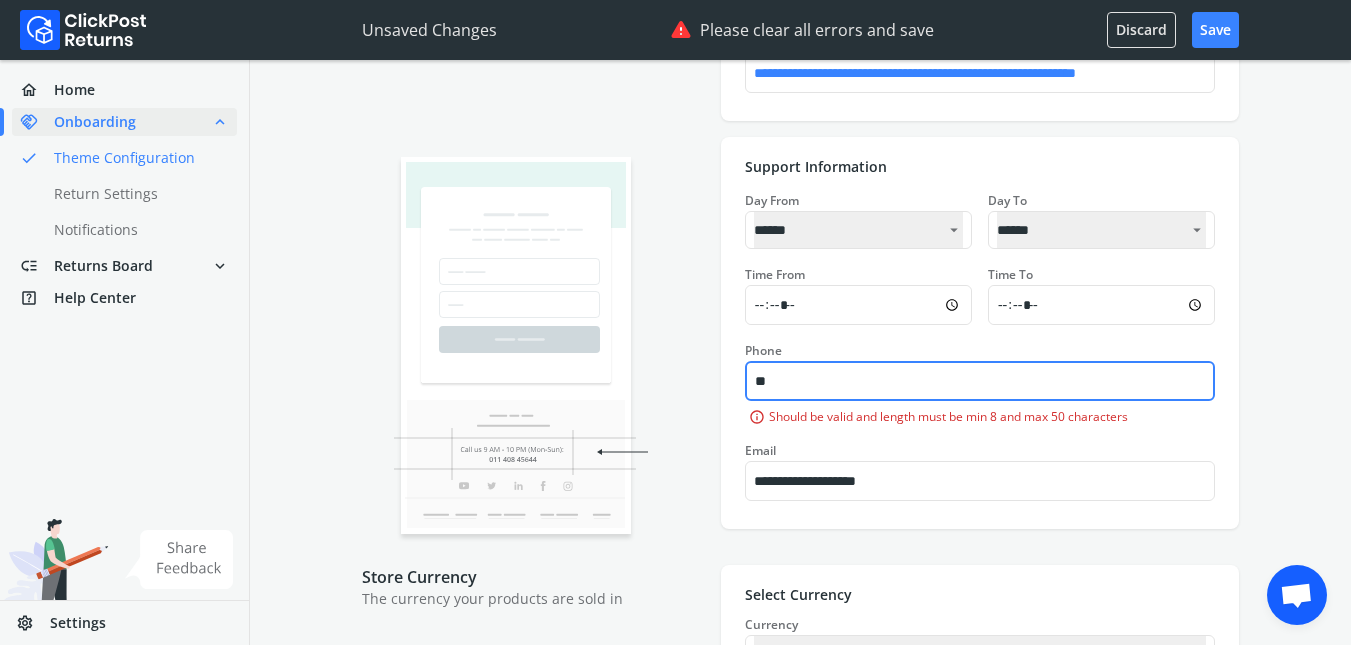type on "*" 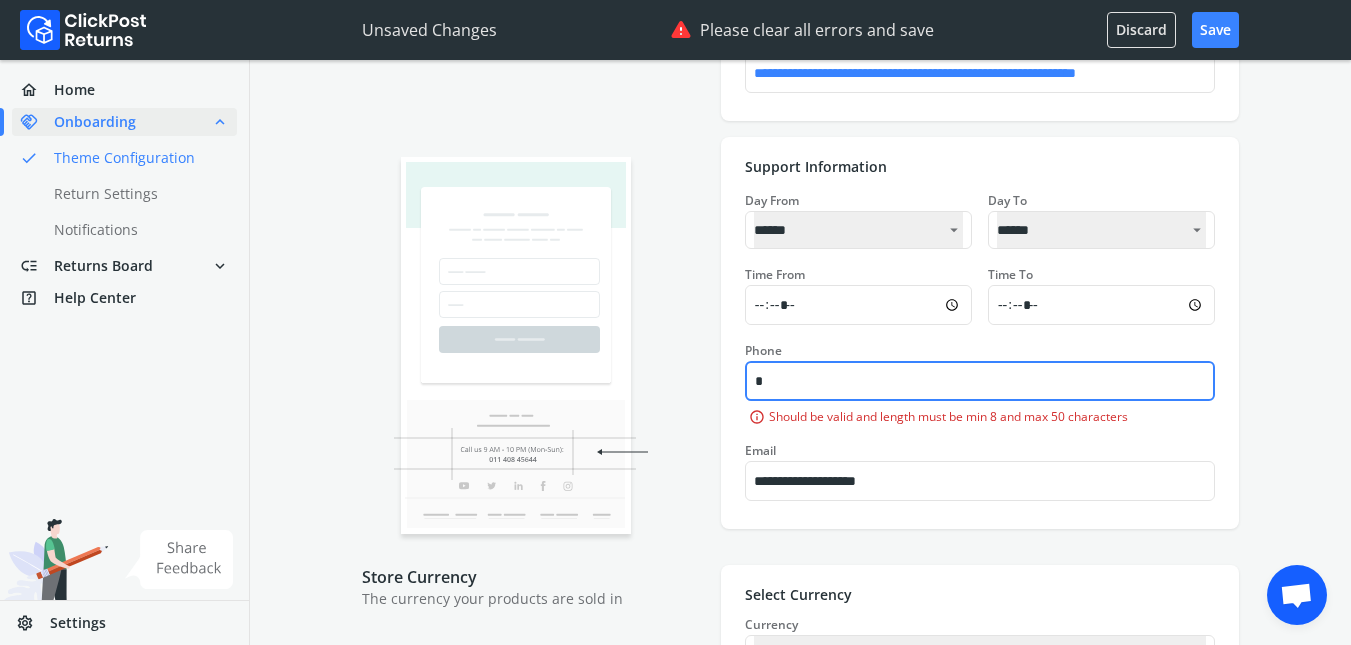 type on "*******" 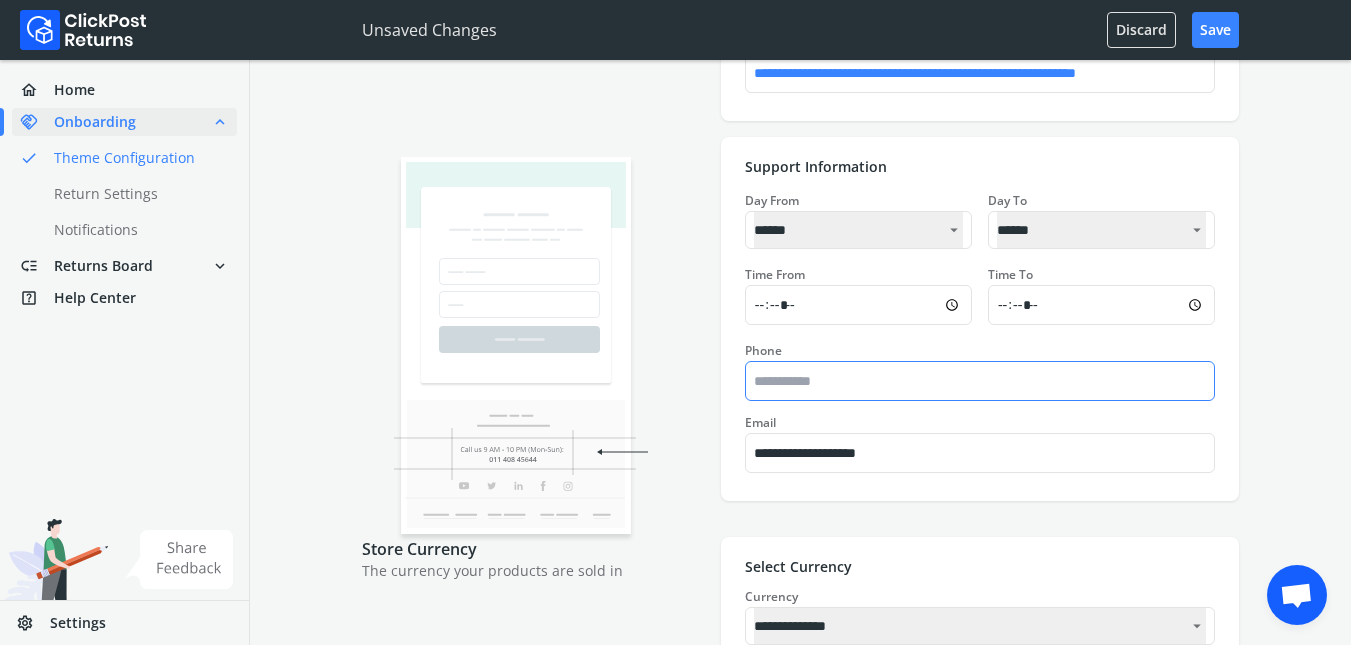 type on "*******" 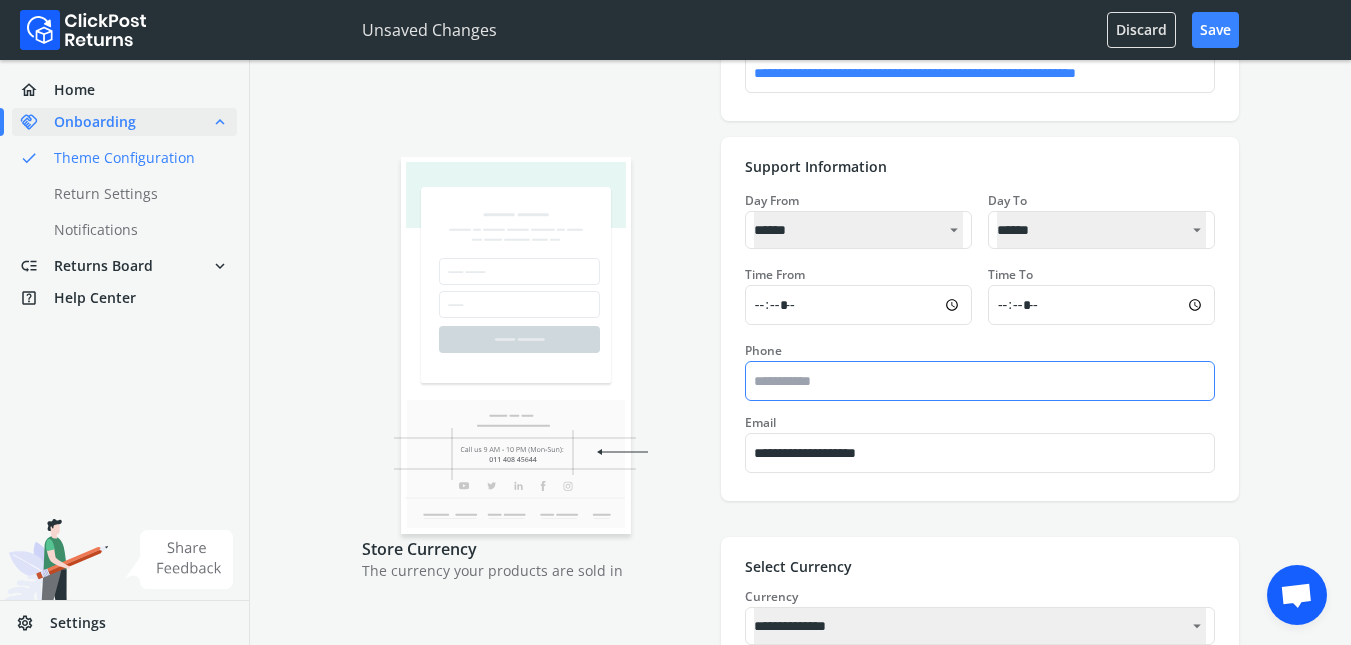 type on "*******" 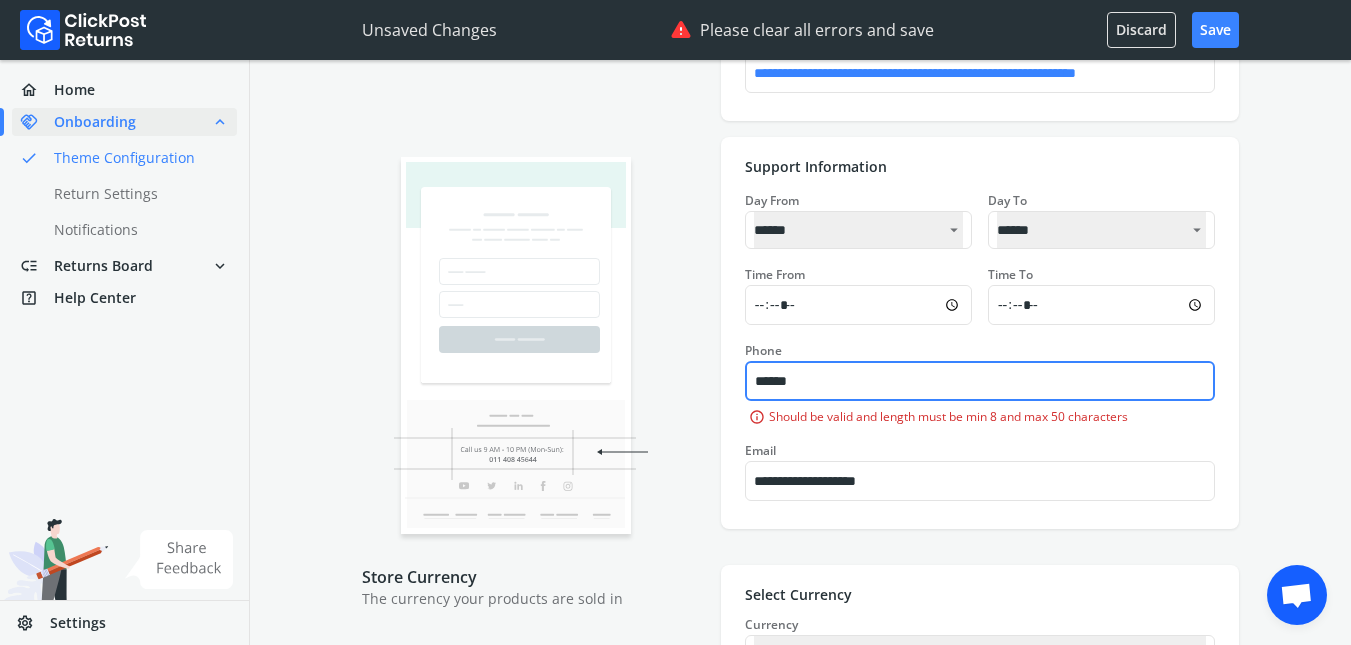 type on "*******" 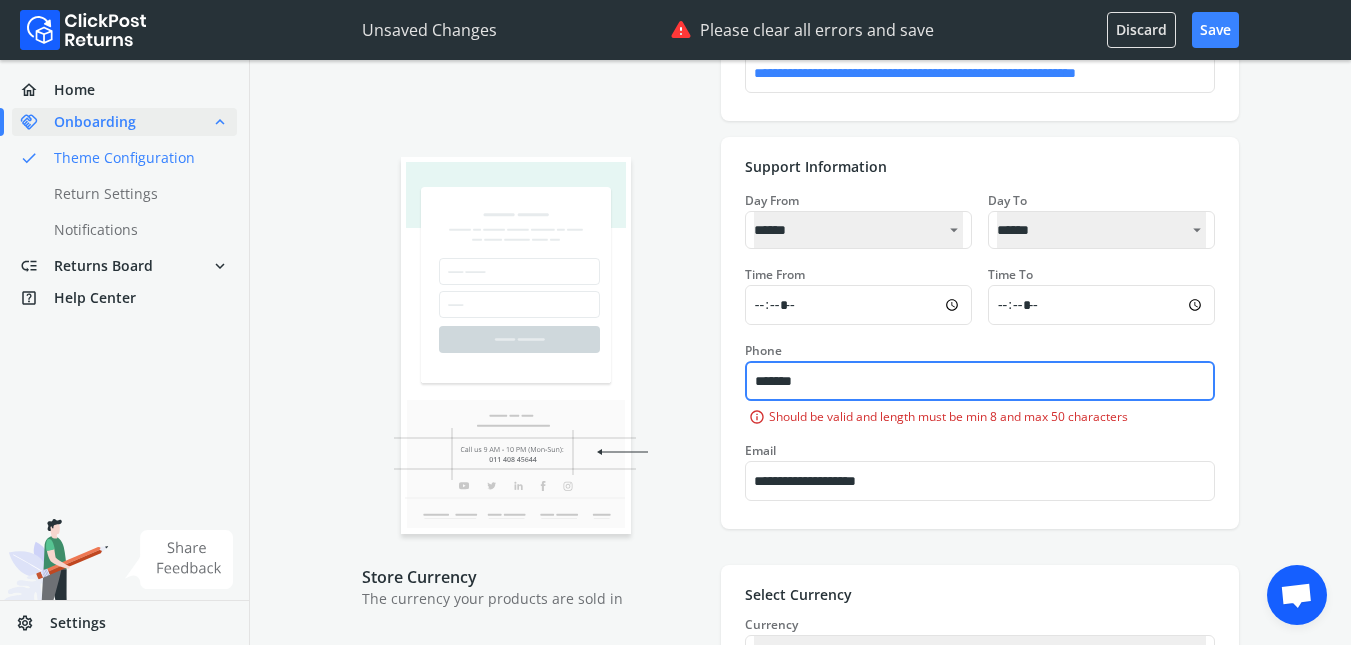 type on "*******" 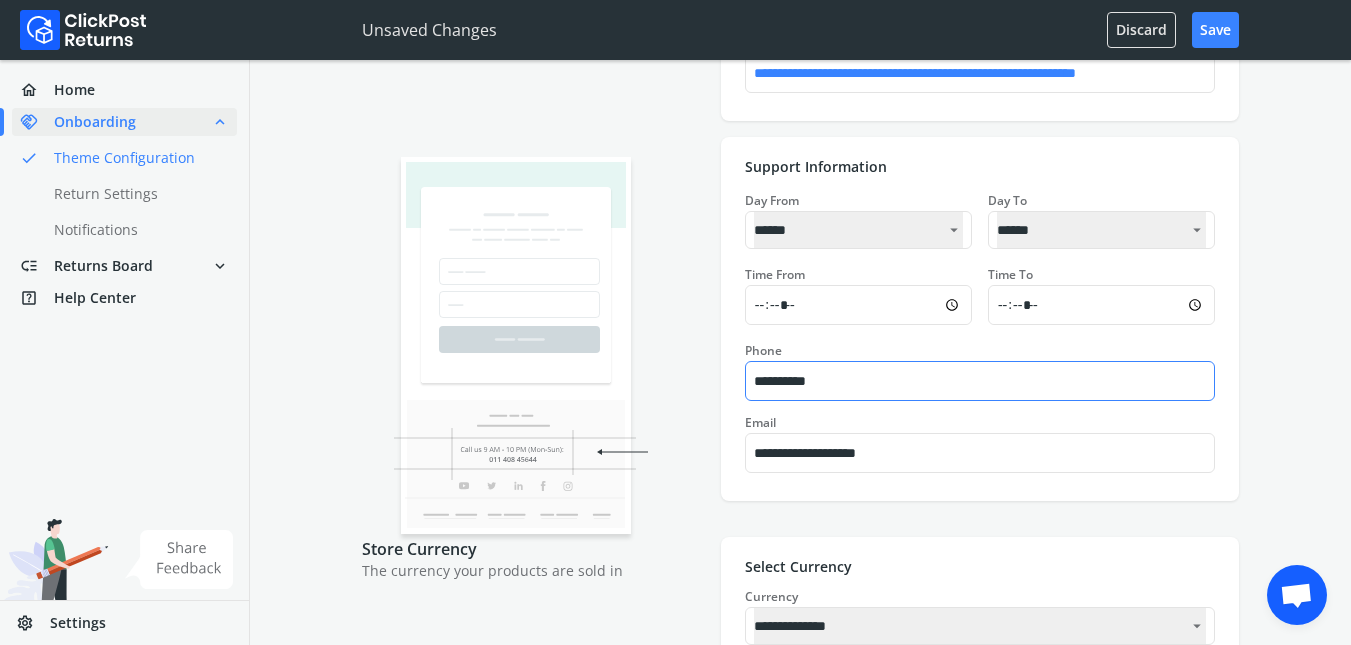 type on "**********" 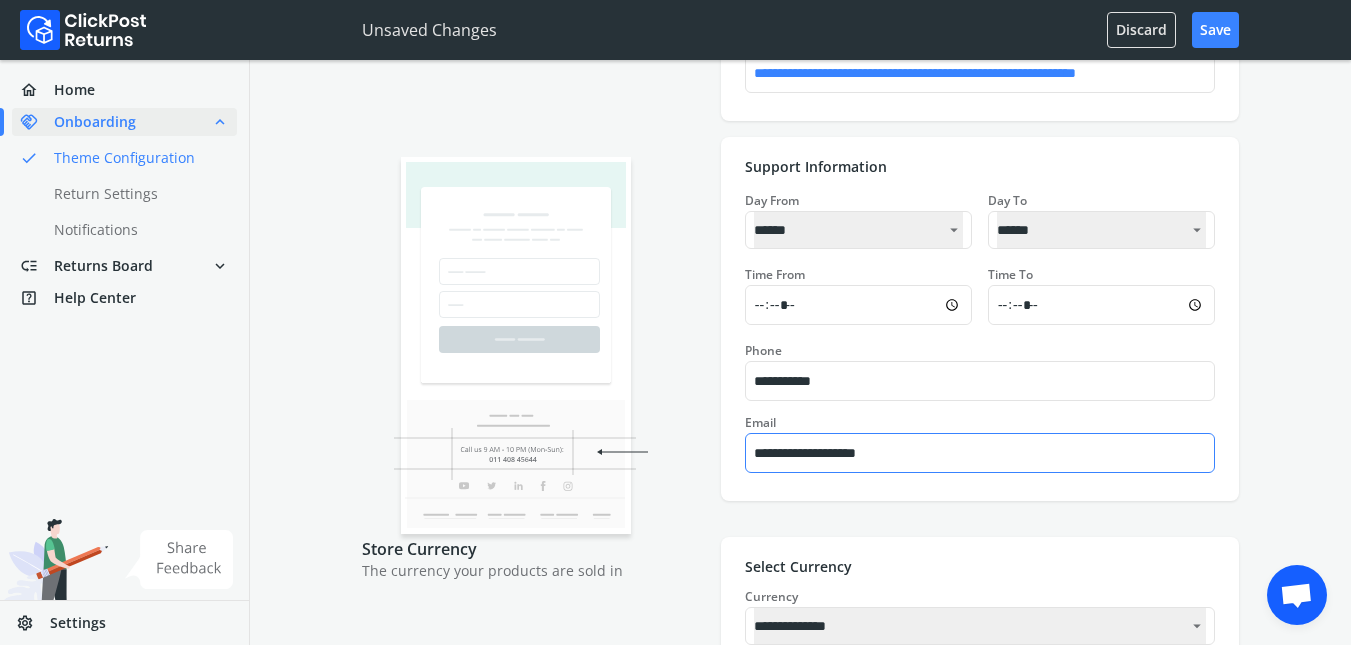 type on "*******" 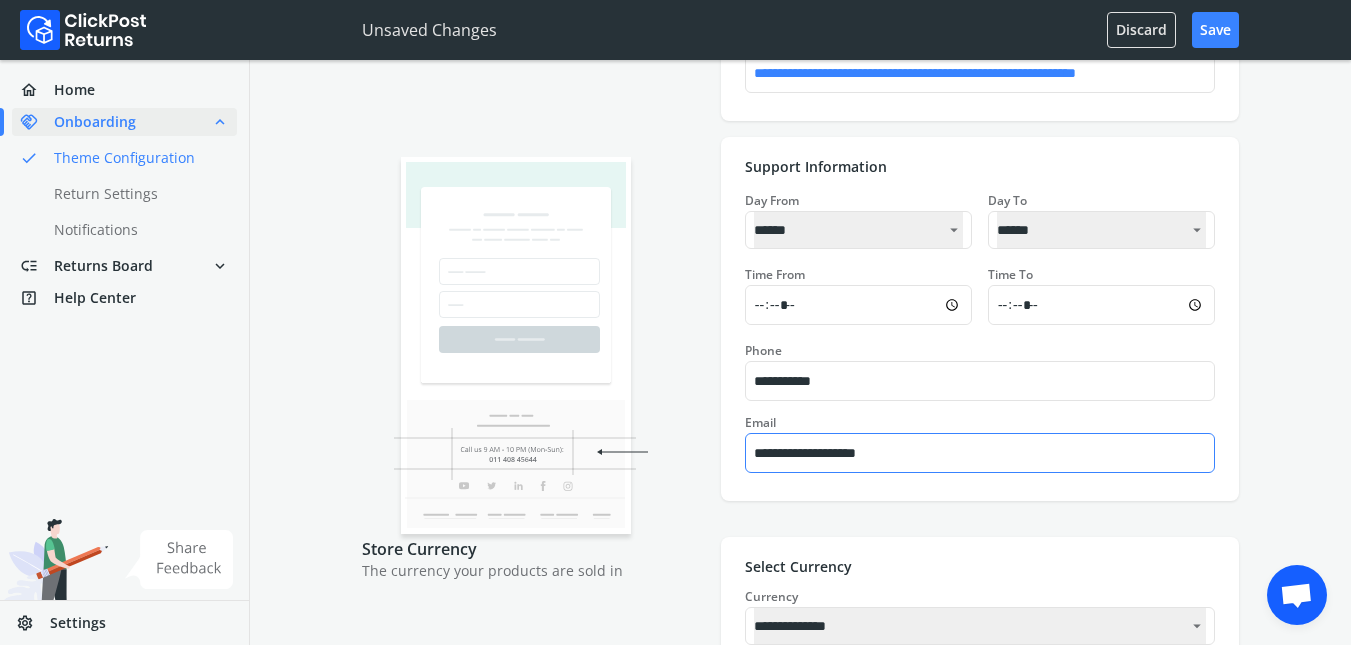 type on "*******" 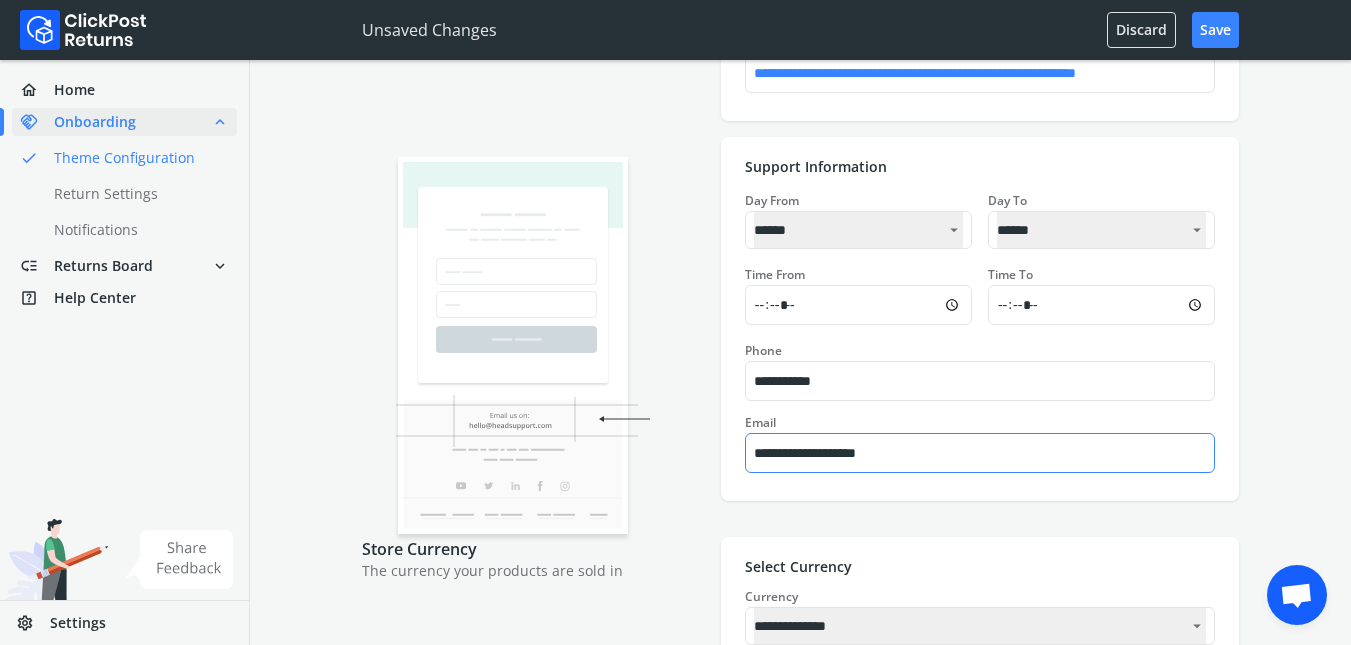 type on "**********" 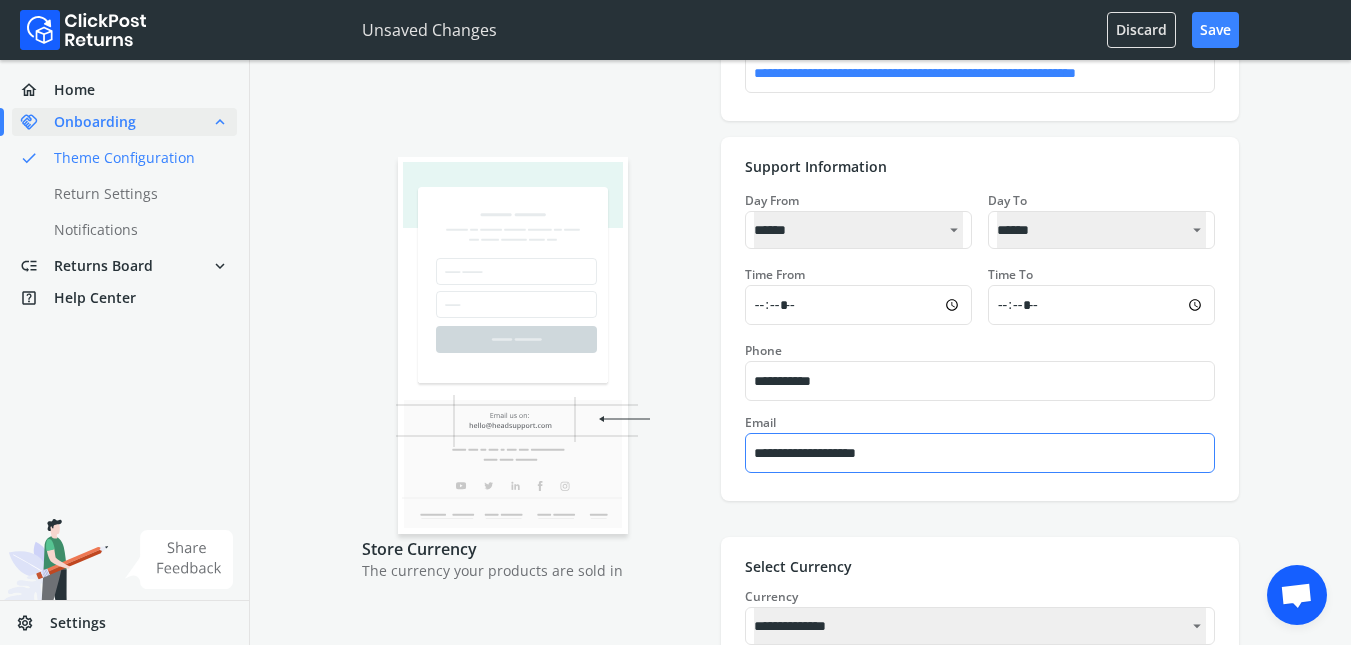 click on "**********" at bounding box center (980, 453) 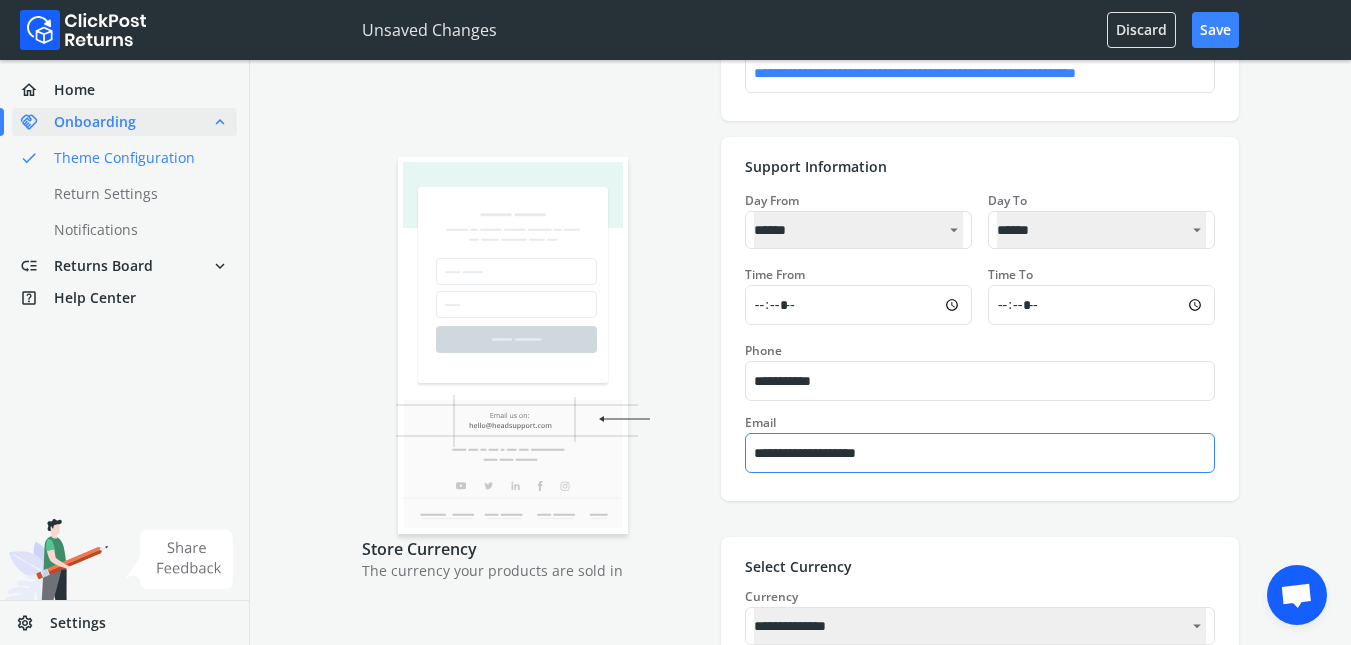 type on "*******" 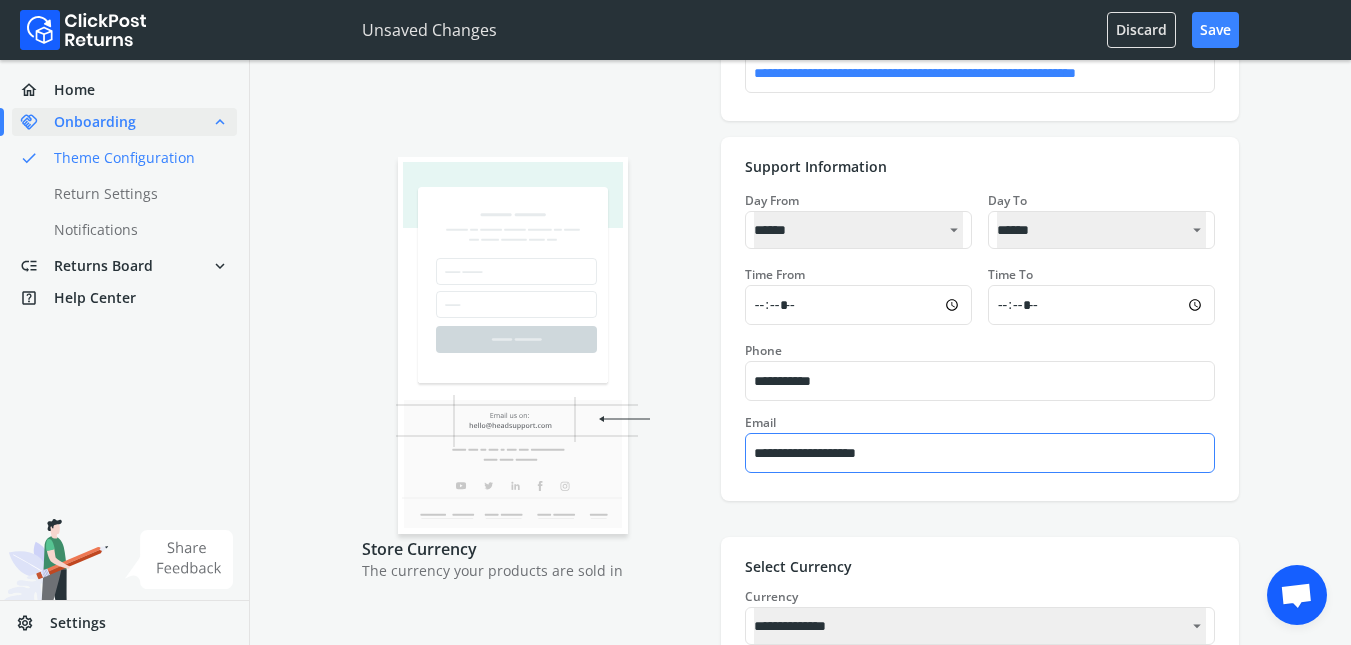 type on "*******" 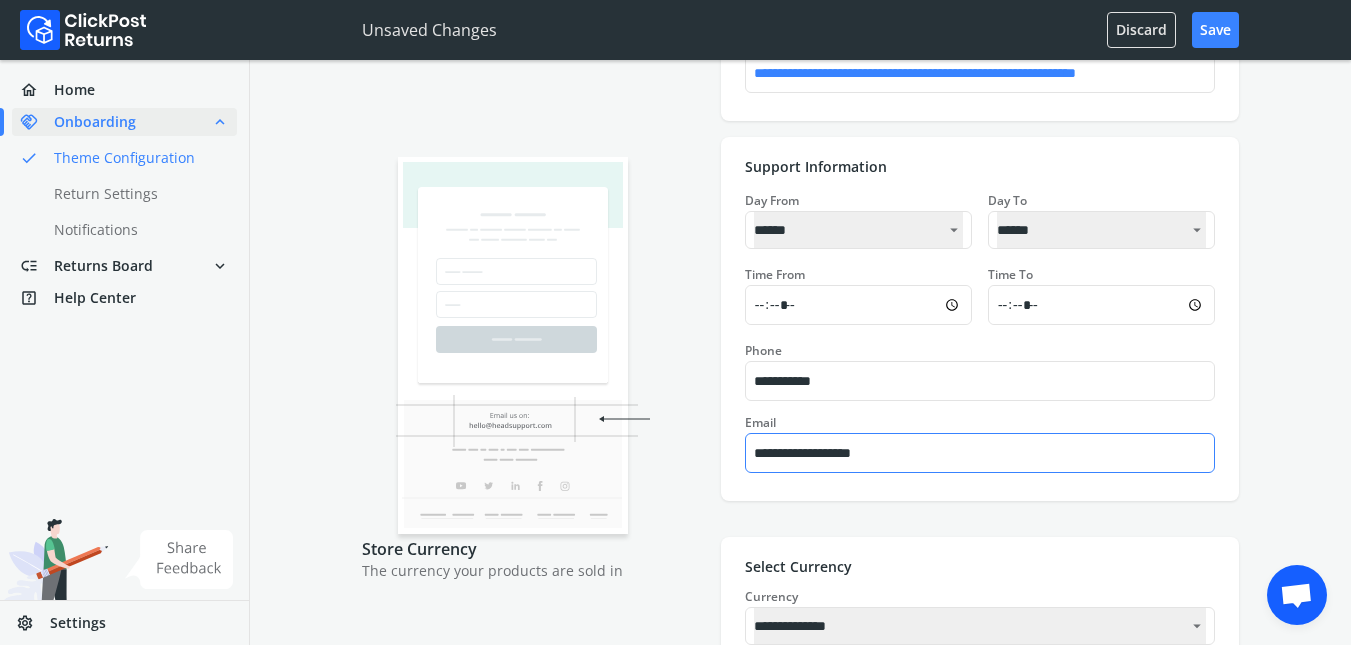 type on "*******" 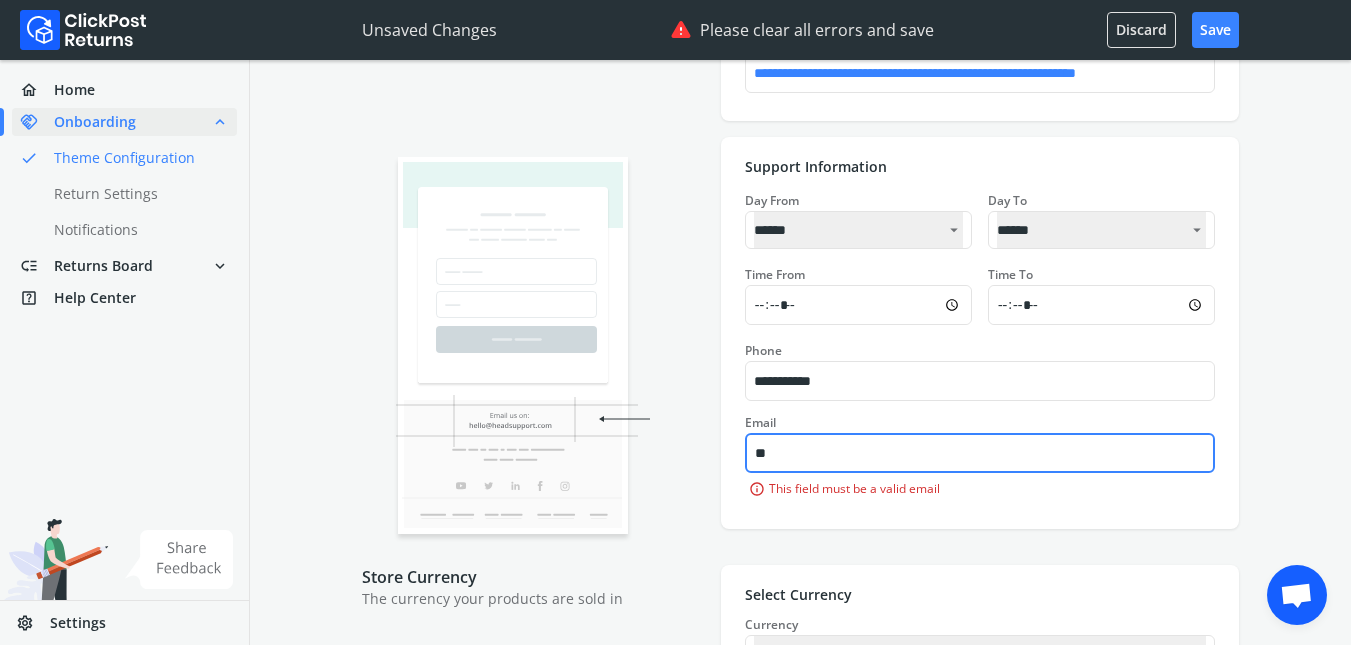 type on "*" 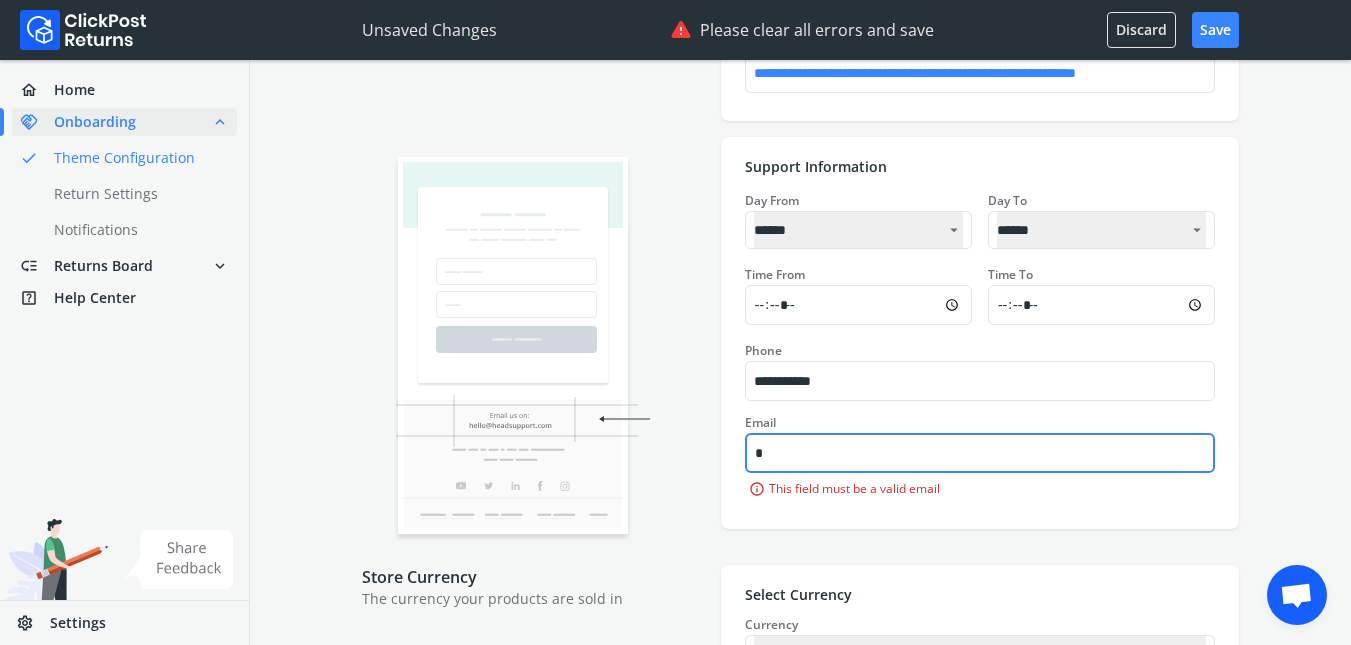 type on "*******" 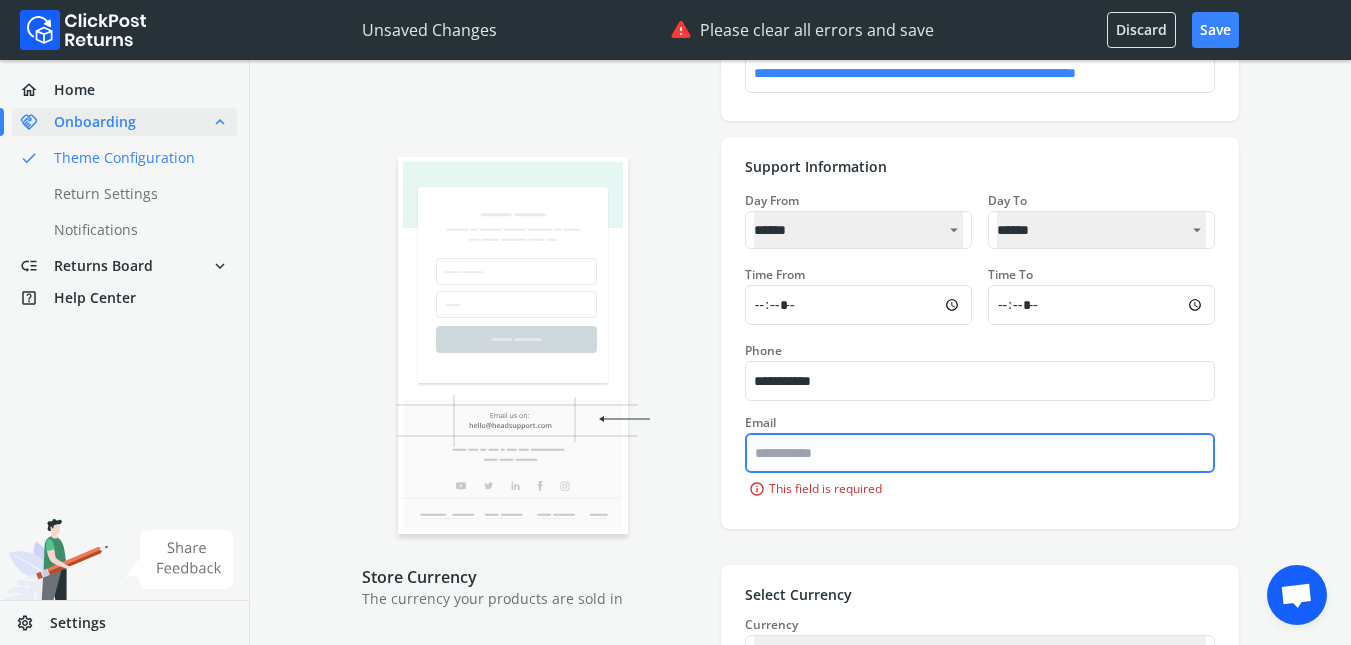 type on "*******" 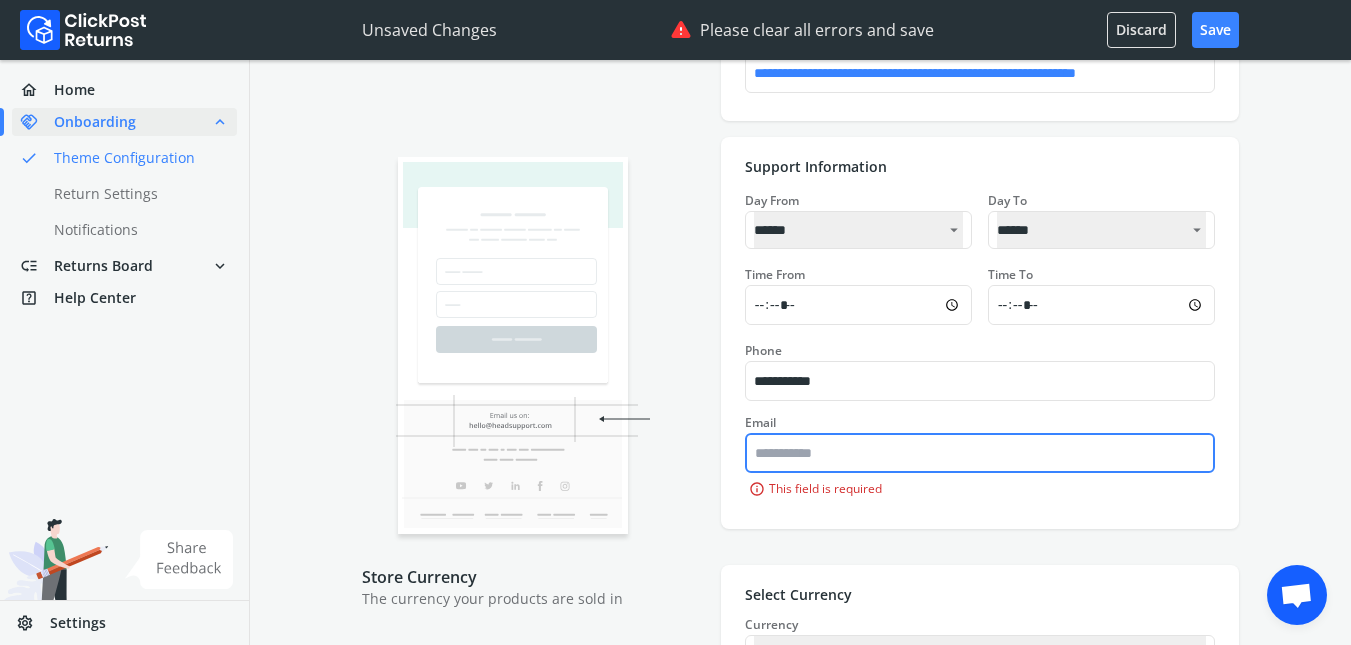 type on "*******" 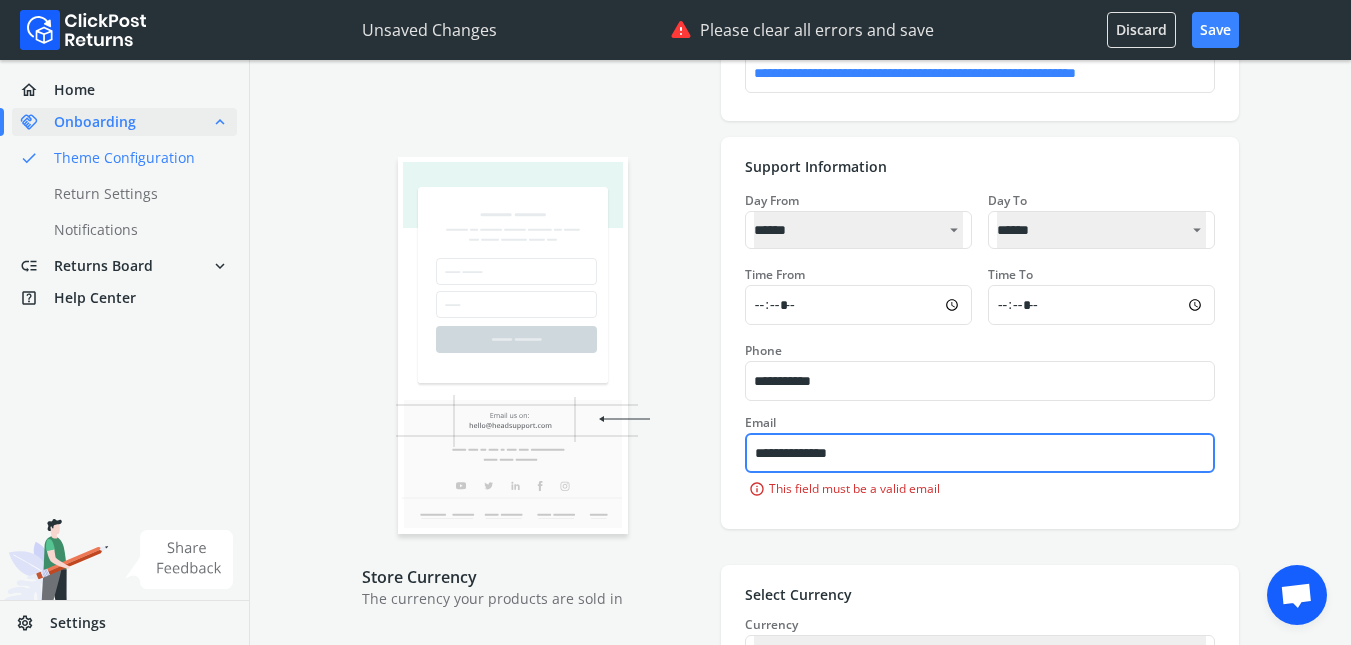 type on "**********" 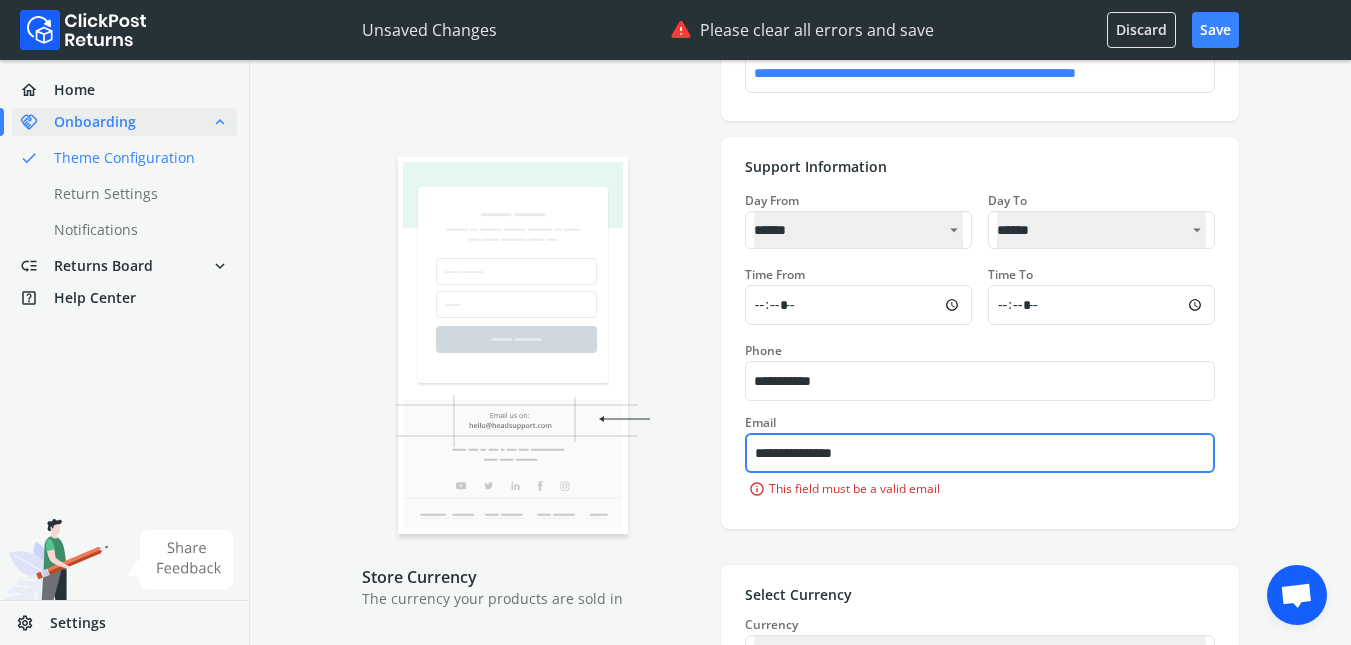 type on "*******" 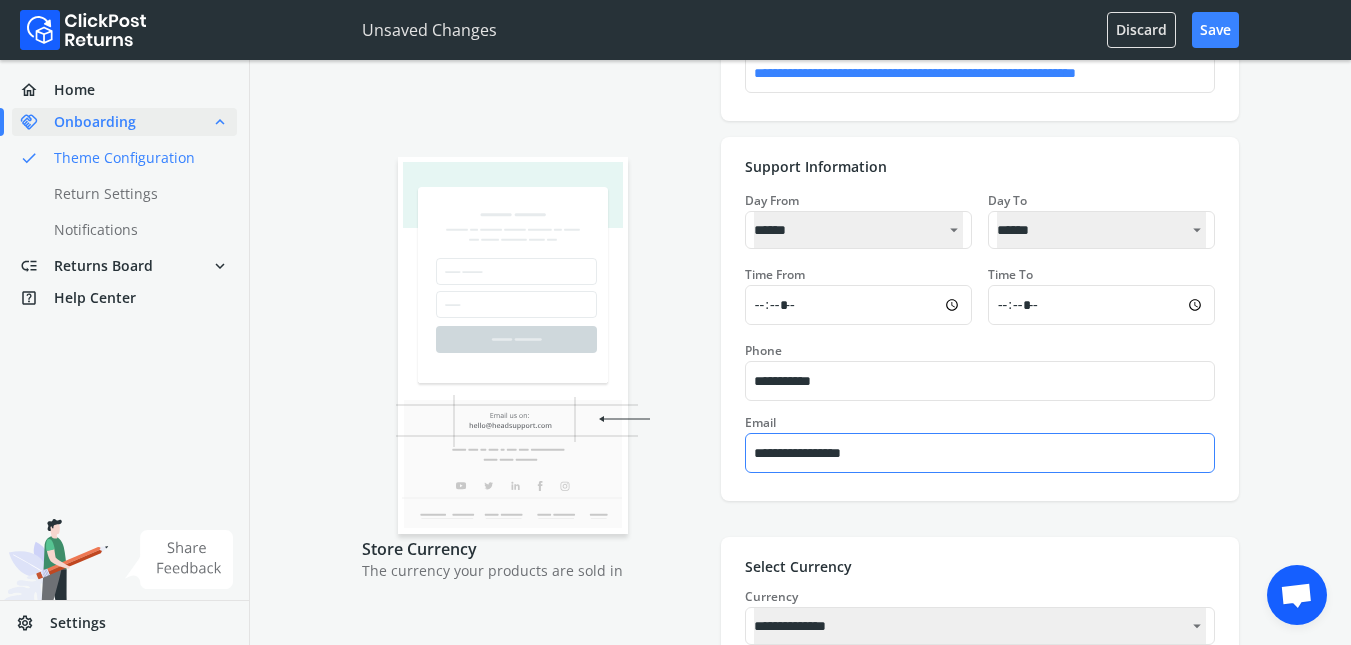 type on "**********" 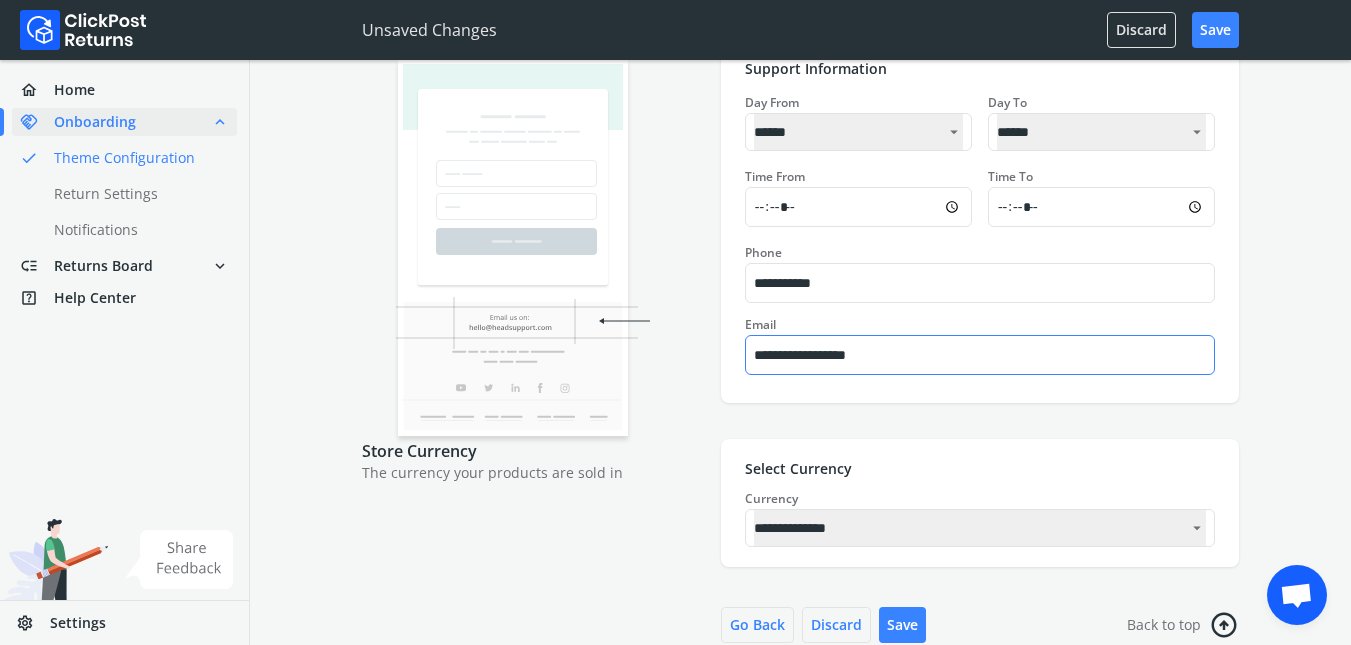 type on "*******" 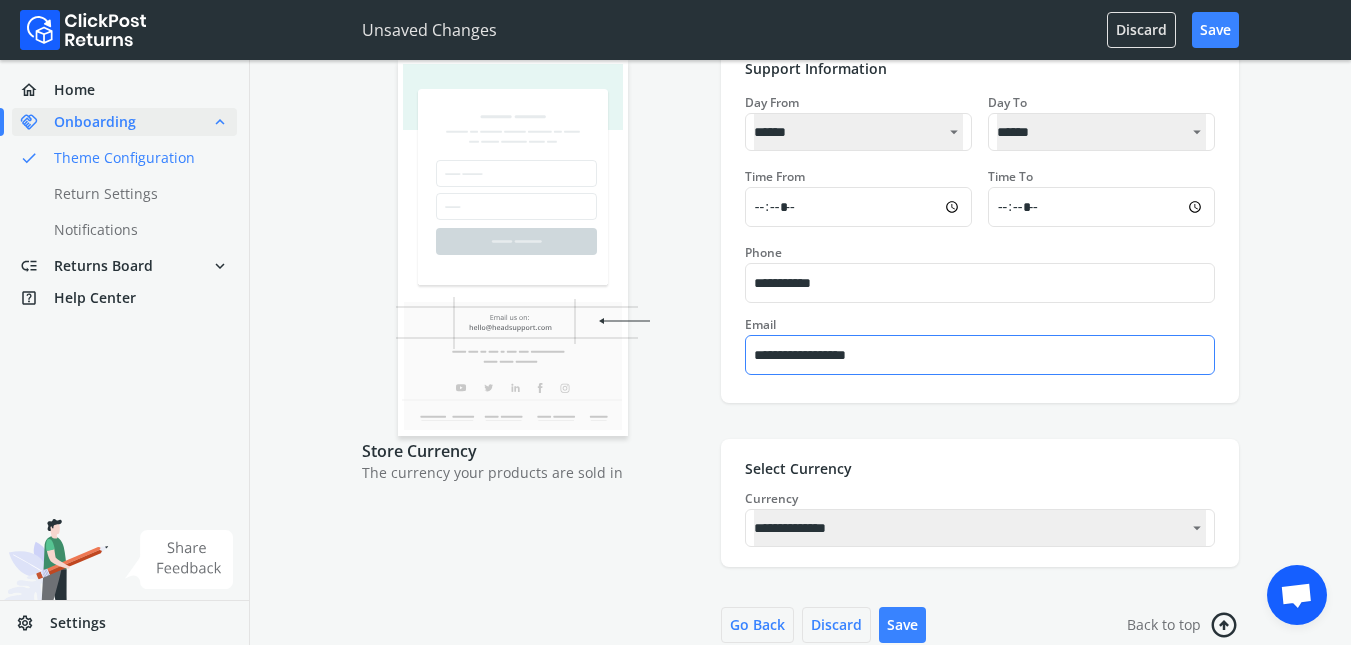 type on "*******" 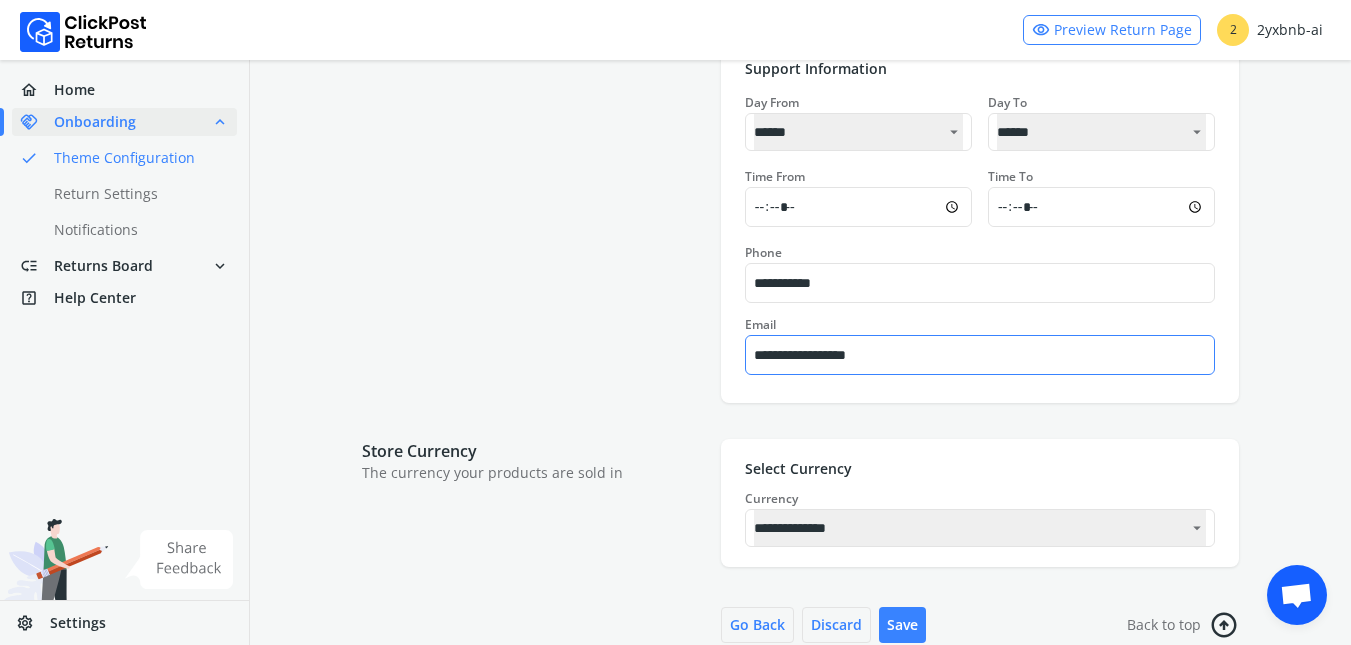 scroll, scrollTop: 3475, scrollLeft: 0, axis: vertical 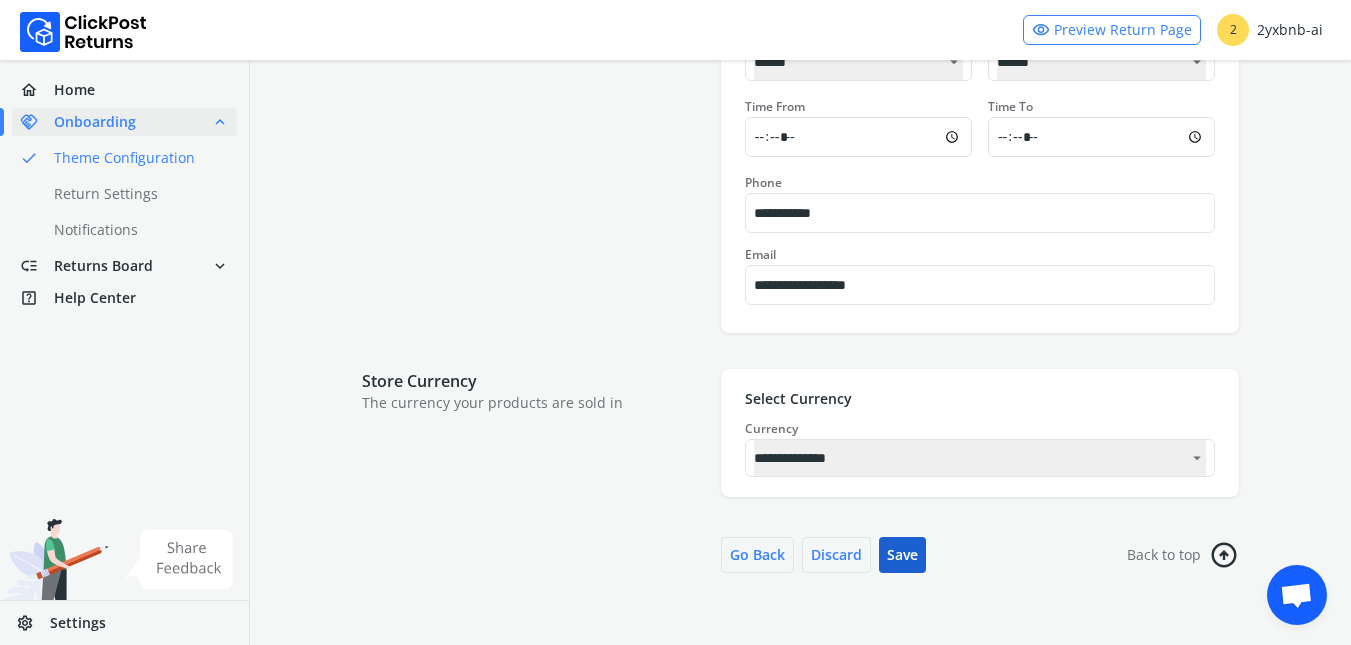 type on "**********" 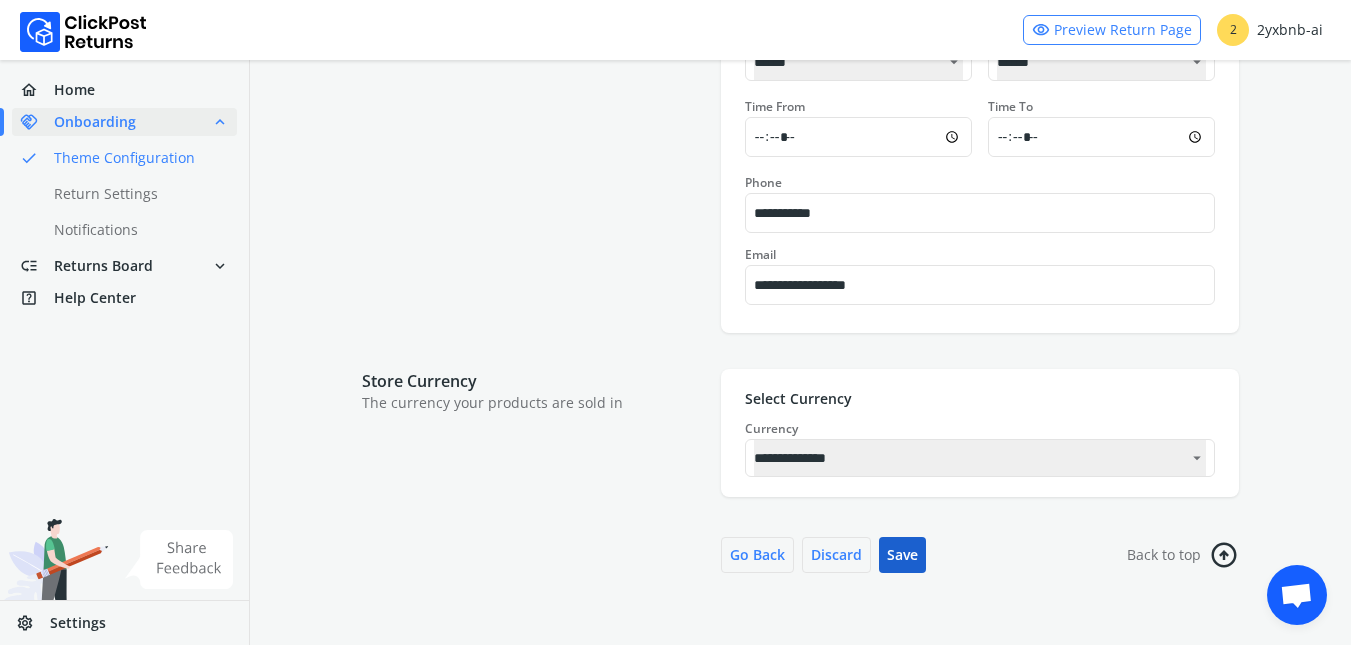 click on "Save" at bounding box center [902, 555] 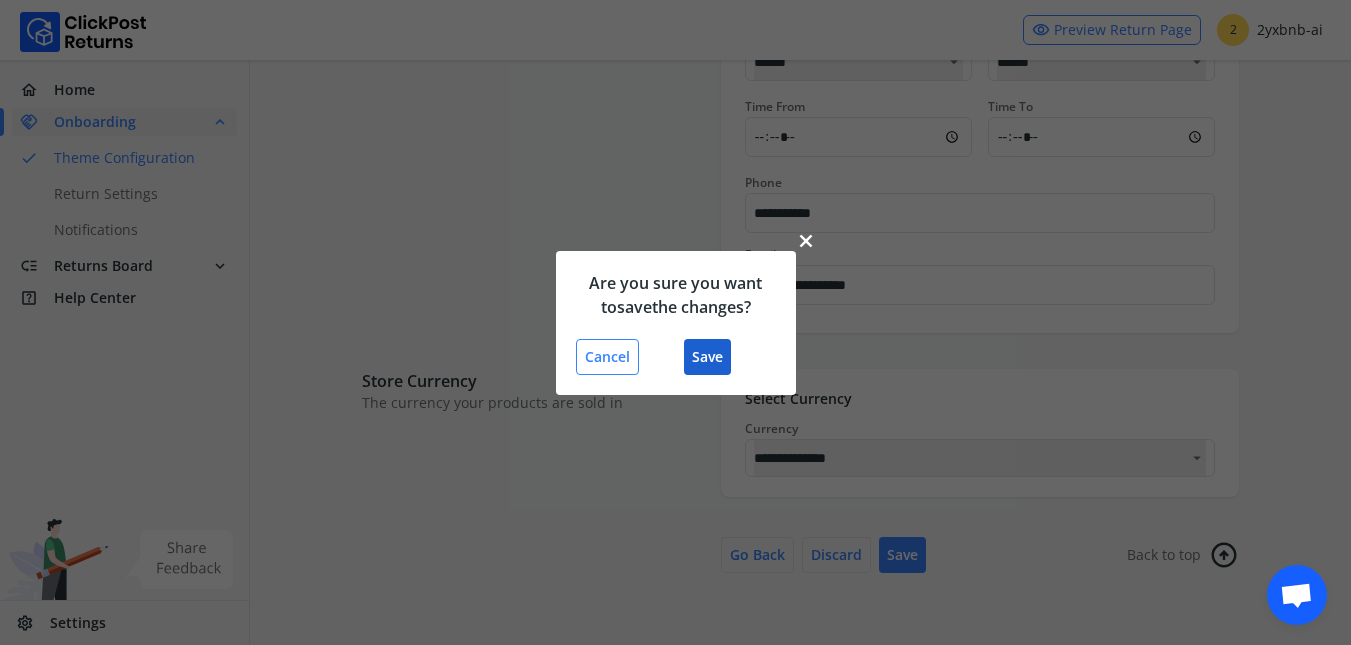 click on "Save" at bounding box center [707, 357] 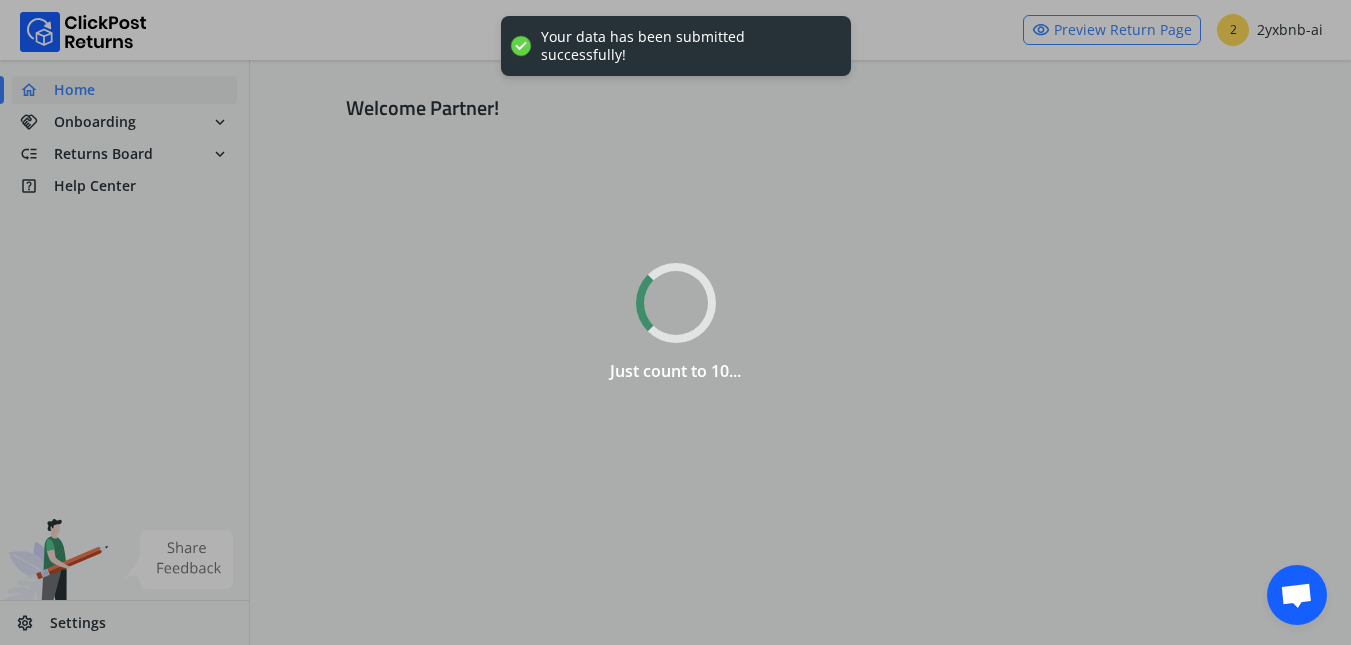 scroll, scrollTop: 0, scrollLeft: 0, axis: both 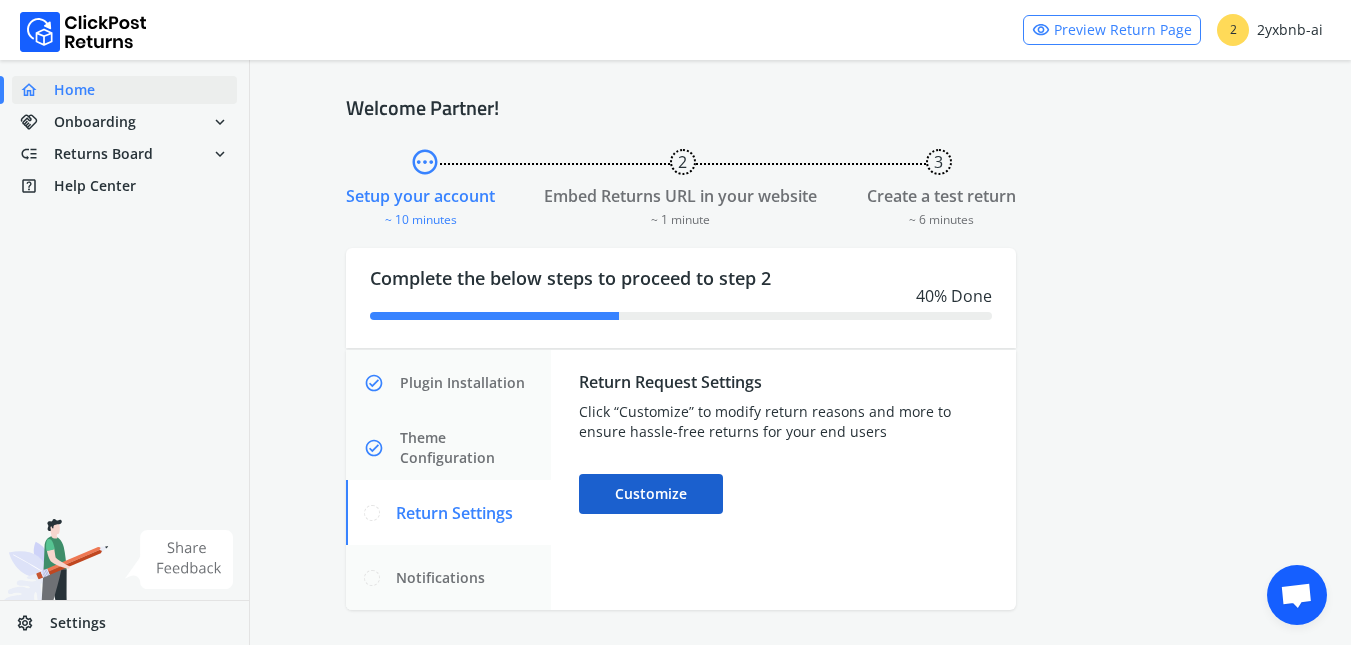click on "Customize" at bounding box center (651, 494) 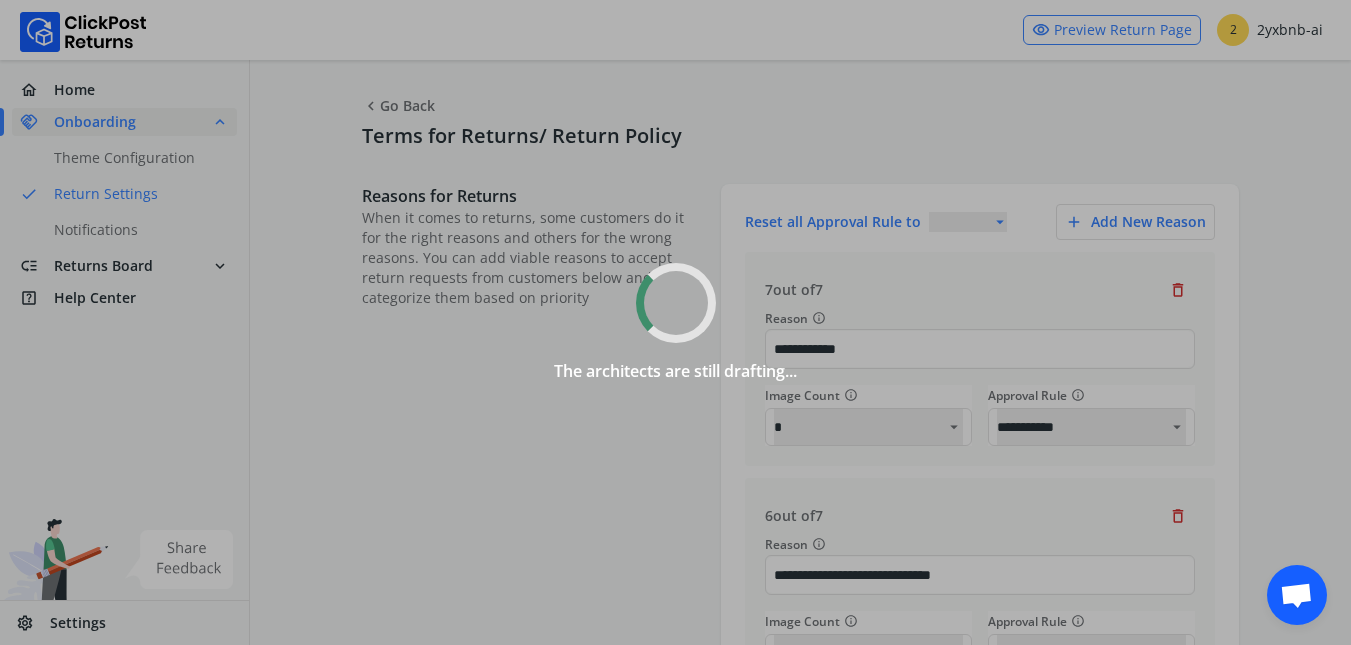 select on "**********" 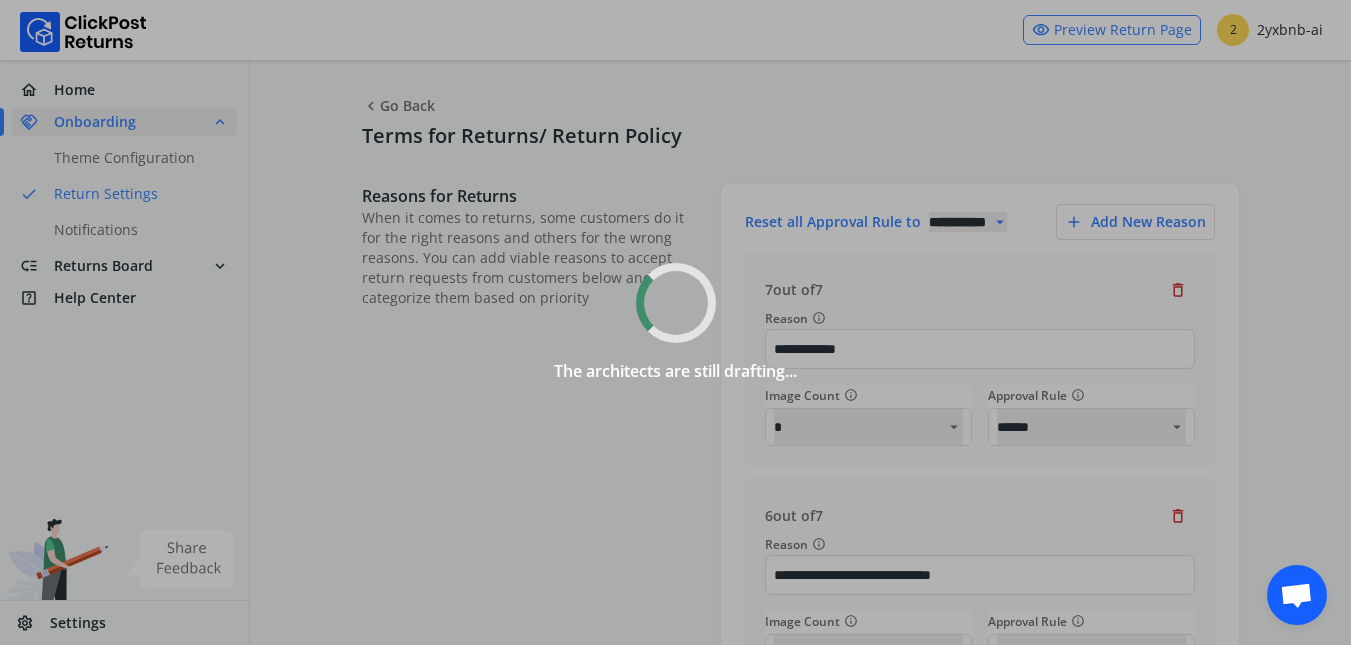 select on "******" 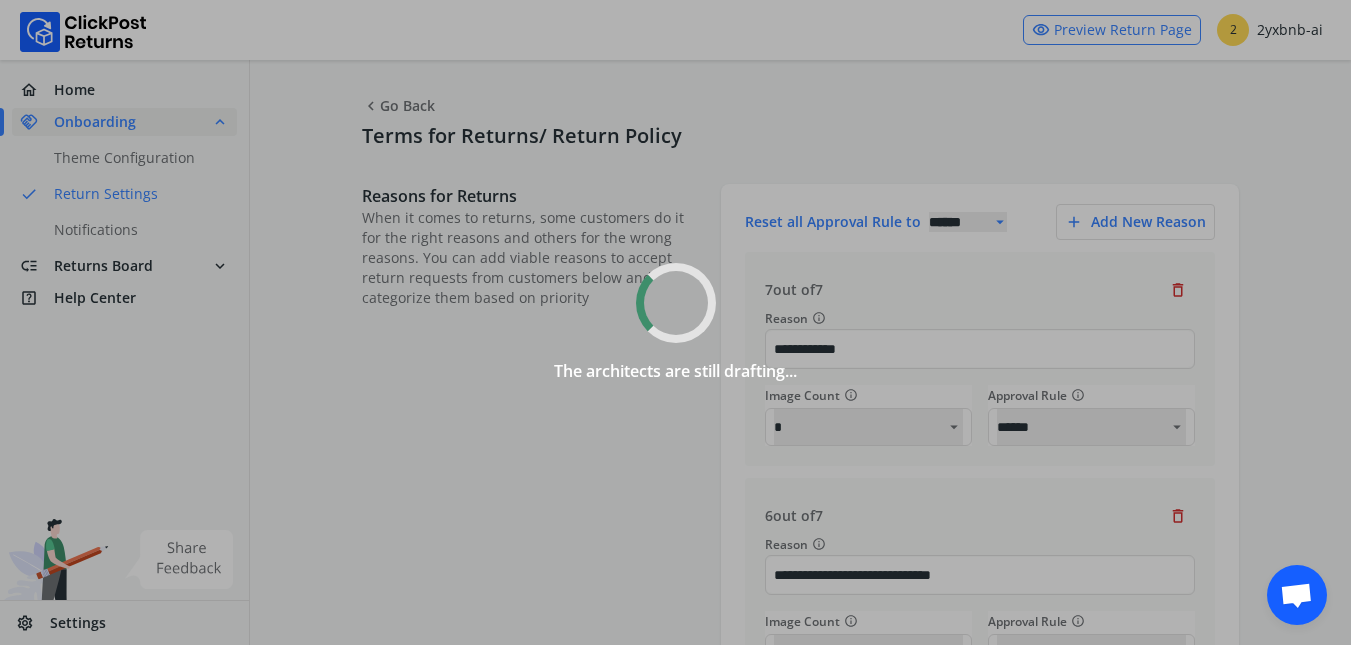 select on "******" 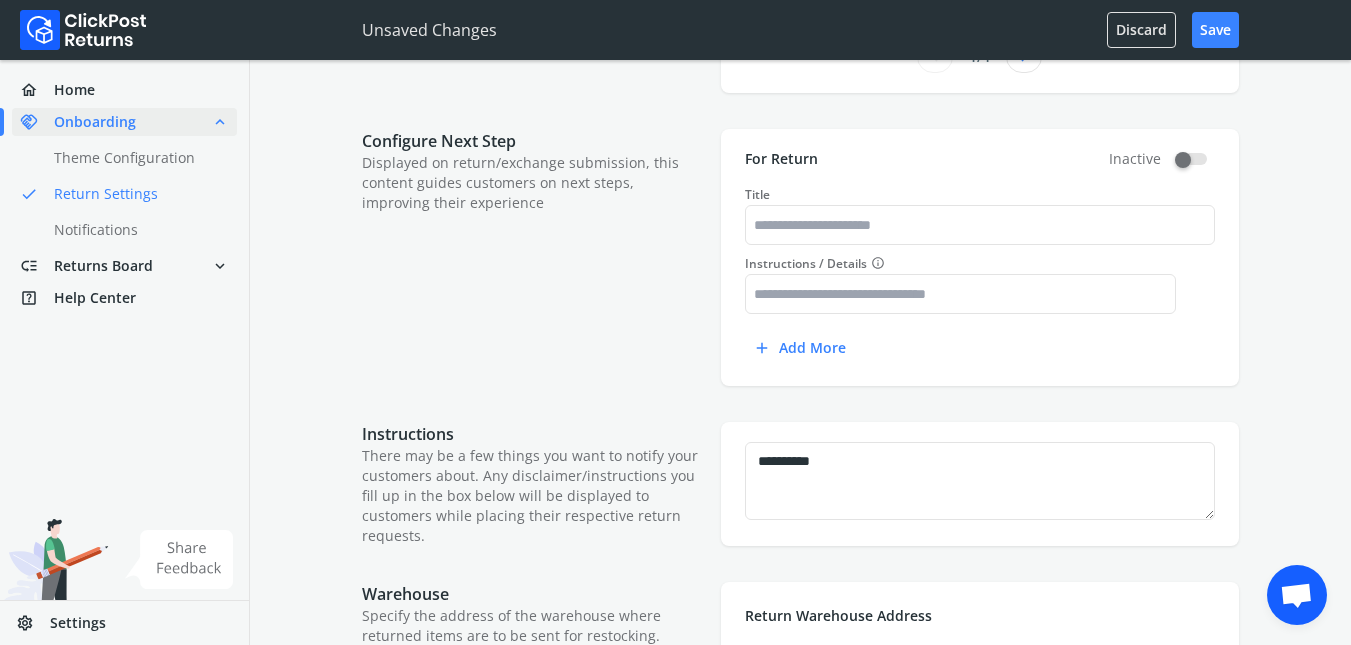 scroll, scrollTop: 868, scrollLeft: 0, axis: vertical 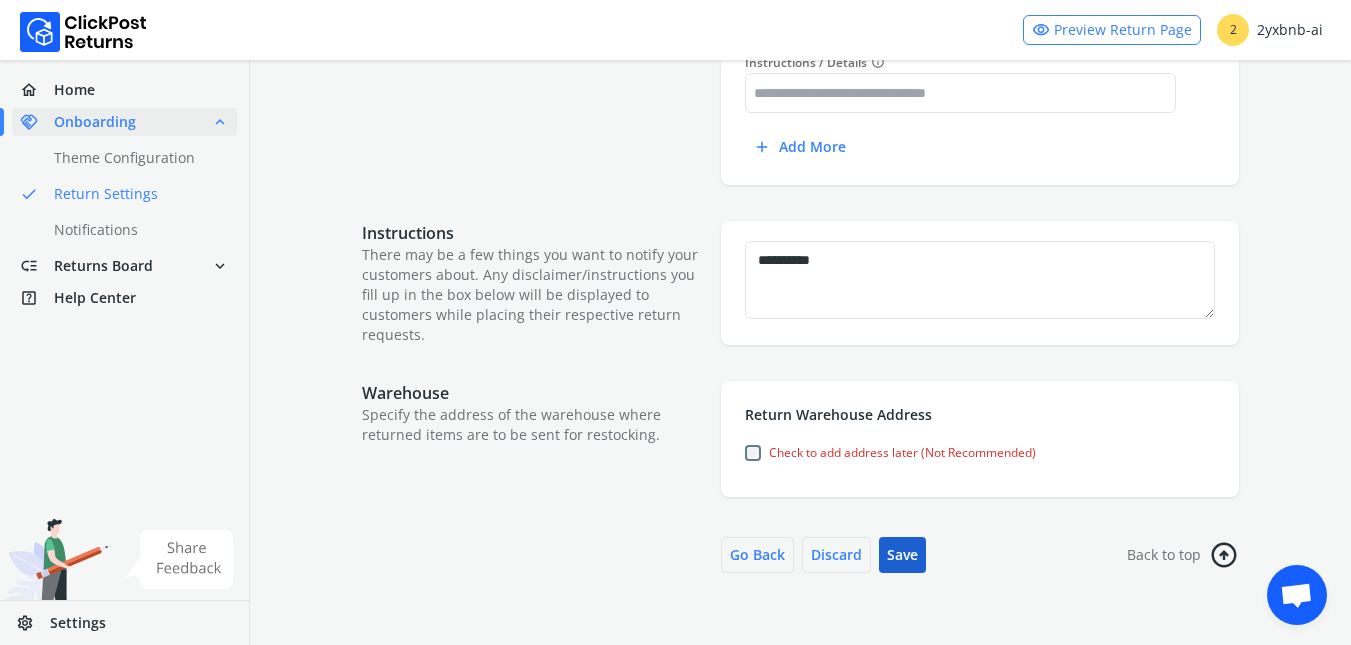 click on "Save" at bounding box center [902, 555] 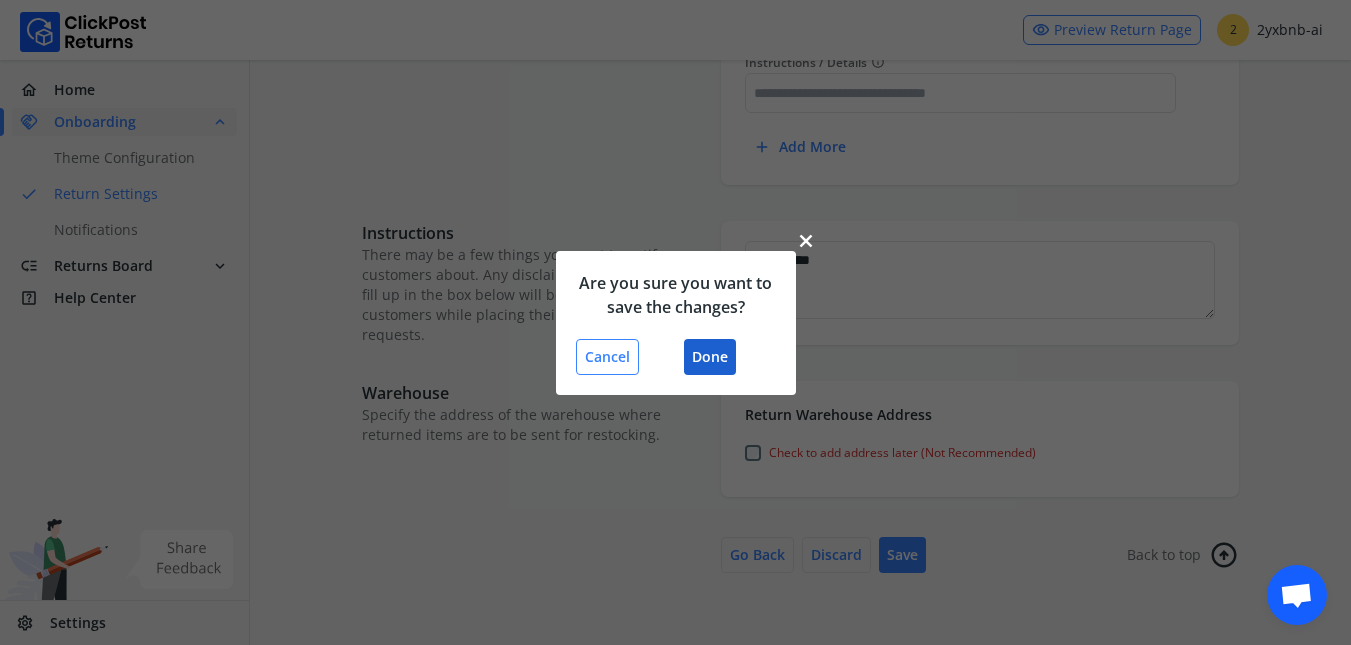 click on "Done" at bounding box center (710, 357) 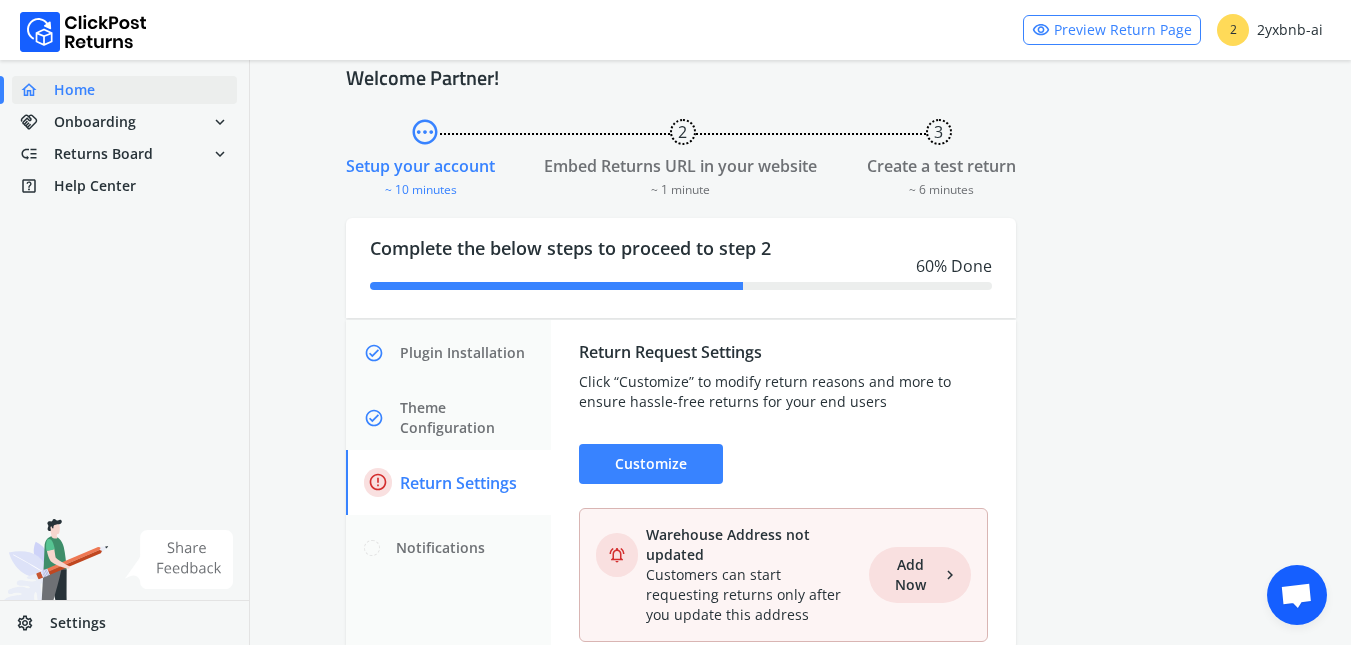scroll, scrollTop: 0, scrollLeft: 0, axis: both 